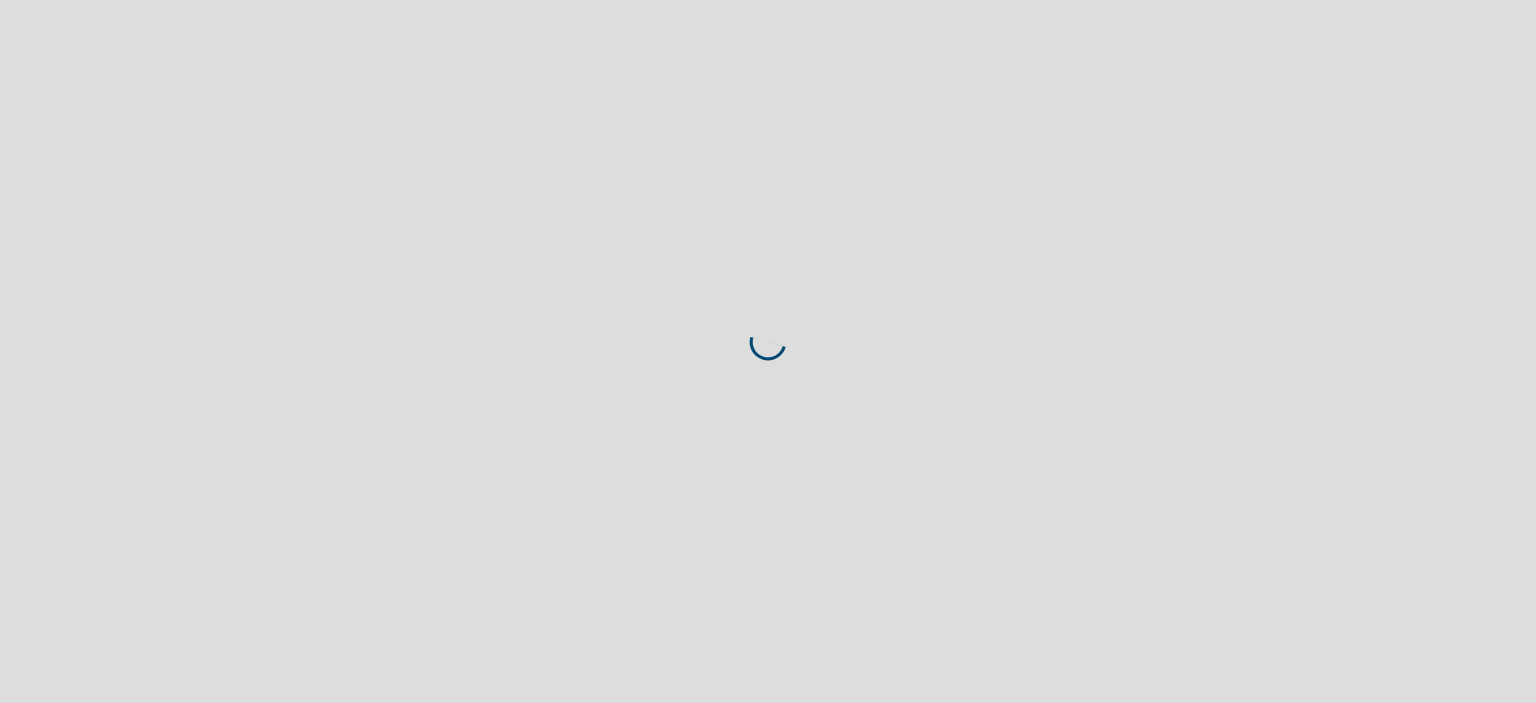 scroll, scrollTop: 0, scrollLeft: 0, axis: both 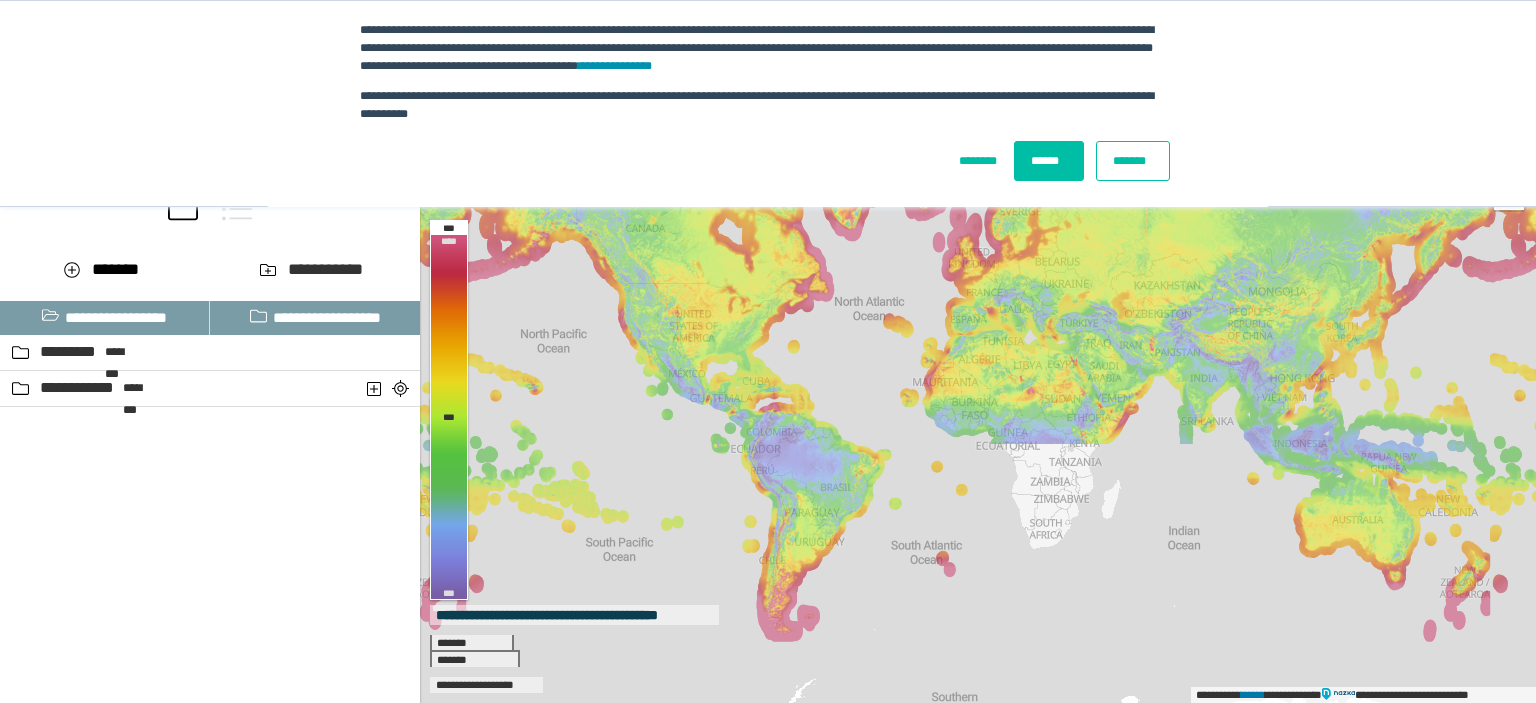 click on "******" at bounding box center (1049, 161) 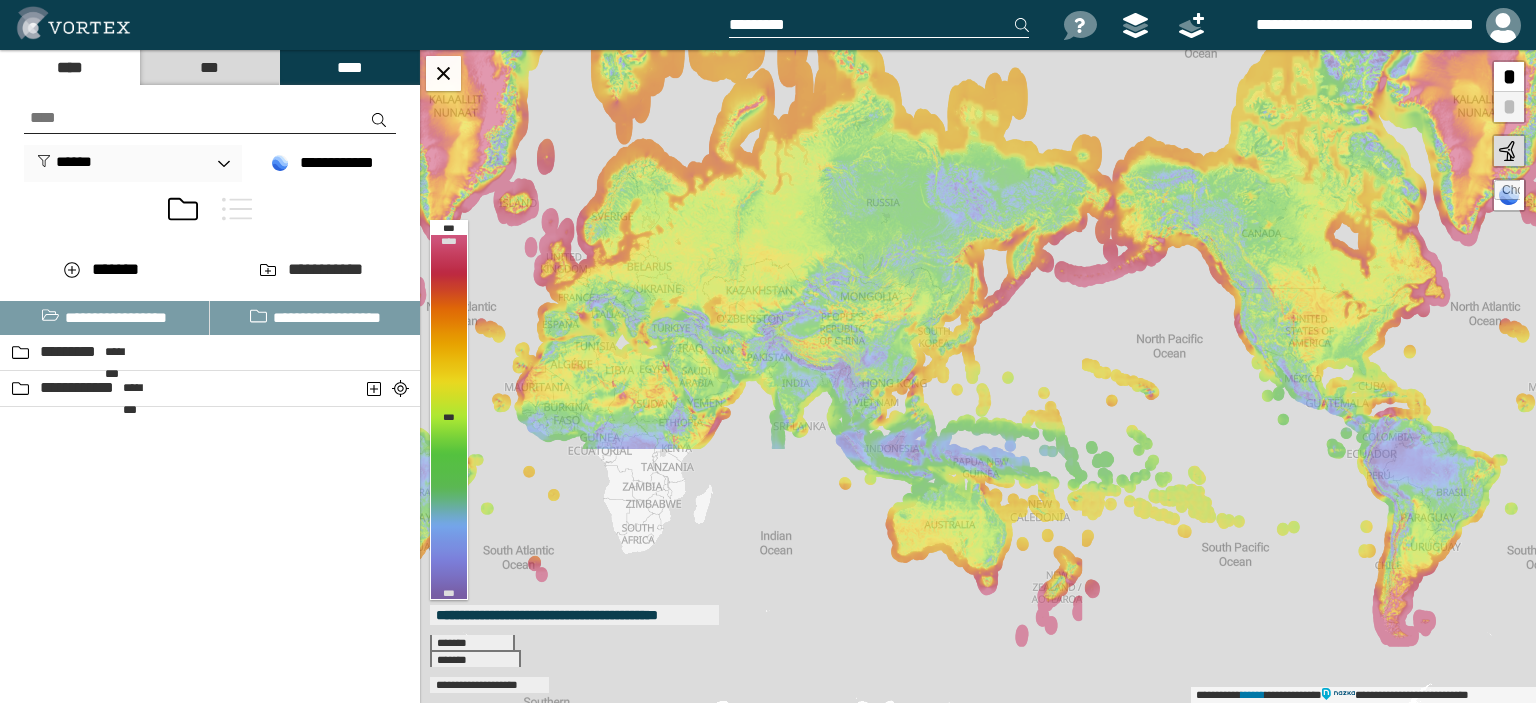 drag, startPoint x: 1354, startPoint y: 398, endPoint x: 946, endPoint y: 403, distance: 408.03064 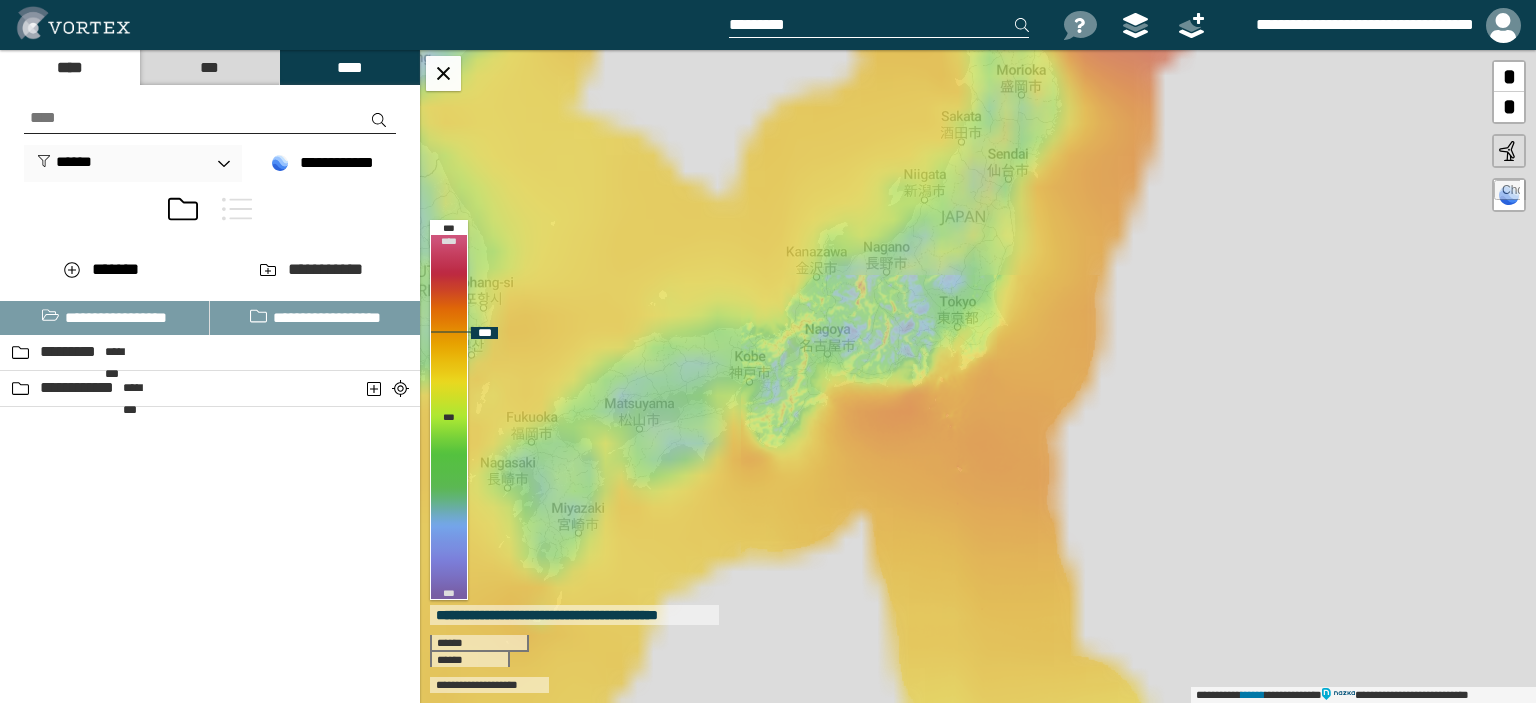 drag, startPoint x: 872, startPoint y: 376, endPoint x: 909, endPoint y: 480, distance: 110.38569 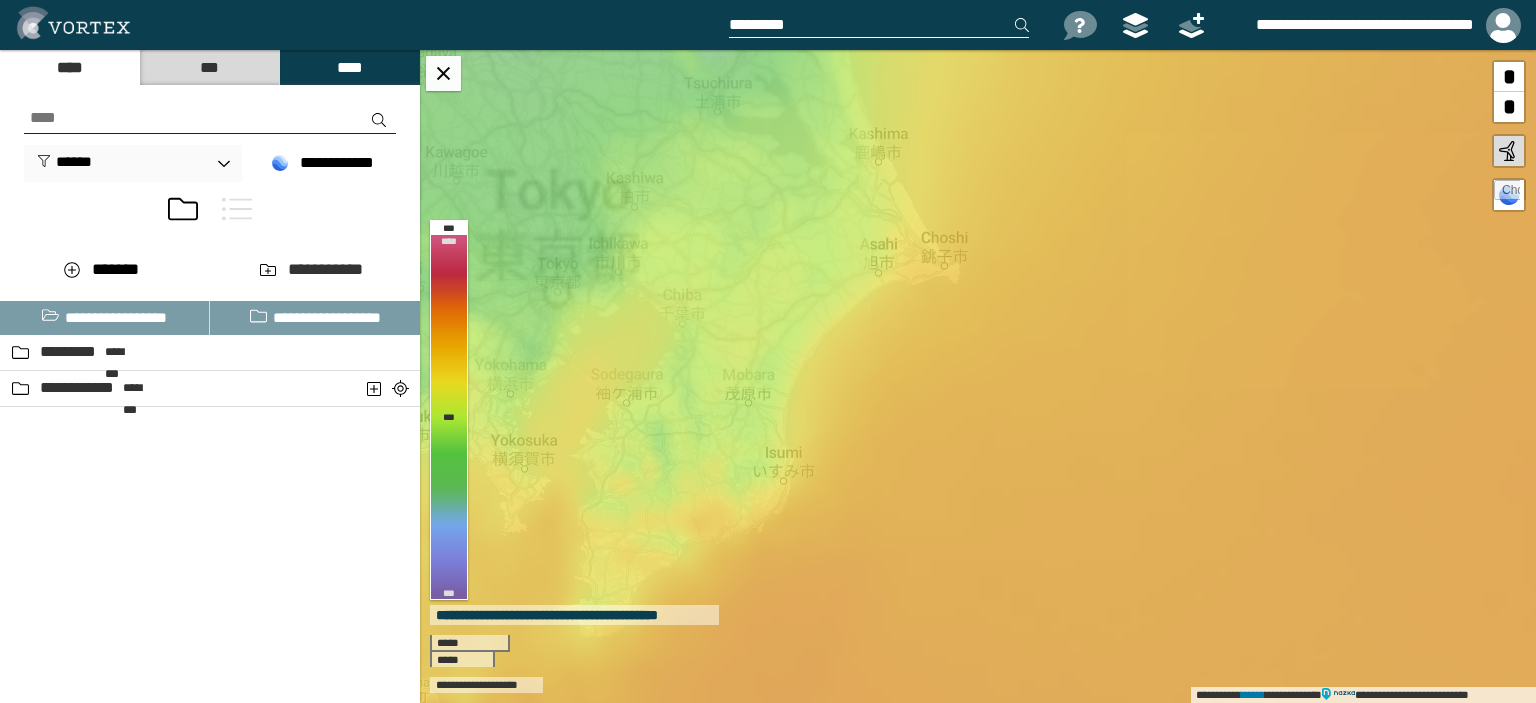drag, startPoint x: 1039, startPoint y: 311, endPoint x: 901, endPoint y: 398, distance: 163.13492 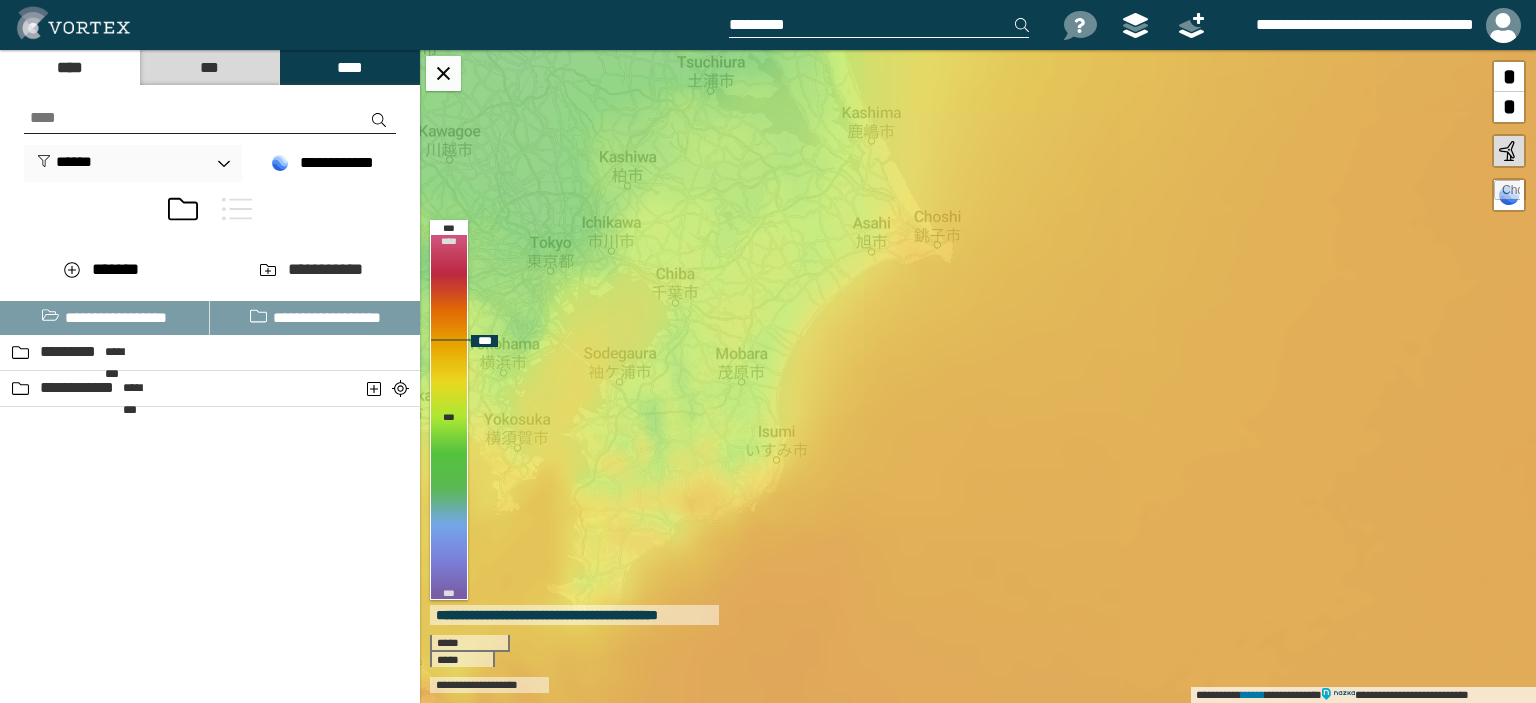 drag, startPoint x: 918, startPoint y: 427, endPoint x: 908, endPoint y: 399, distance: 29.732138 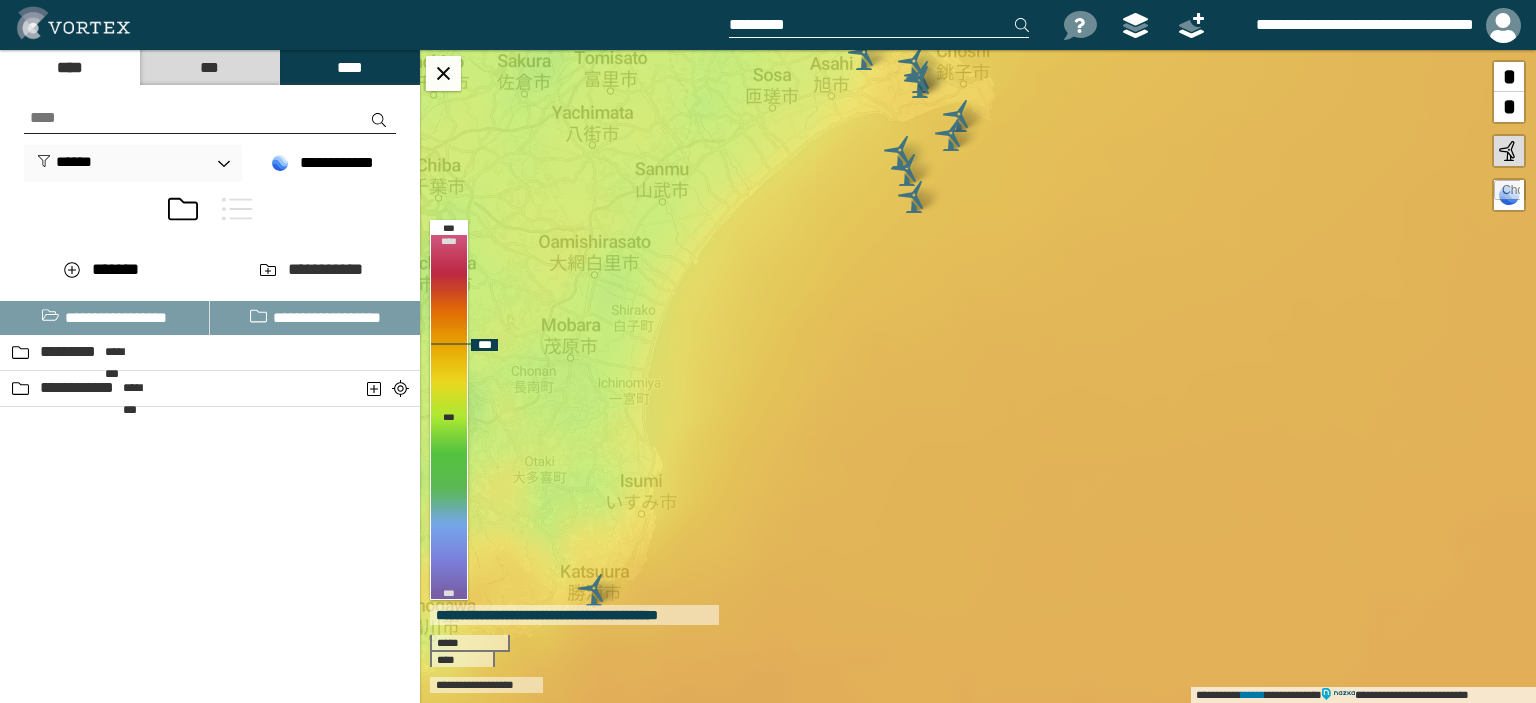 click on "**********" at bounding box center (978, 376) 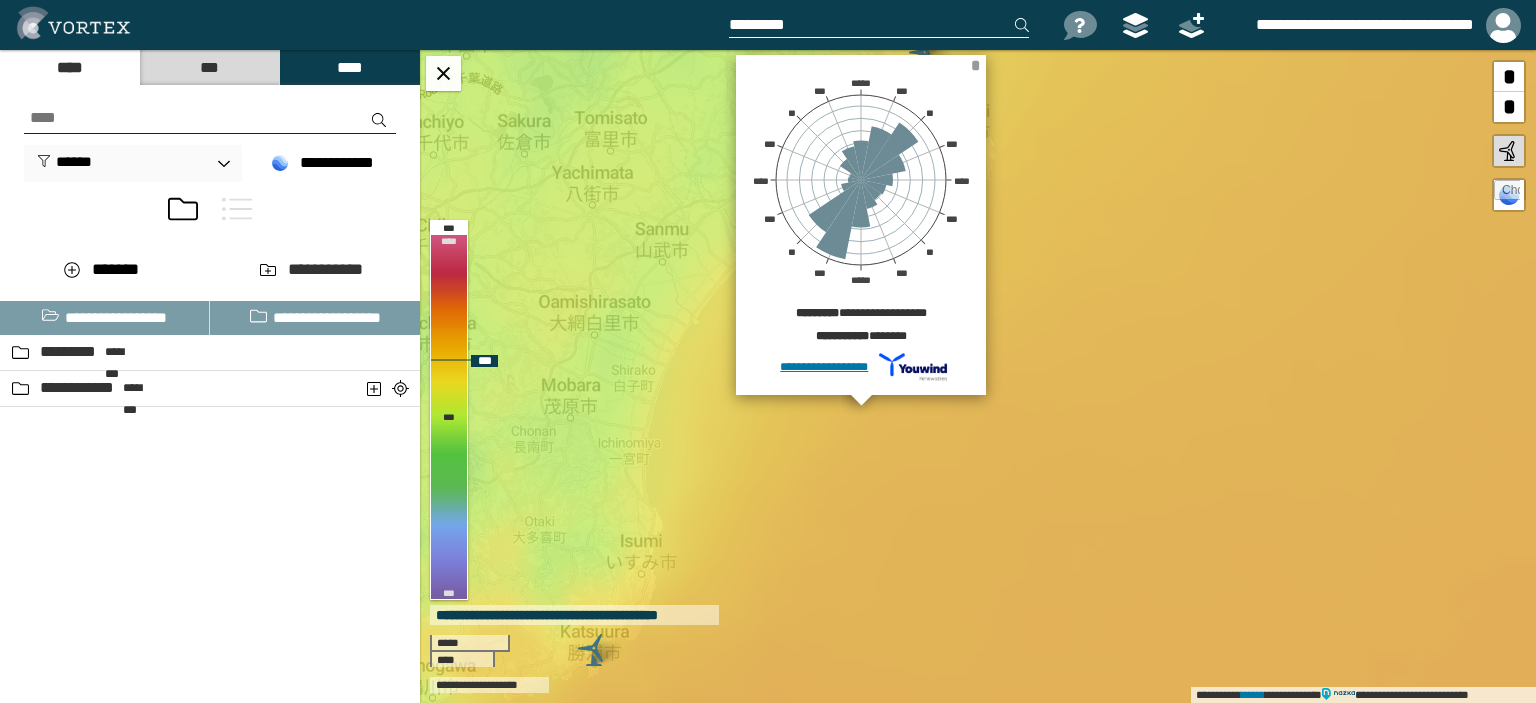 click on "*" at bounding box center (975, 65) 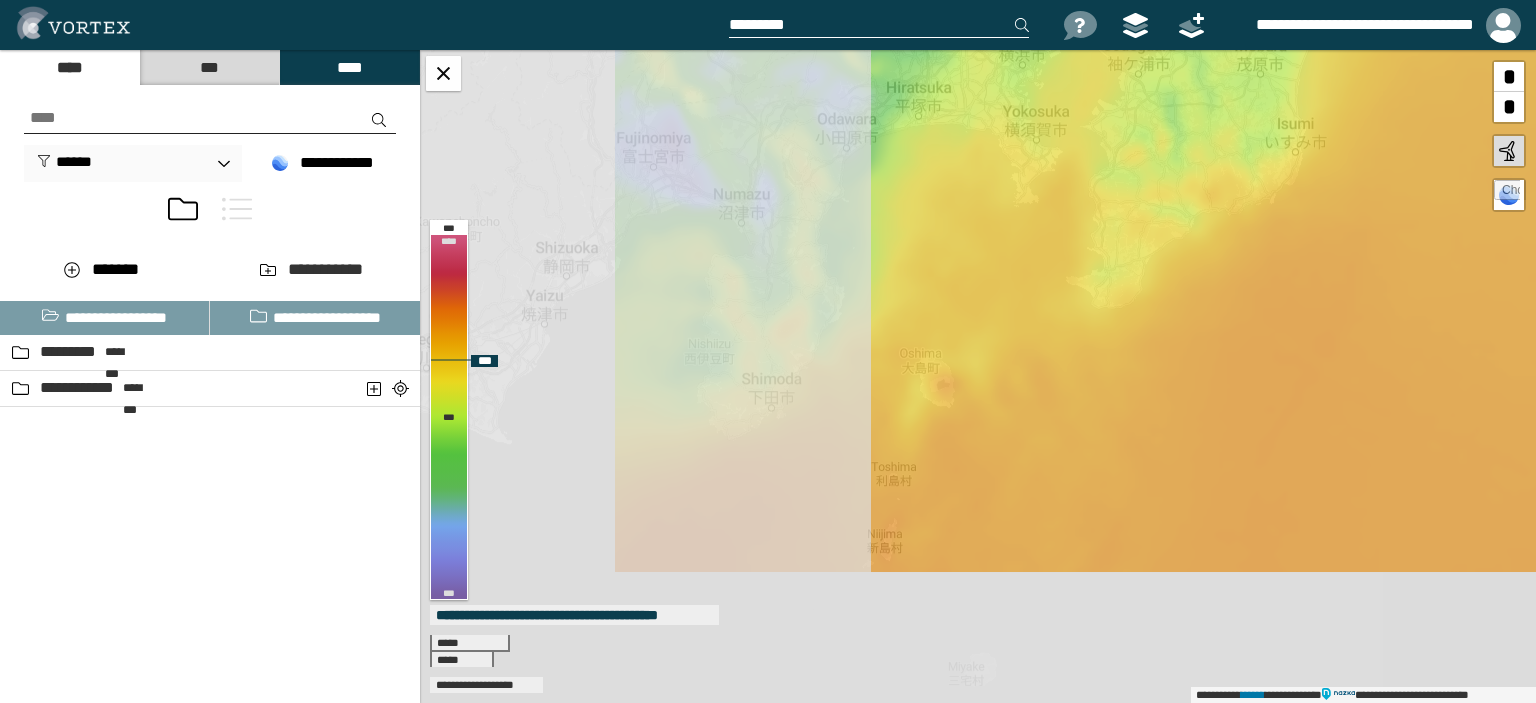 drag, startPoint x: 769, startPoint y: 521, endPoint x: 1316, endPoint y: 144, distance: 664.33276 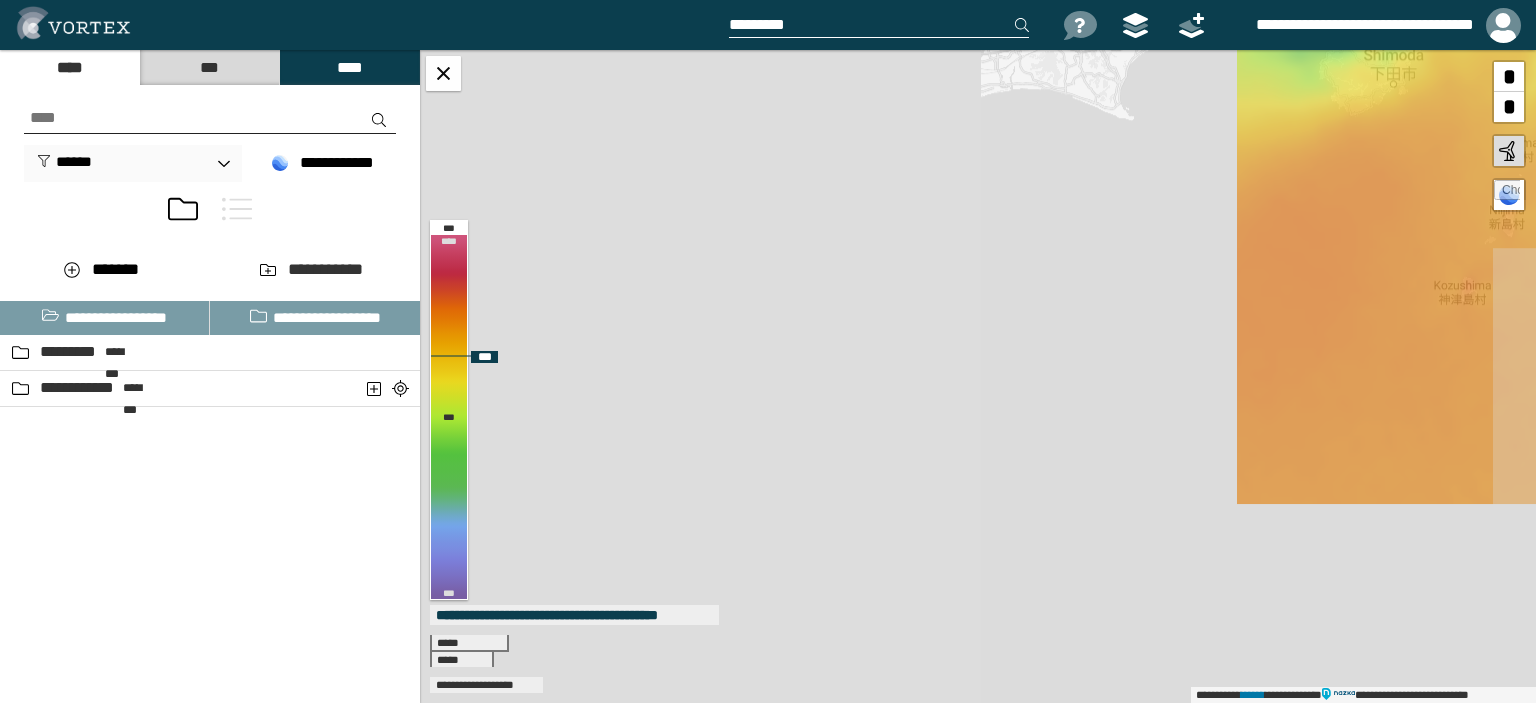 drag, startPoint x: 771, startPoint y: 377, endPoint x: 1318, endPoint y: 117, distance: 605.6476 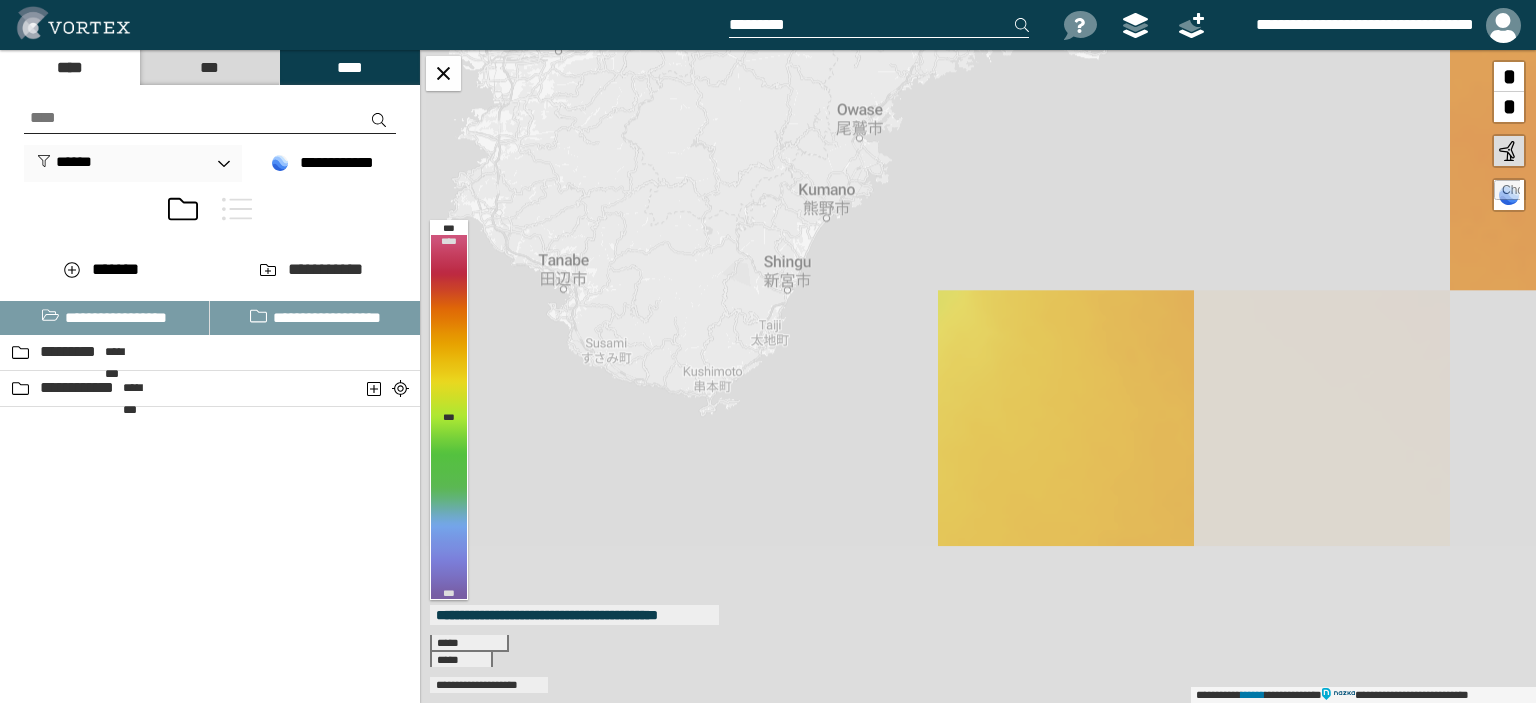 drag, startPoint x: 759, startPoint y: 492, endPoint x: 1228, endPoint y: 277, distance: 515.9322 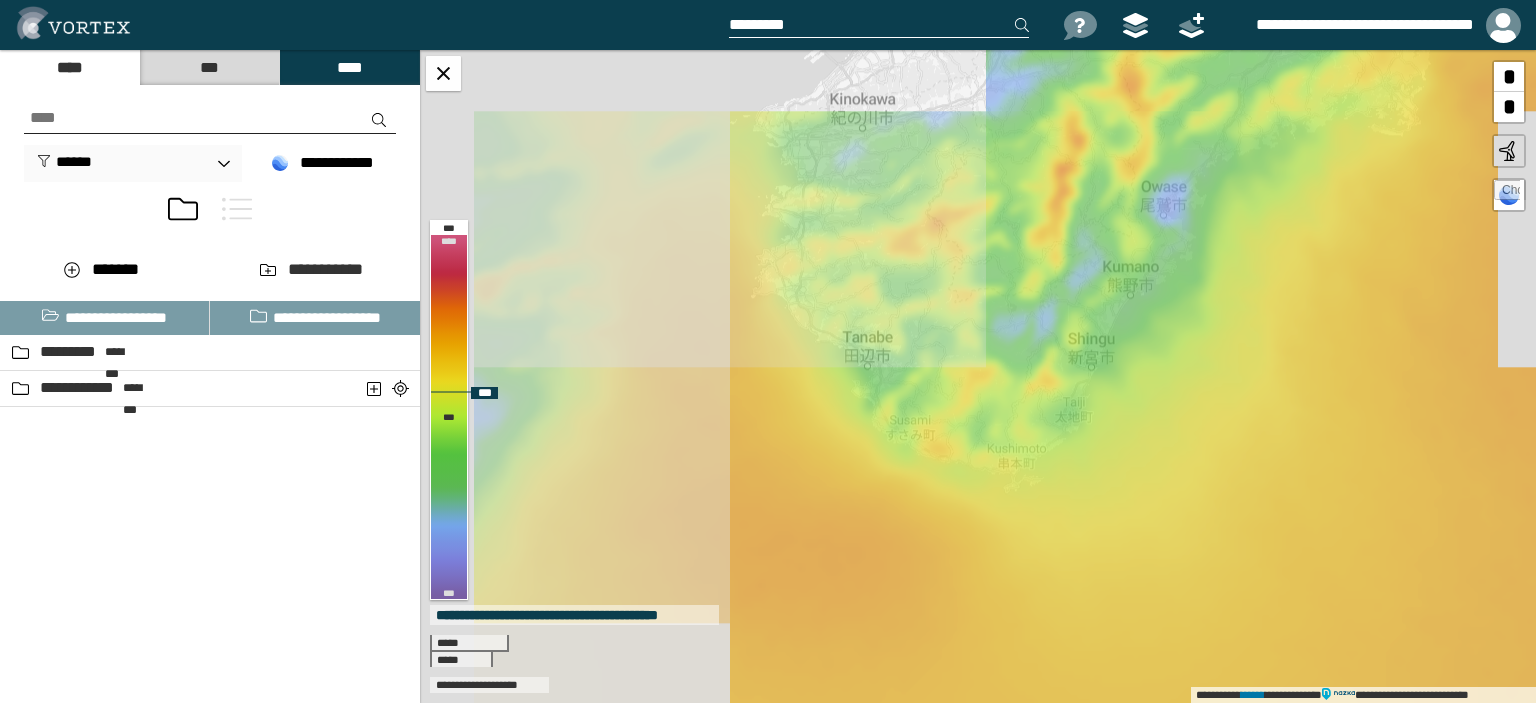 drag, startPoint x: 728, startPoint y: 407, endPoint x: 1064, endPoint y: 499, distance: 348.3676 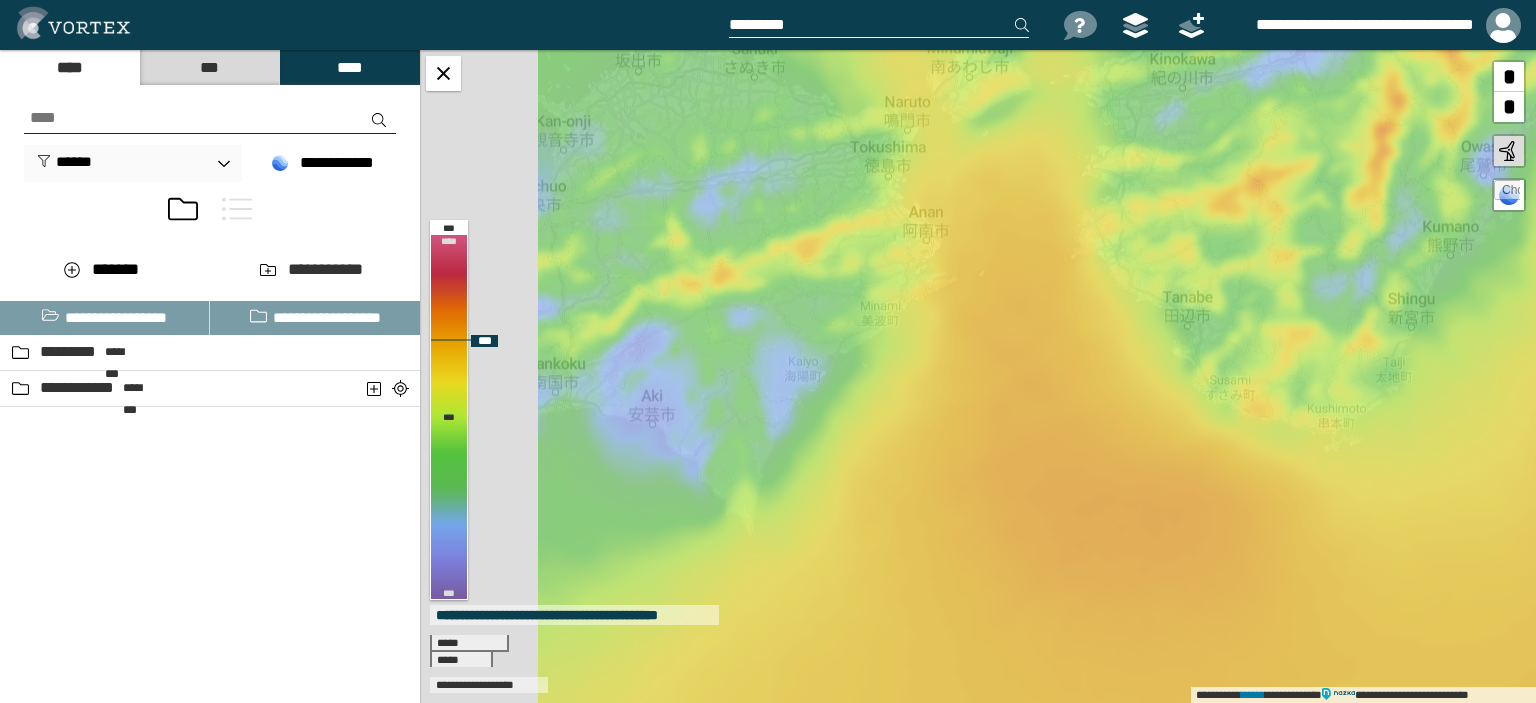 drag, startPoint x: 698, startPoint y: 414, endPoint x: 1032, endPoint y: 333, distance: 343.68155 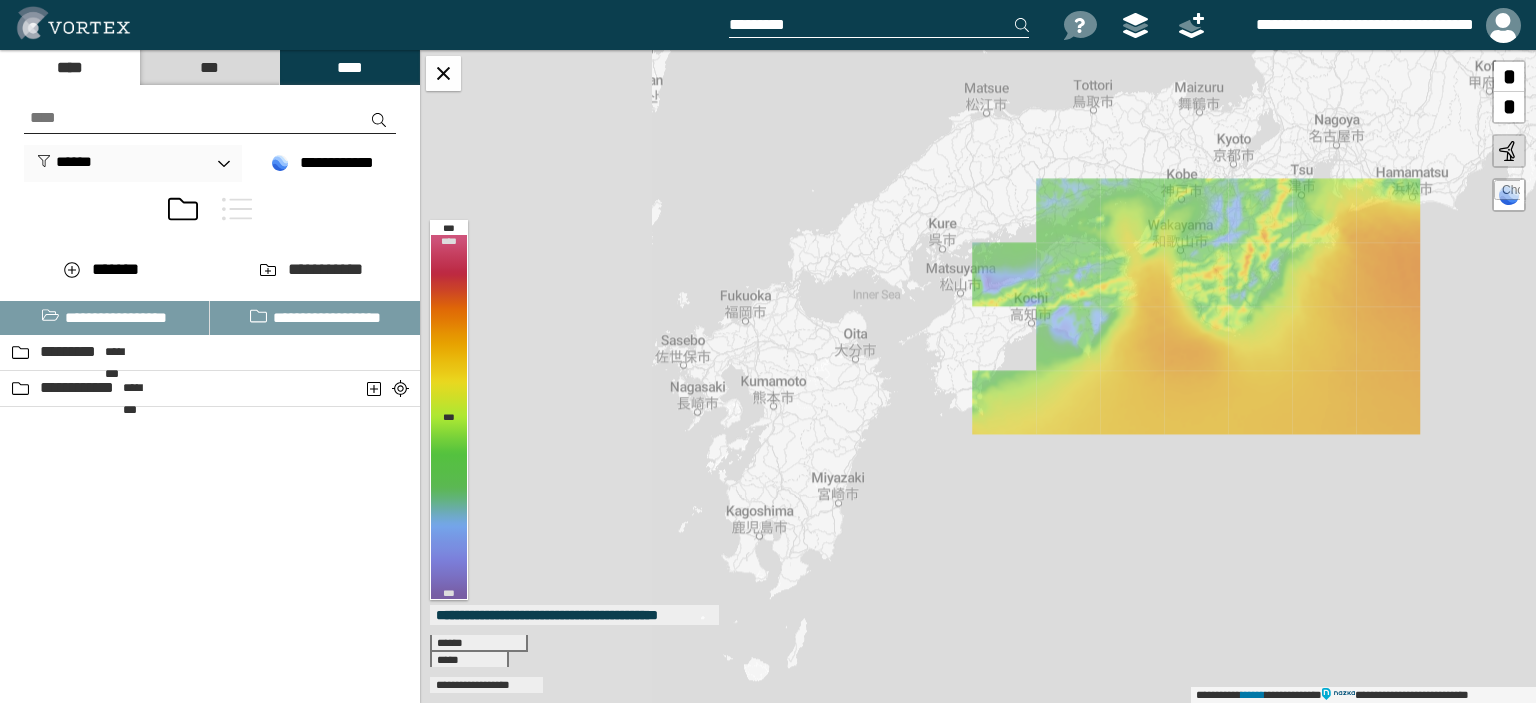 drag, startPoint x: 732, startPoint y: 471, endPoint x: 1010, endPoint y: 406, distance: 285.4978 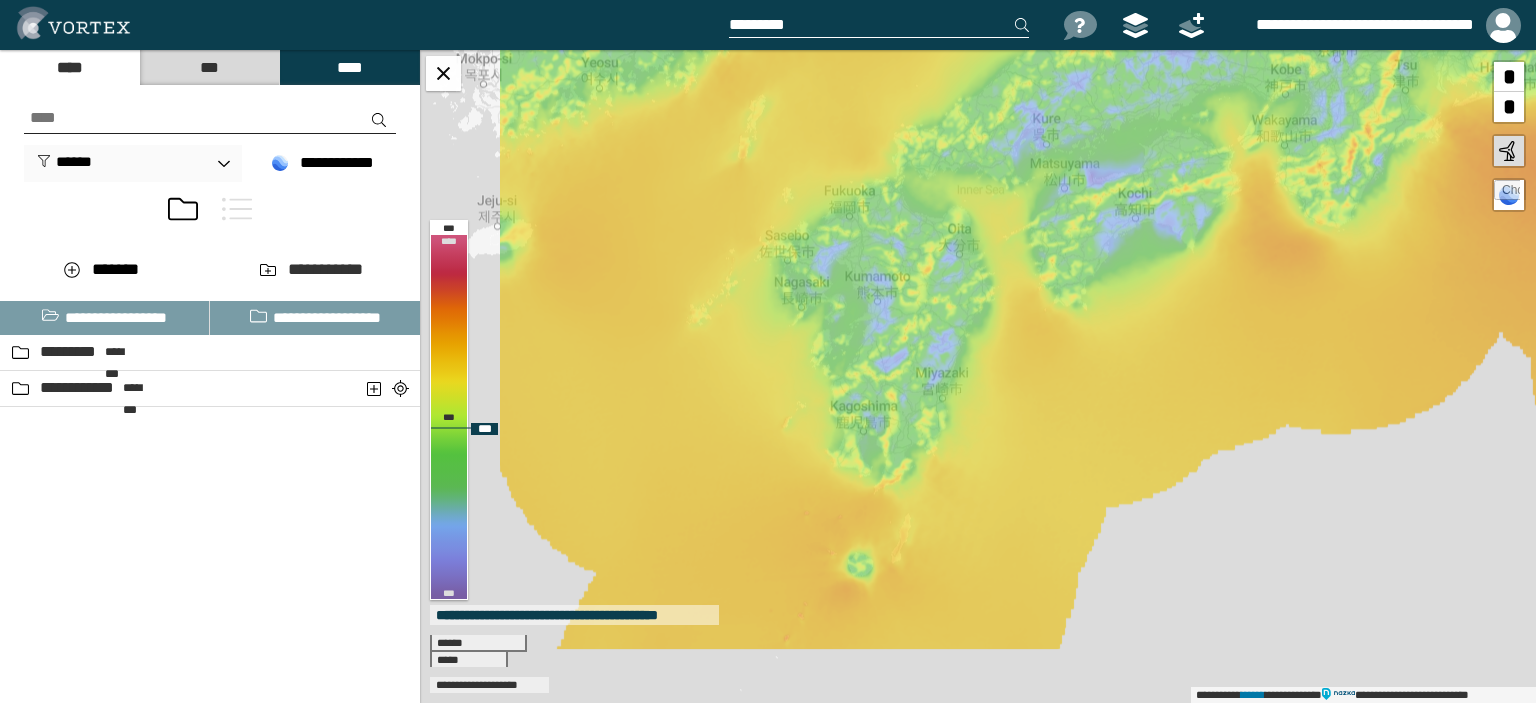 drag, startPoint x: 811, startPoint y: 532, endPoint x: 890, endPoint y: 439, distance: 122.02459 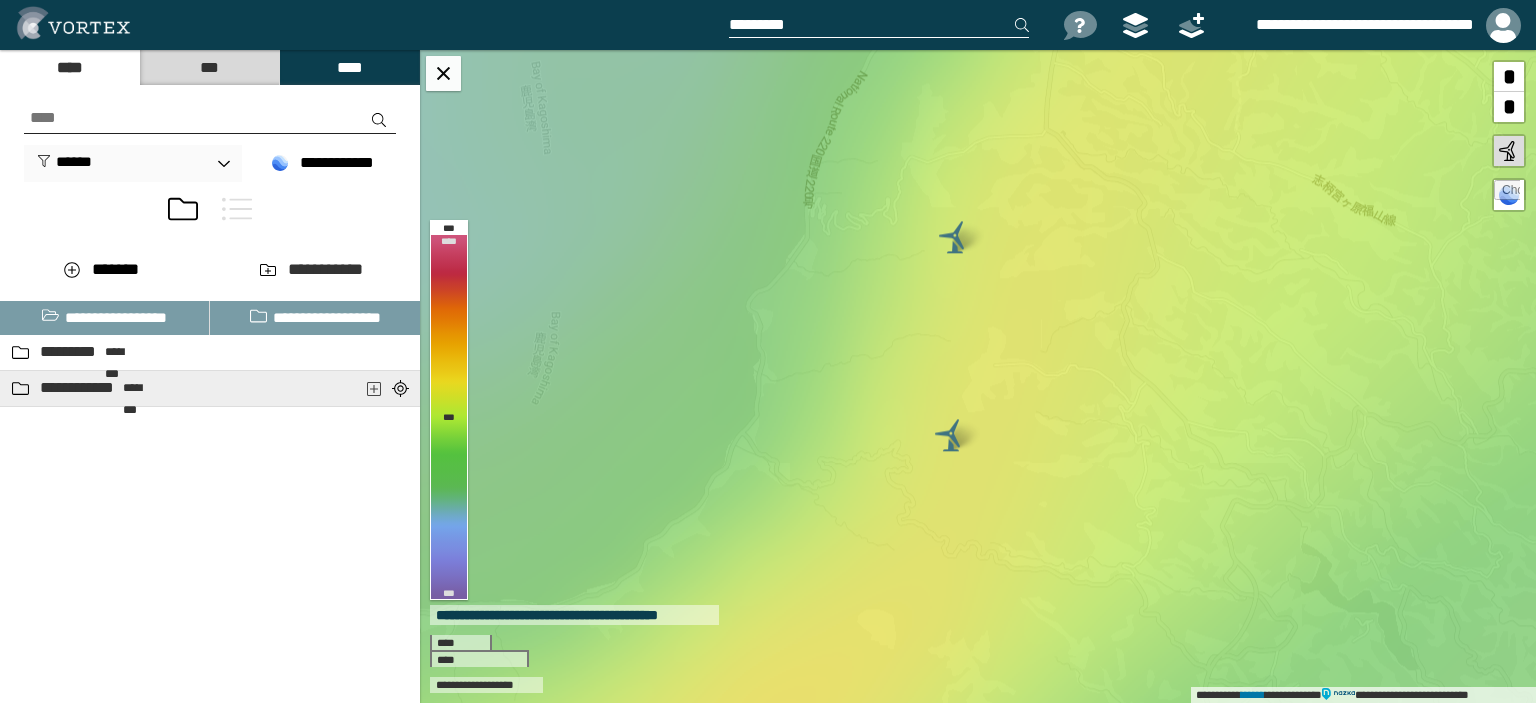 click at bounding box center [375, 388] 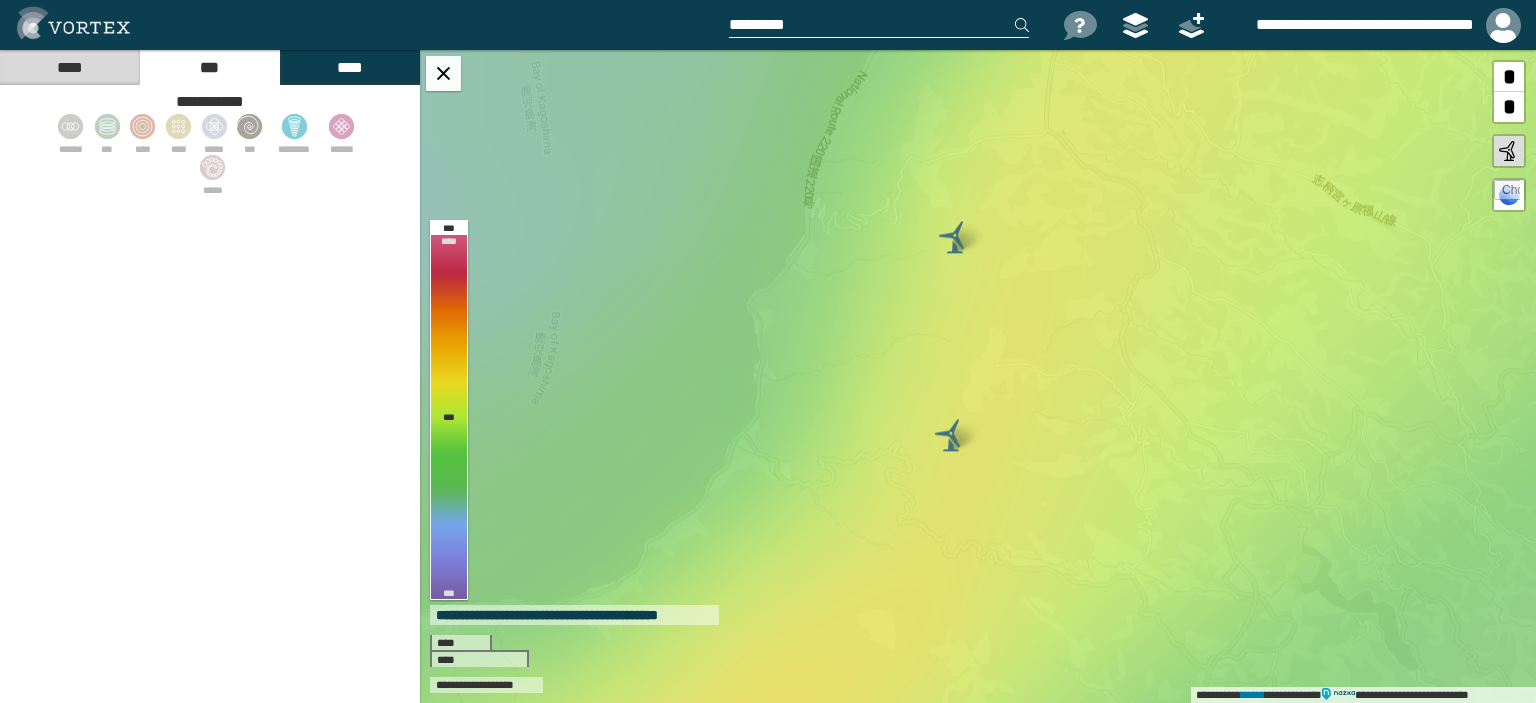 click on "****" at bounding box center [69, 67] 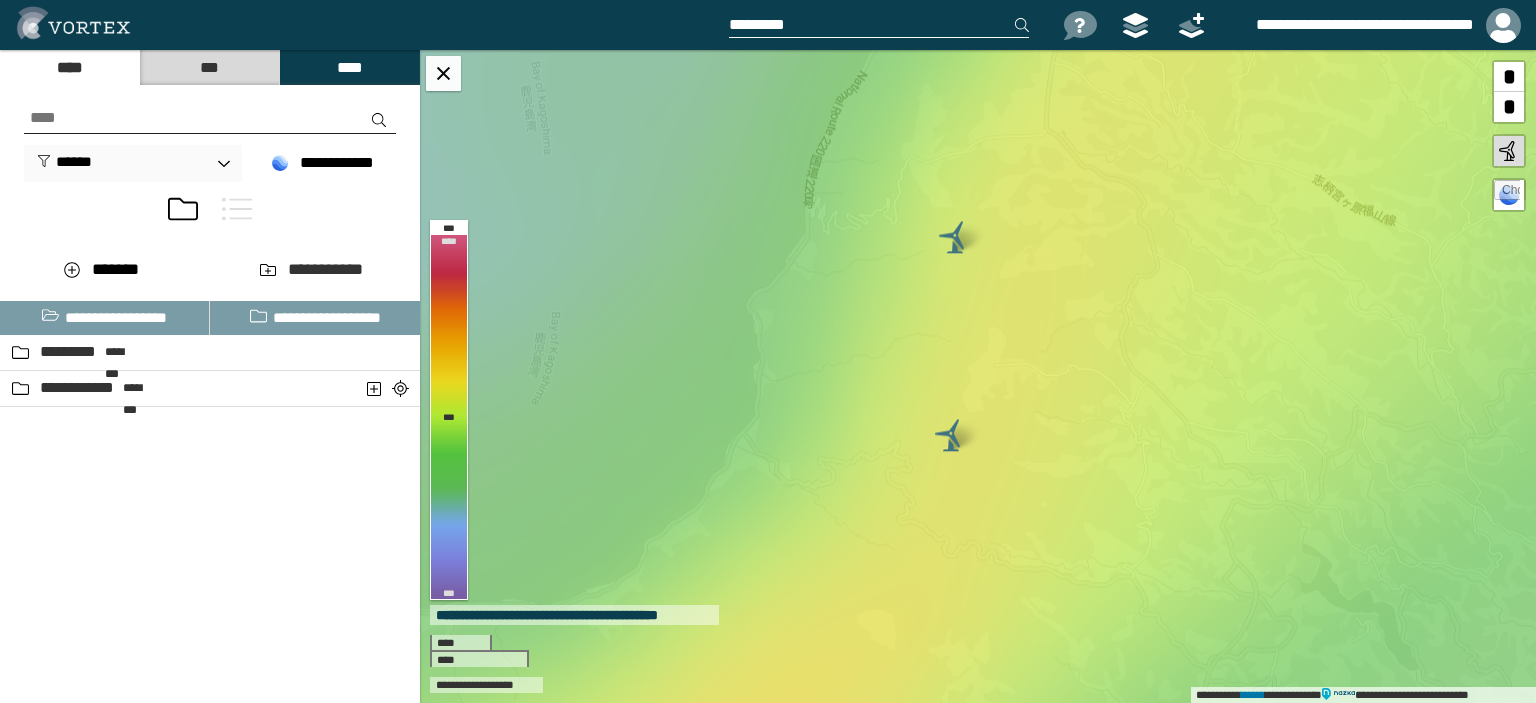 click on "***" at bounding box center [209, 67] 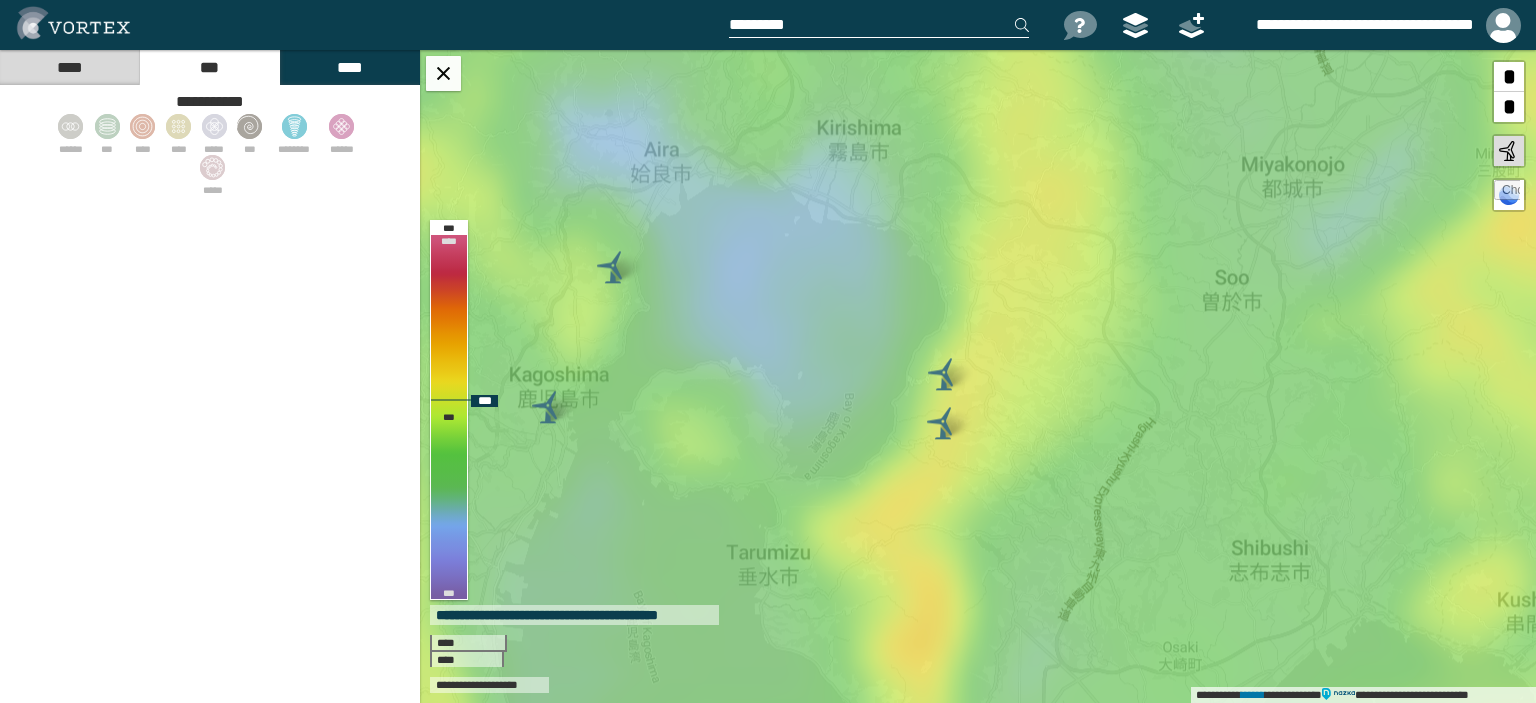 click at bounding box center (944, 374) 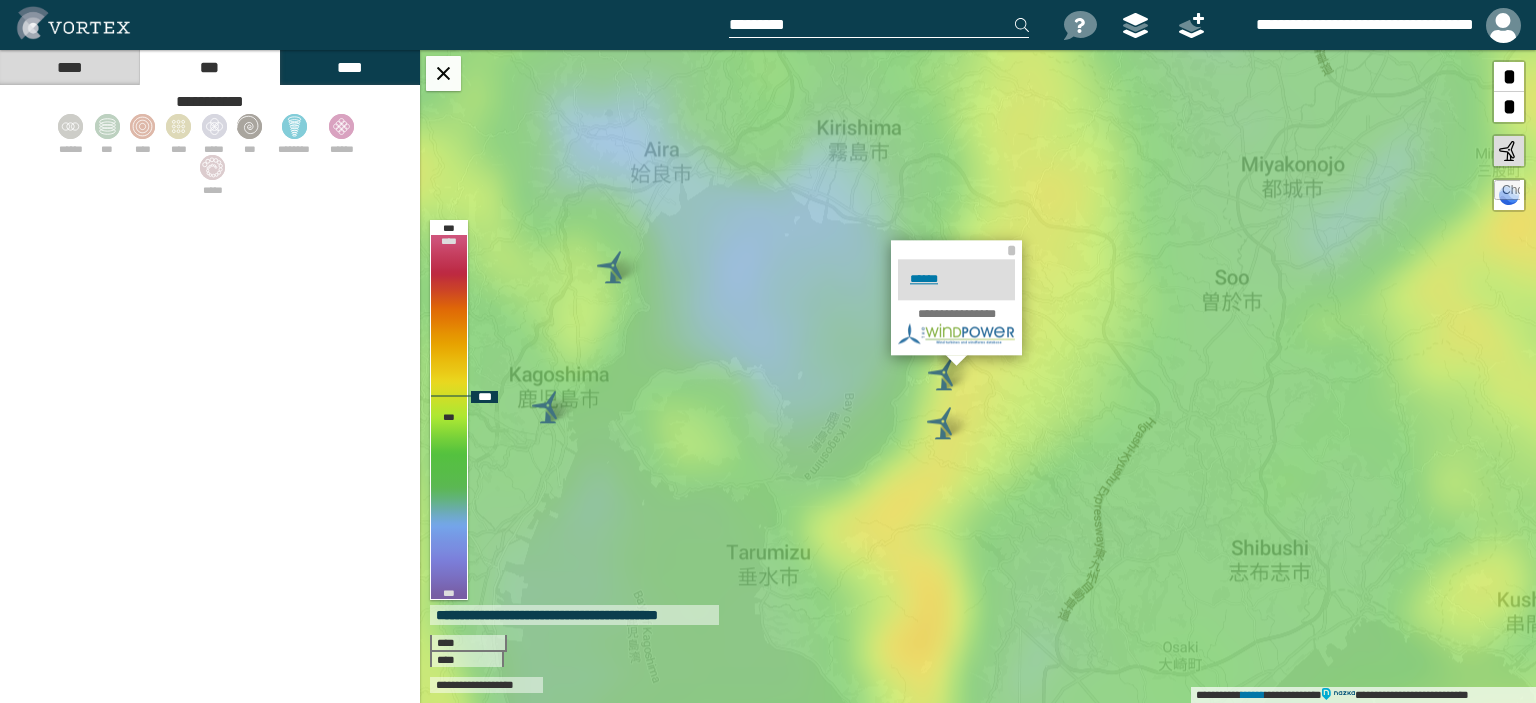 click at bounding box center [943, 423] 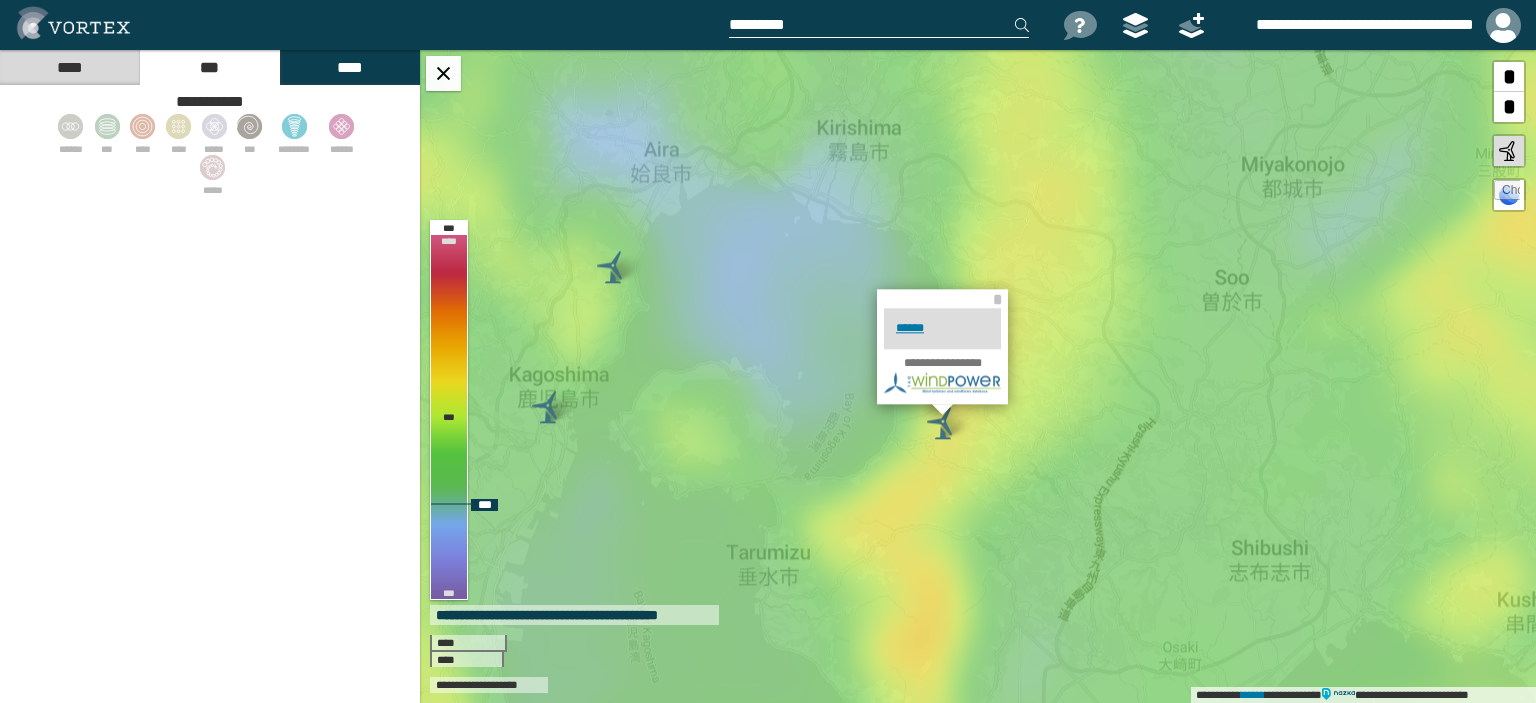 click on "[FIRST] [LAST]
[ADDRESS]
[CITY] [STATE] [ZIP]" at bounding box center (978, 376) 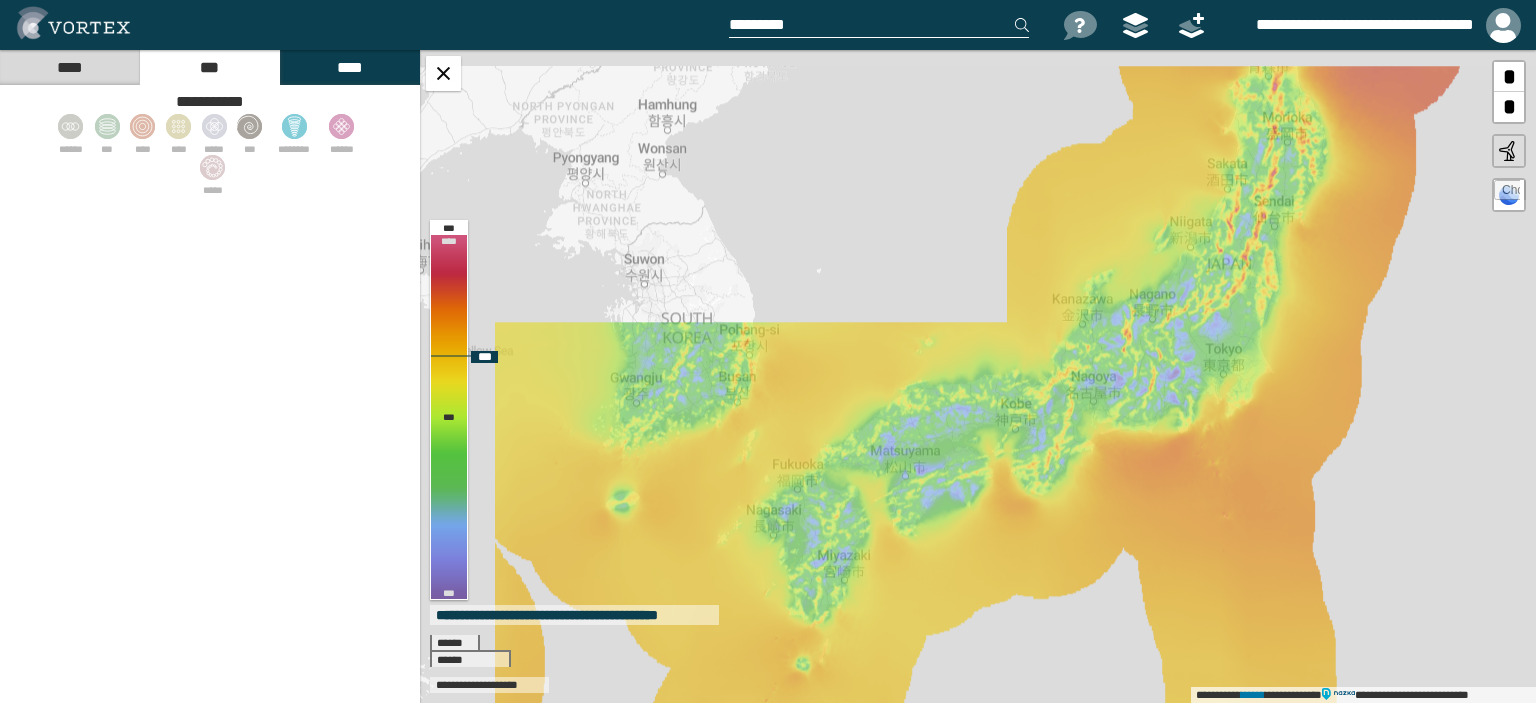 drag, startPoint x: 1079, startPoint y: 335, endPoint x: 992, endPoint y: 546, distance: 228.23233 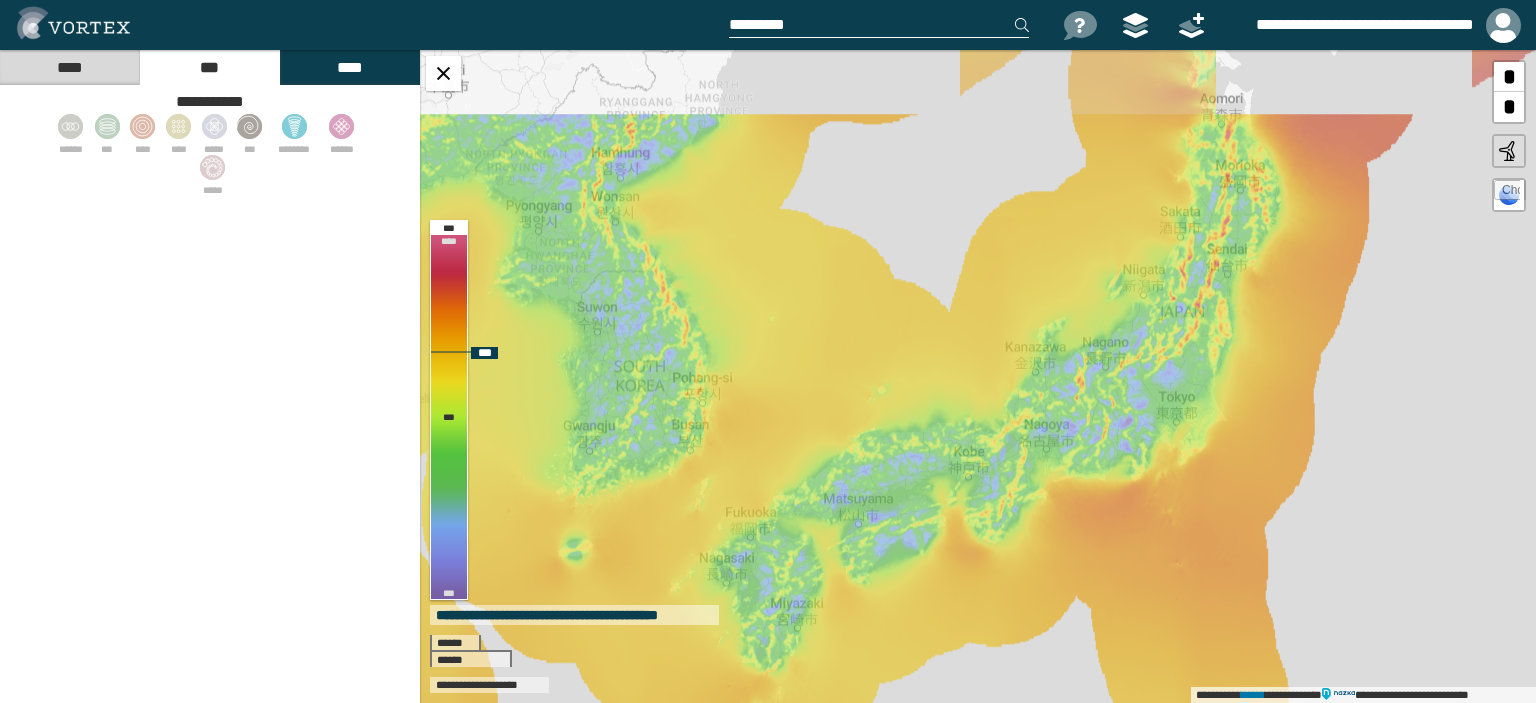 drag, startPoint x: 1116, startPoint y: 433, endPoint x: 1064, endPoint y: 483, distance: 72.138756 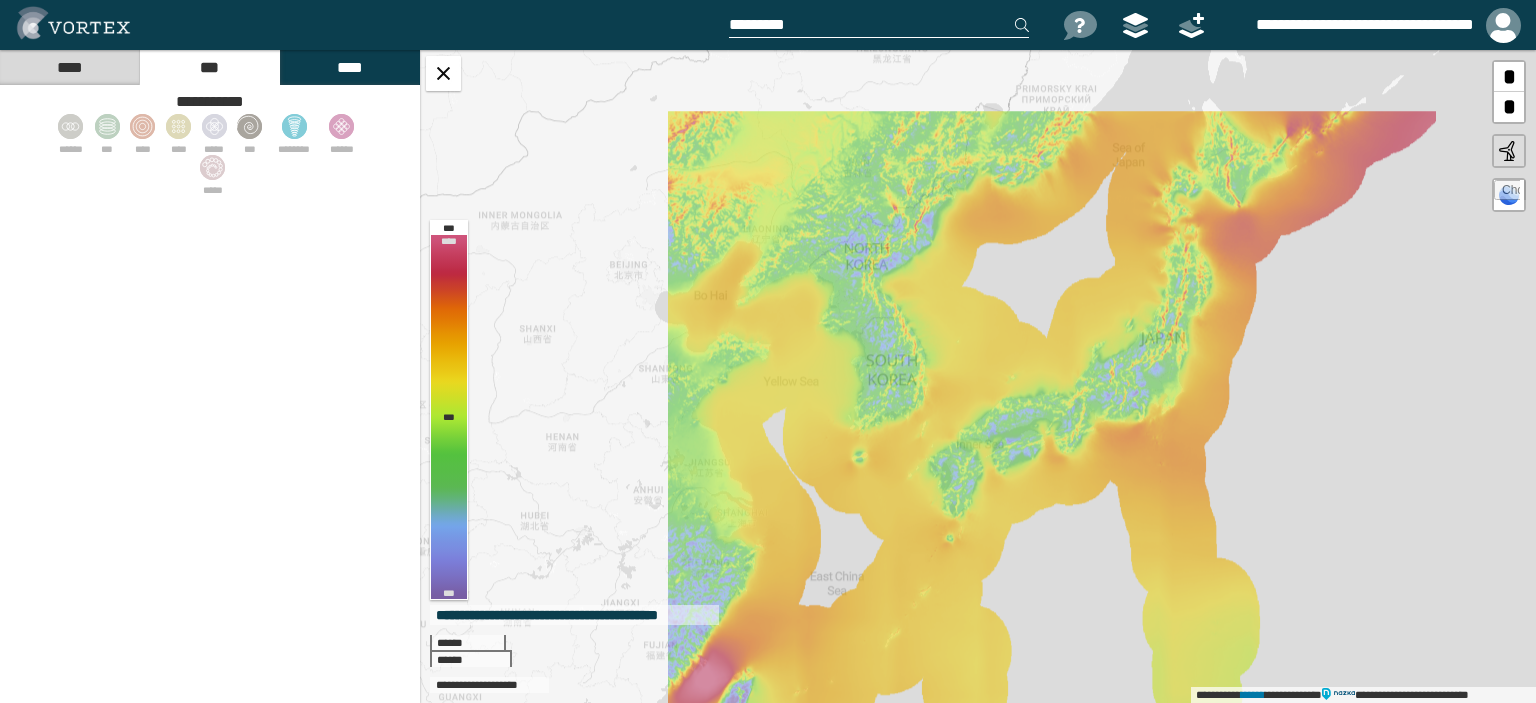 drag, startPoint x: 873, startPoint y: 395, endPoint x: 927, endPoint y: 389, distance: 54.33231 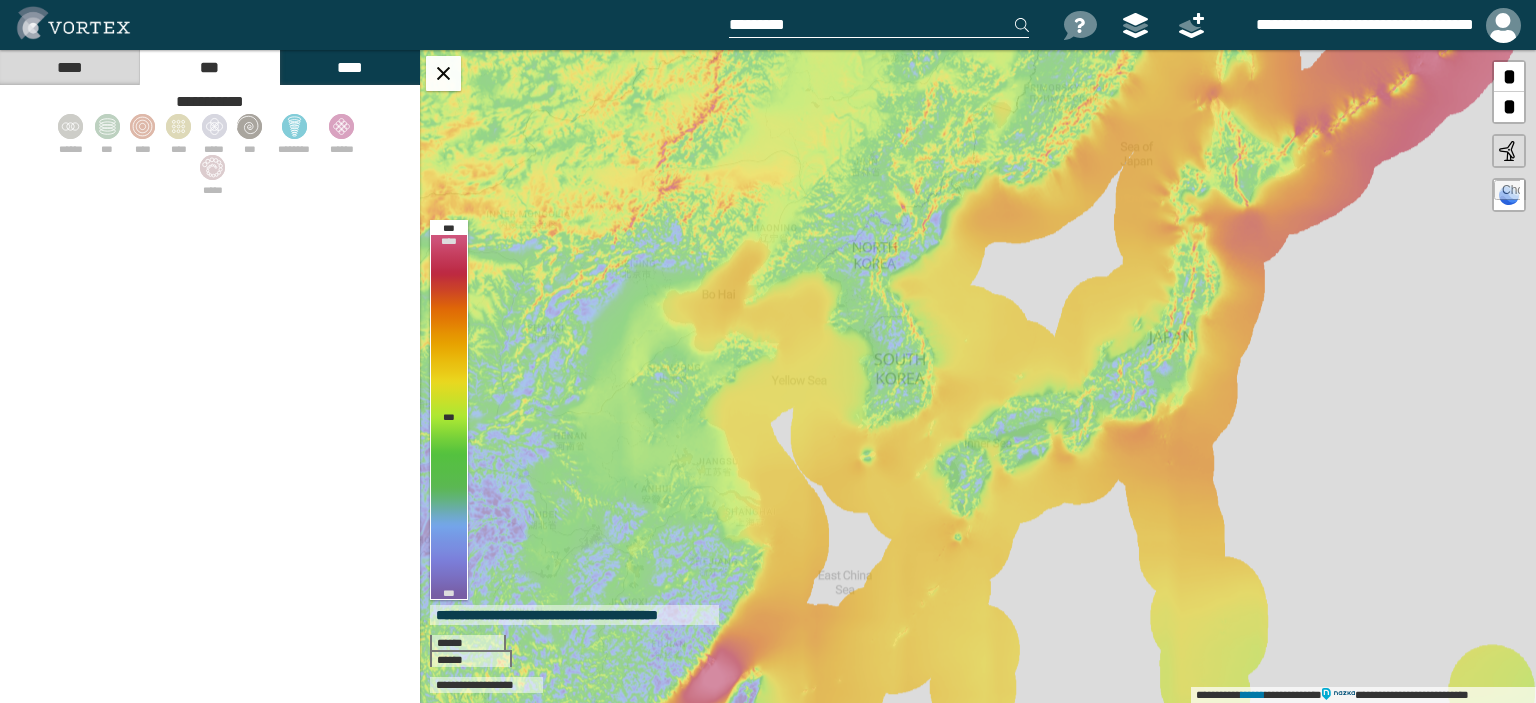 click on "****" at bounding box center (69, 67) 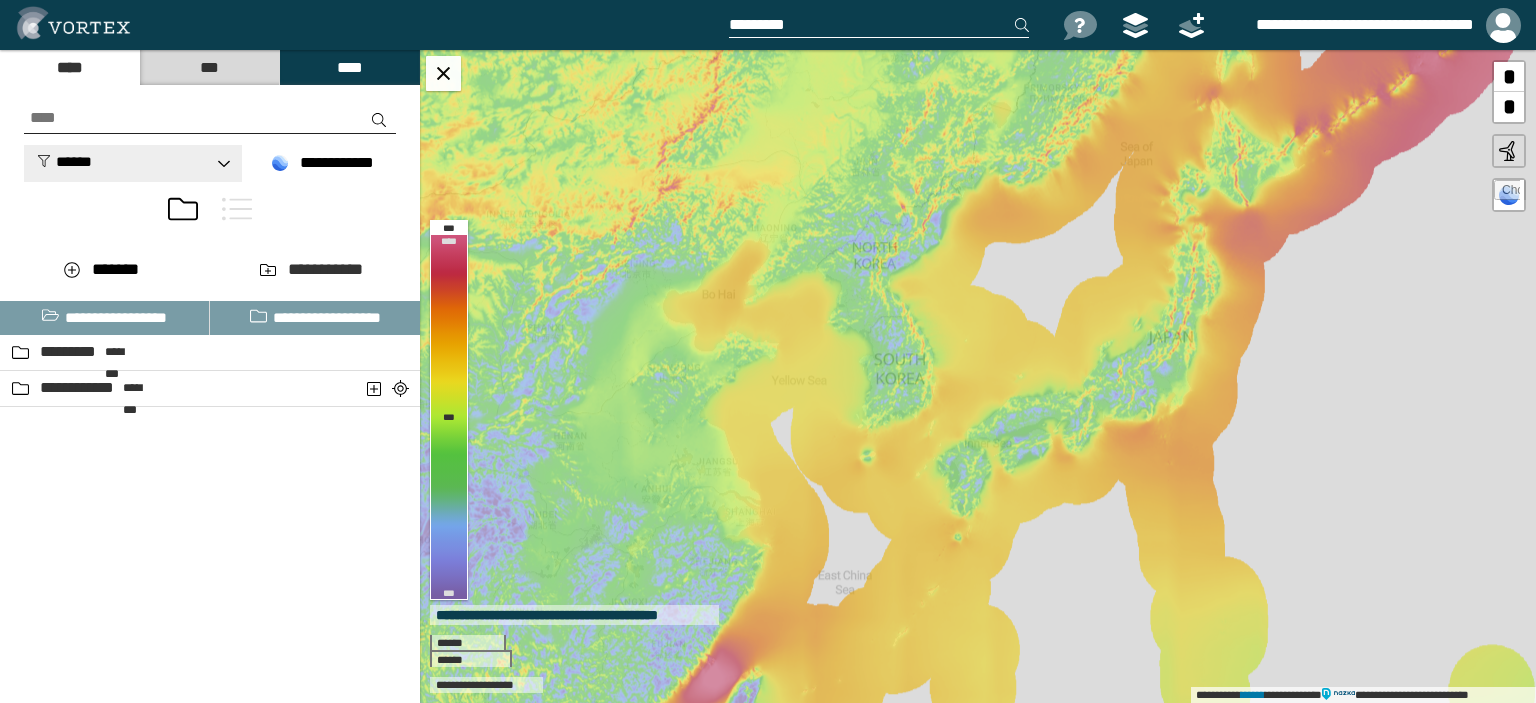 click on "******" at bounding box center (64, 161) 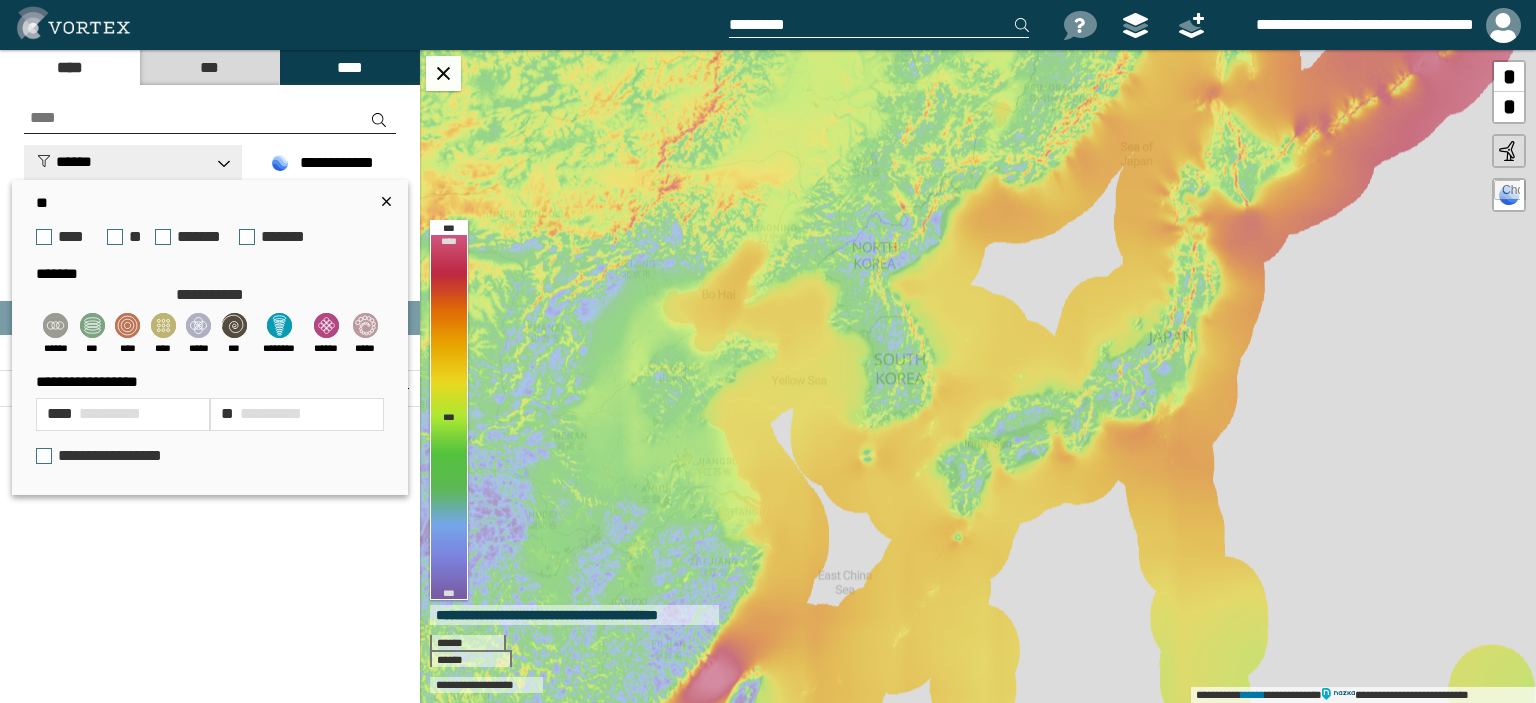click on "******" at bounding box center (64, 161) 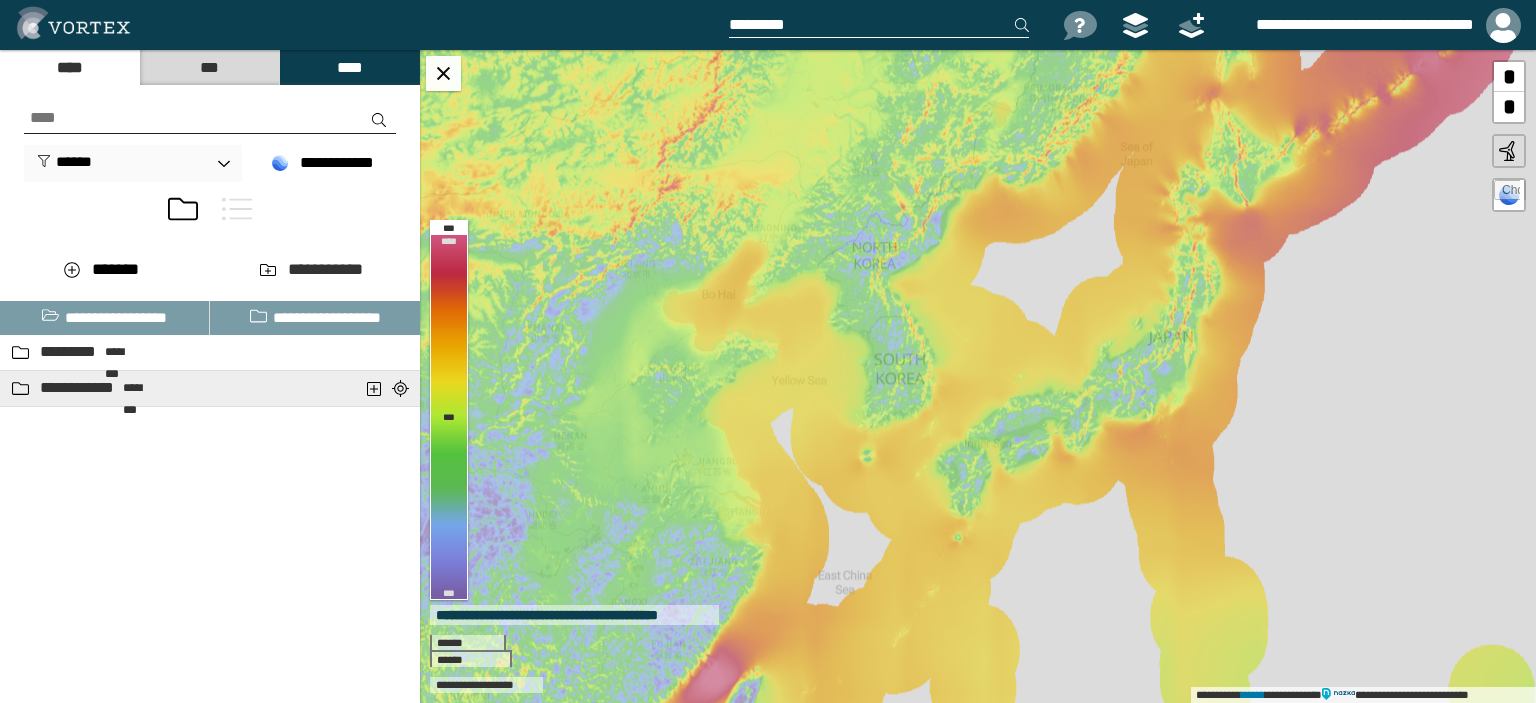 click at bounding box center [369, 388] 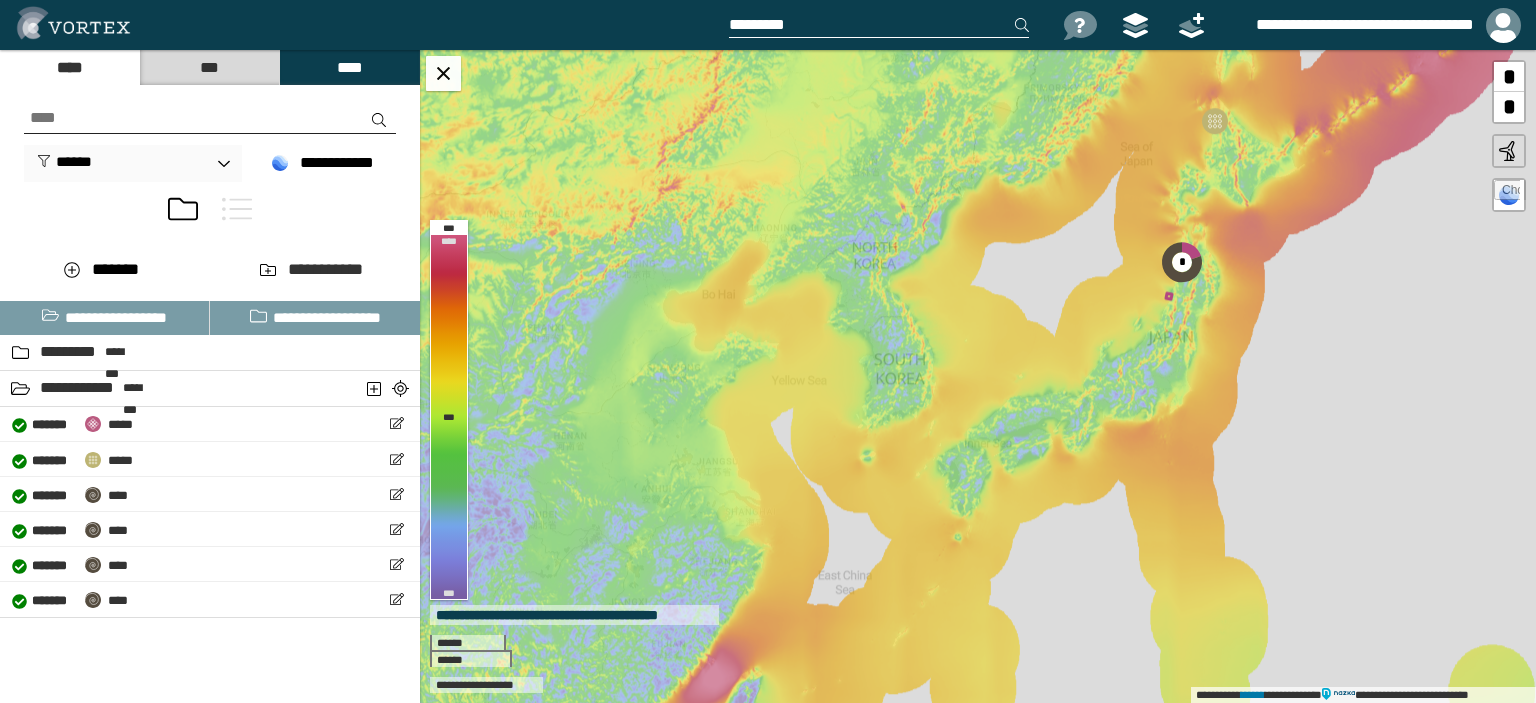 click on "***" at bounding box center (209, 67) 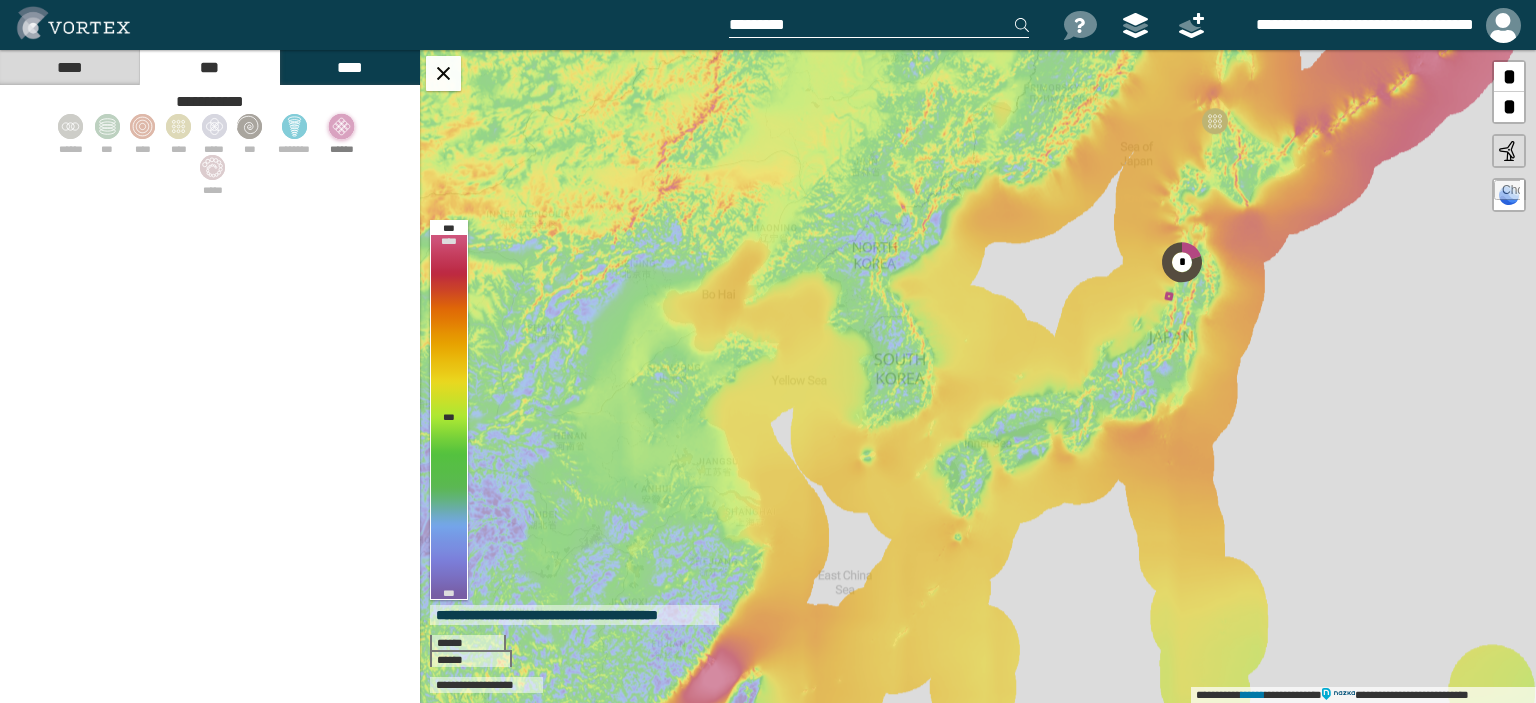 click 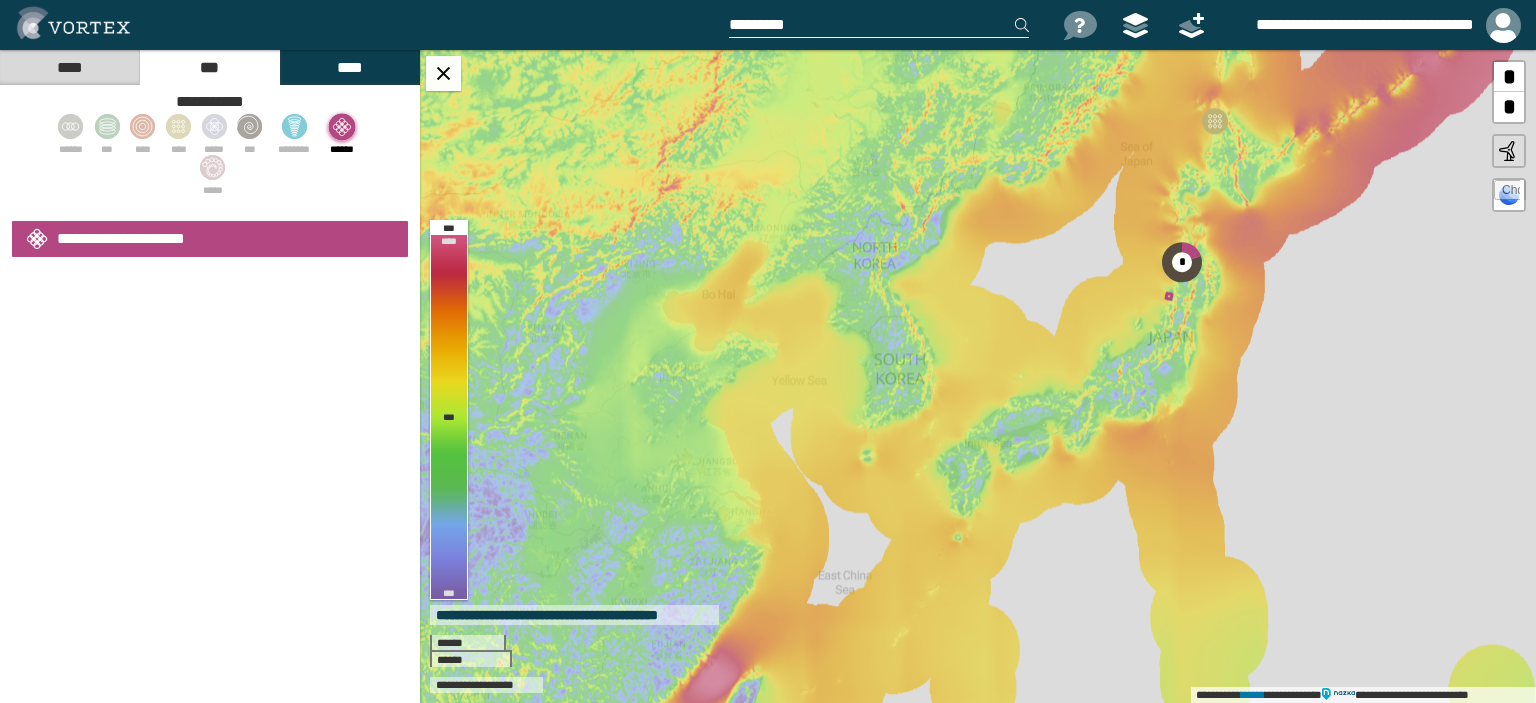 select on "**" 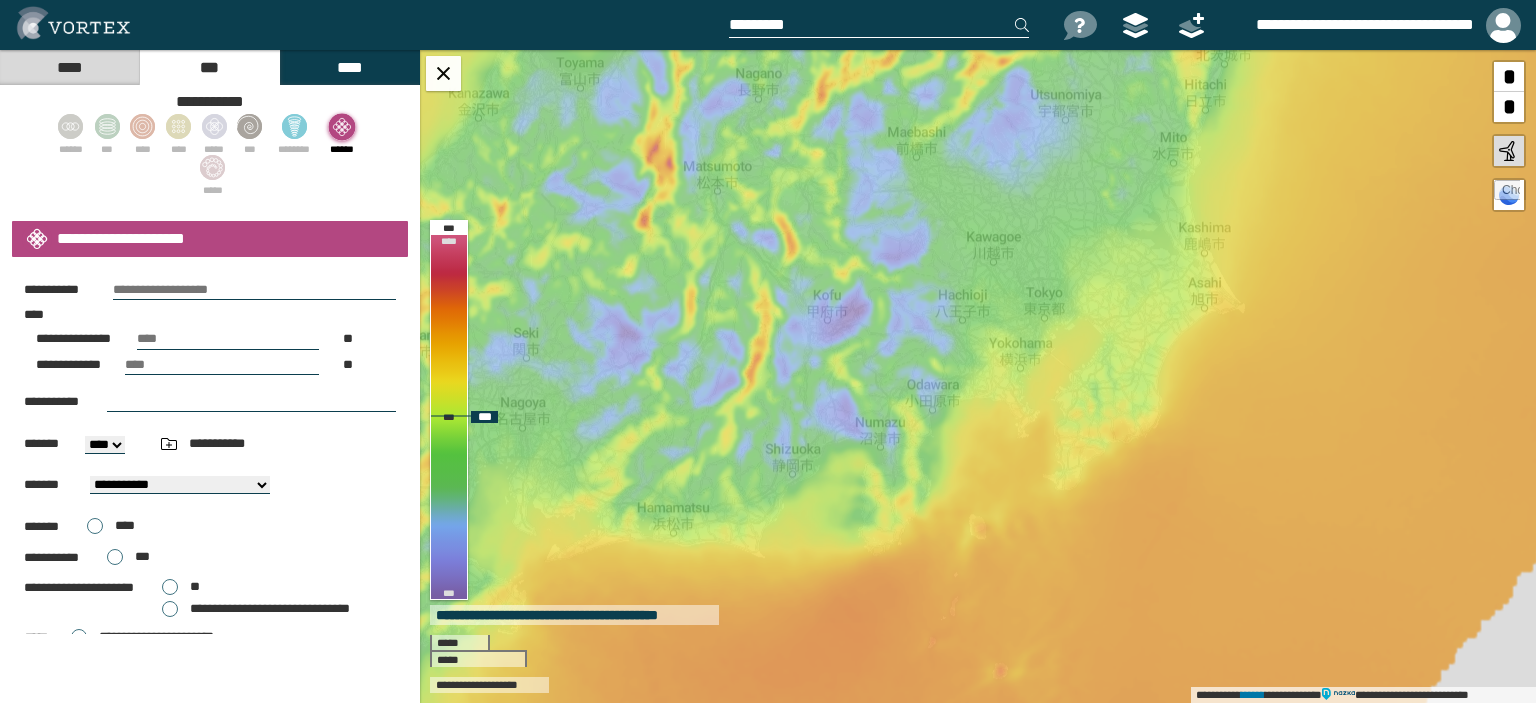 drag, startPoint x: 1165, startPoint y: 278, endPoint x: 1121, endPoint y: 289, distance: 45.35416 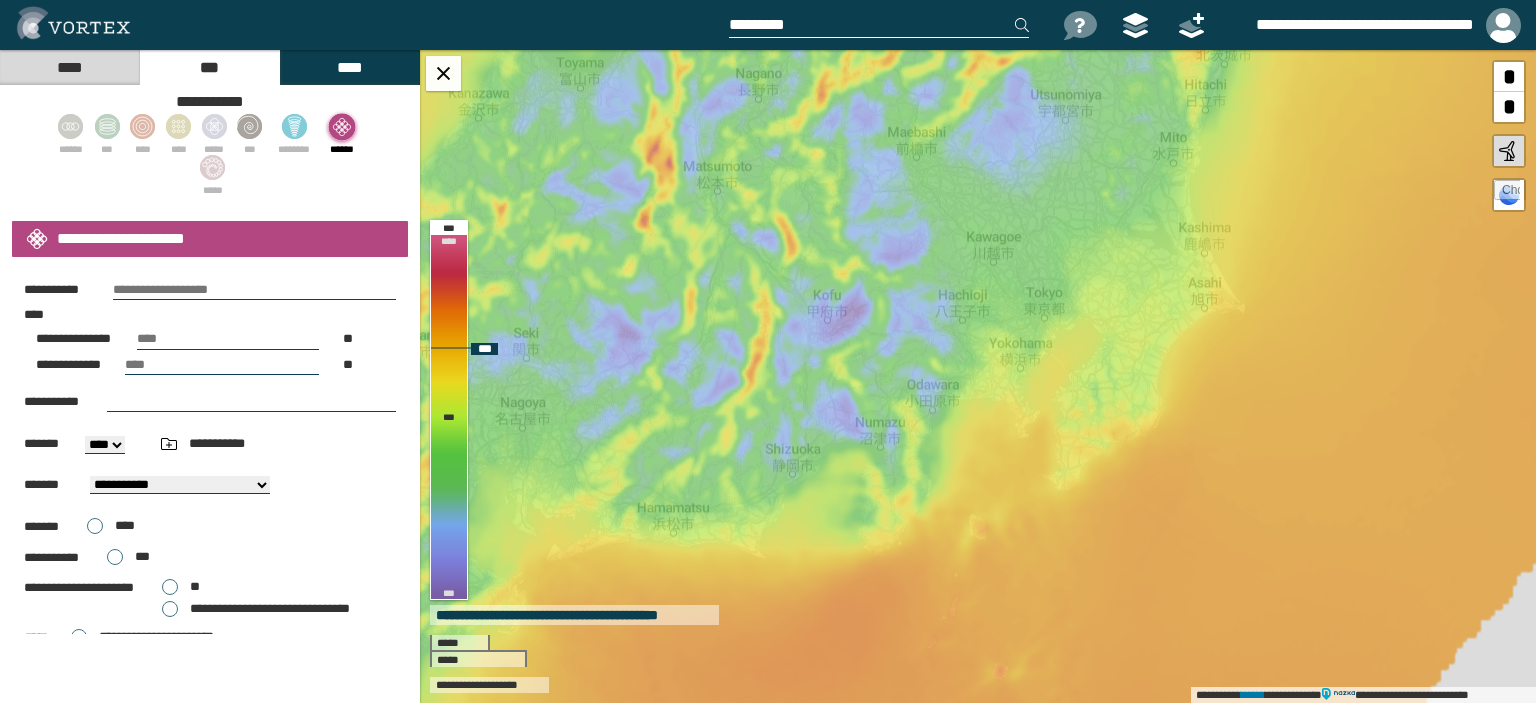 click on "[FIRST] [LAST] [ADDRESS]
[CITY] [STATE] [ZIP]" at bounding box center [978, 376] 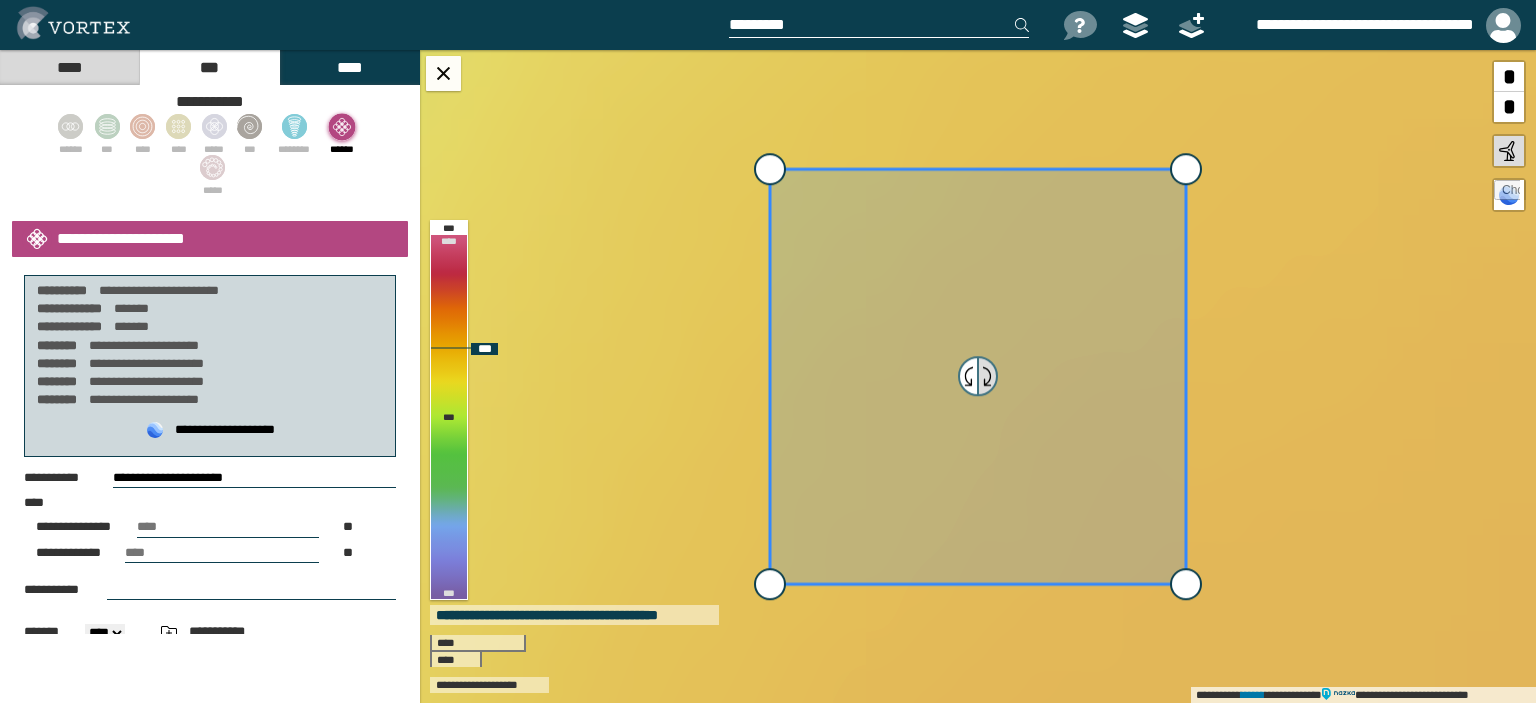 select on "**" 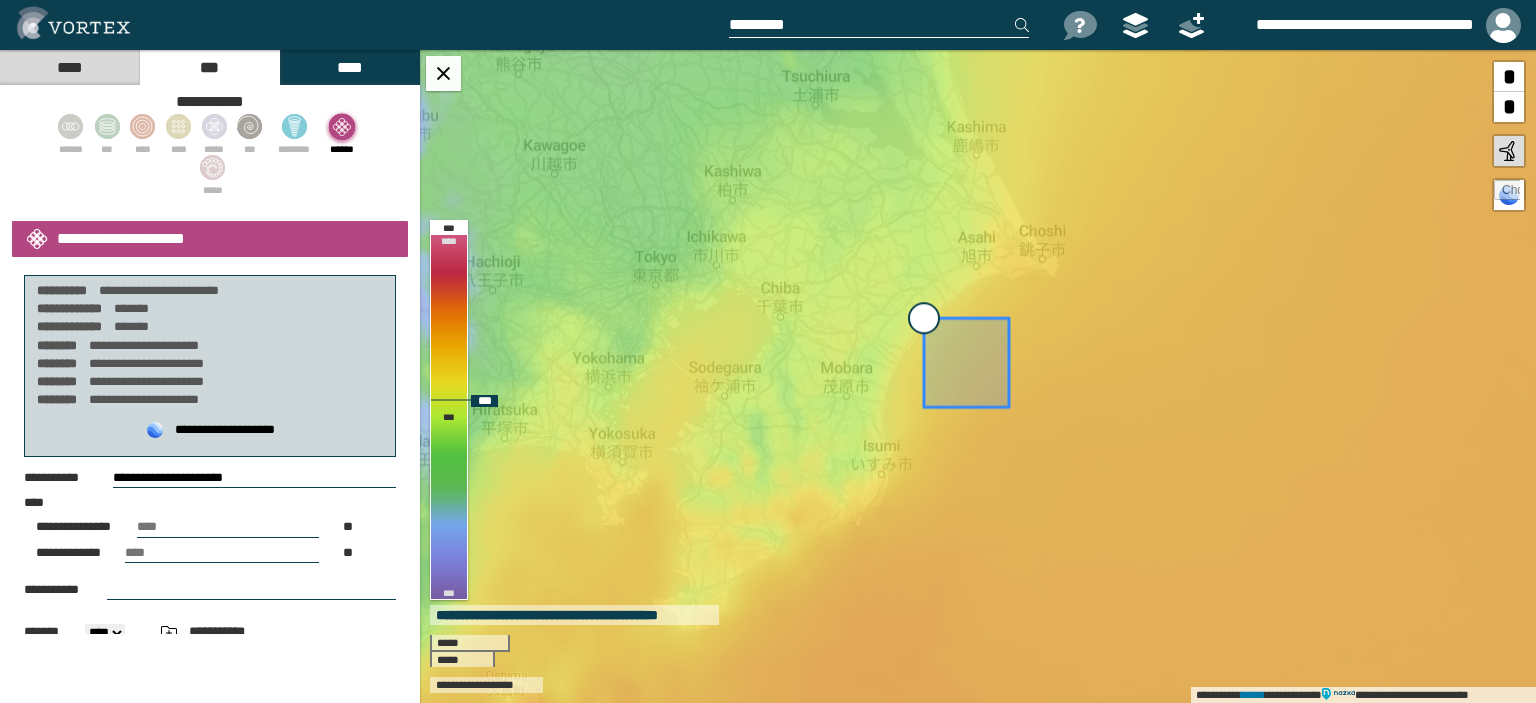 type on "**********" 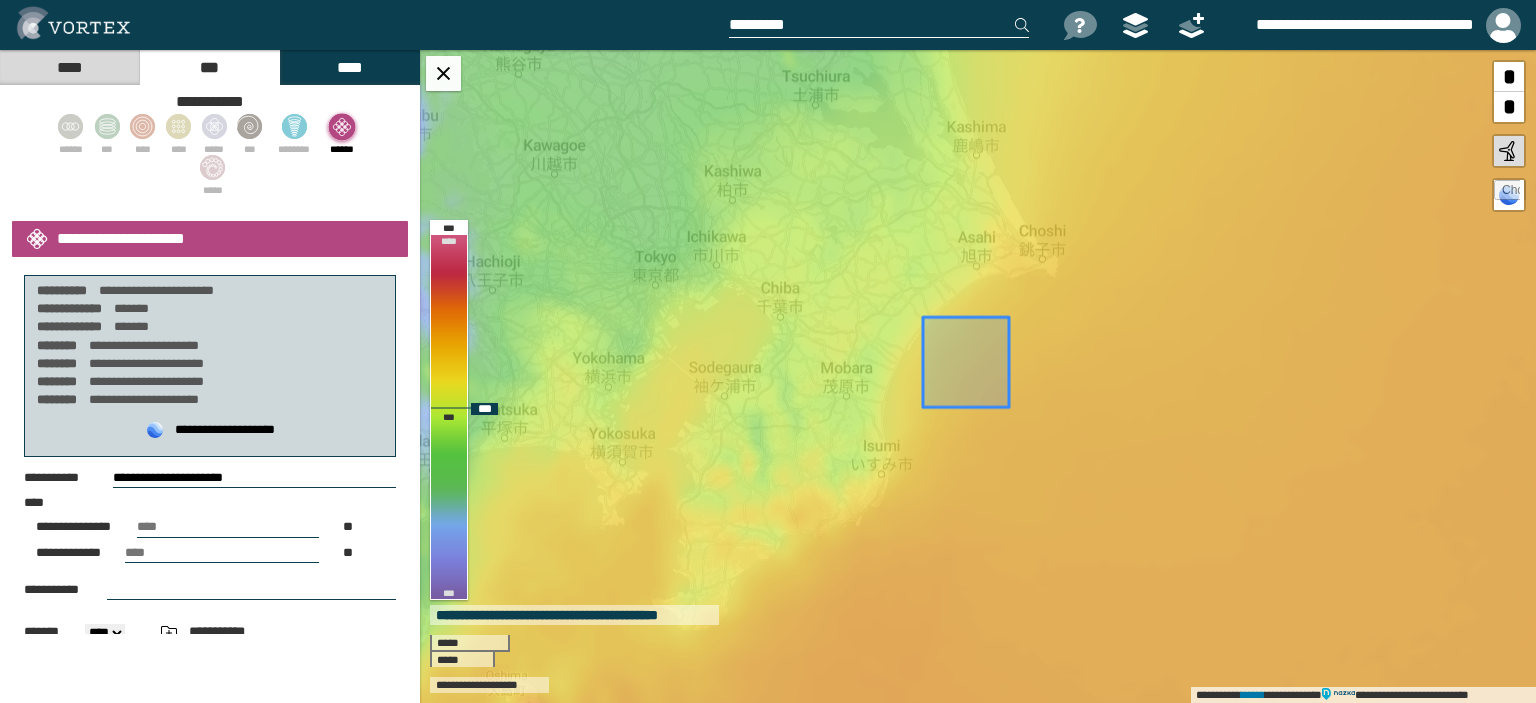 drag, startPoint x: 957, startPoint y: 348, endPoint x: 870, endPoint y: 273, distance: 114.865135 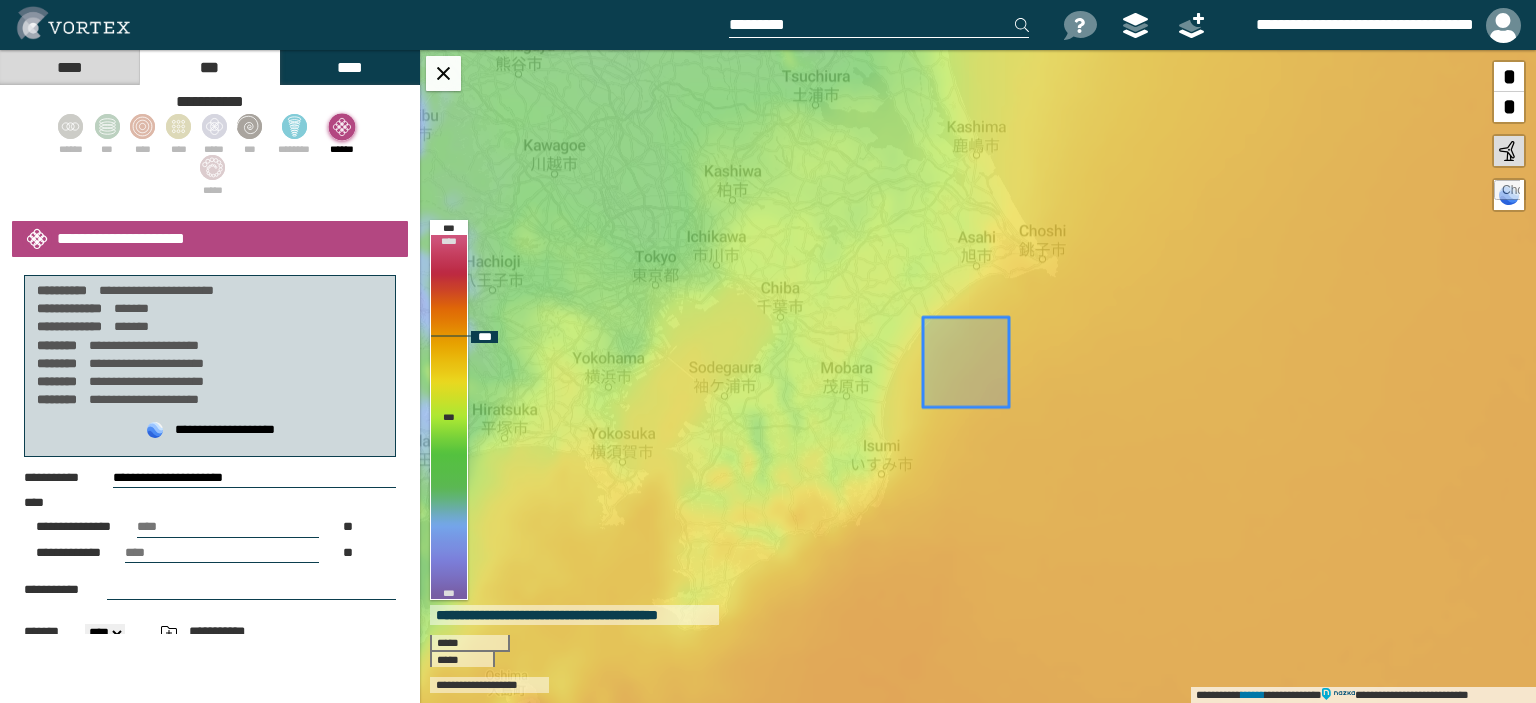 drag, startPoint x: 1006, startPoint y: 398, endPoint x: 1090, endPoint y: 474, distance: 113.27842 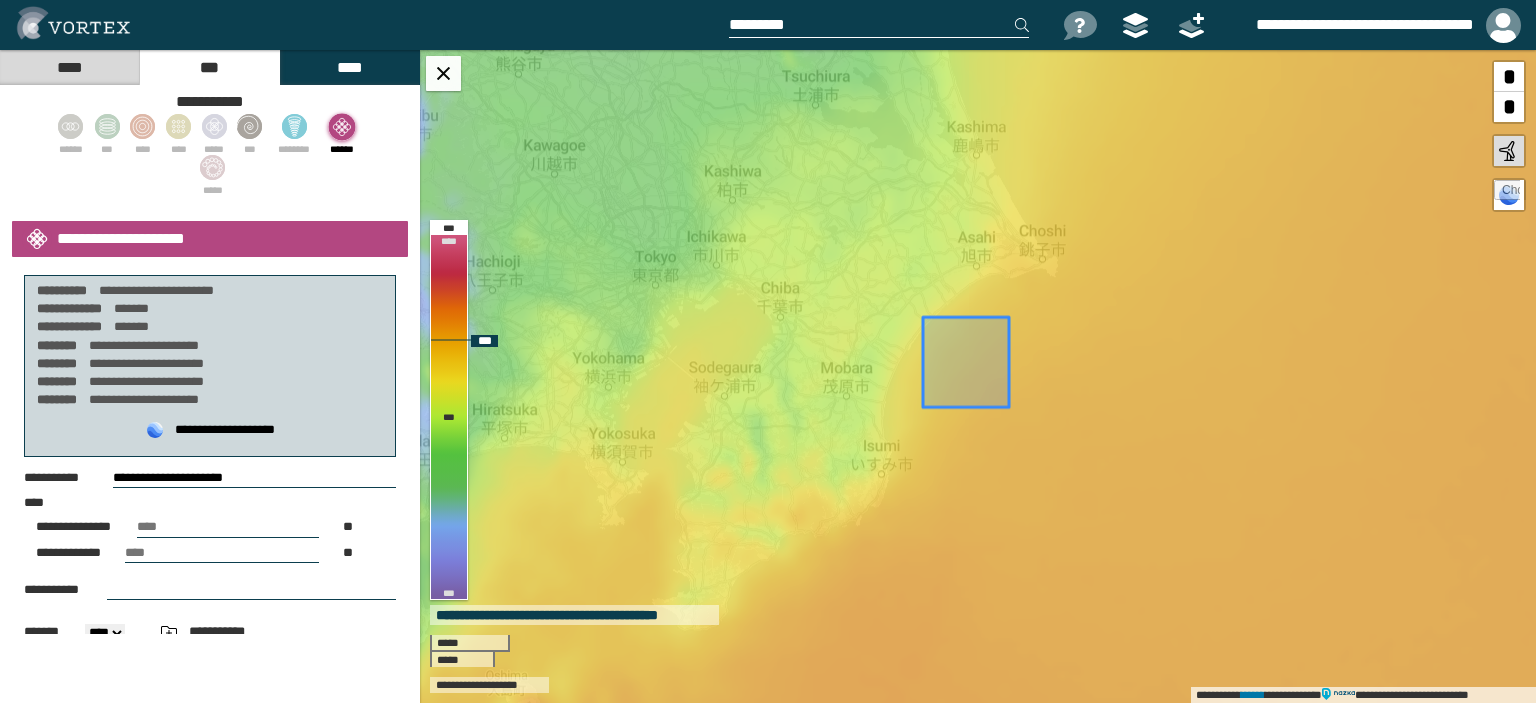 drag, startPoint x: 1008, startPoint y: 407, endPoint x: 1038, endPoint y: 434, distance: 40.36087 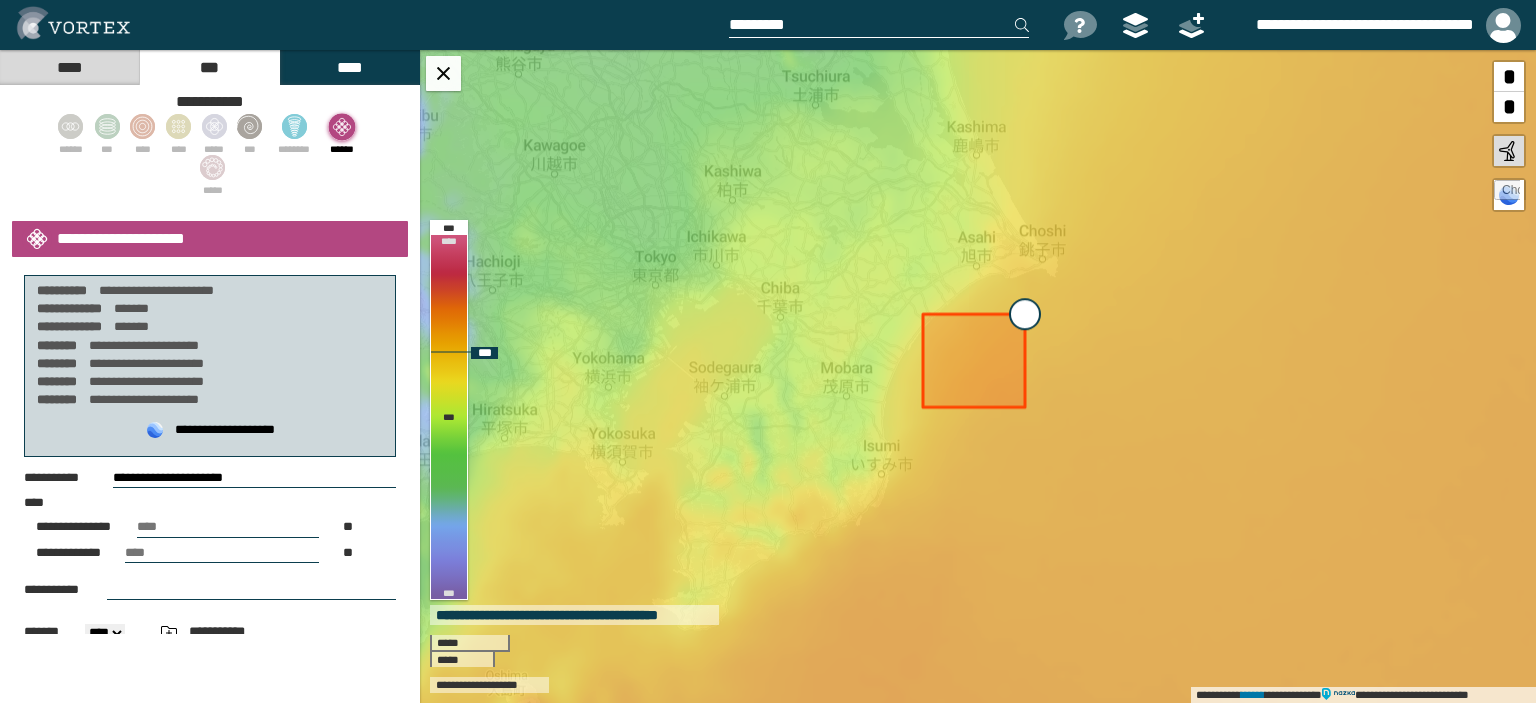 type on "**********" 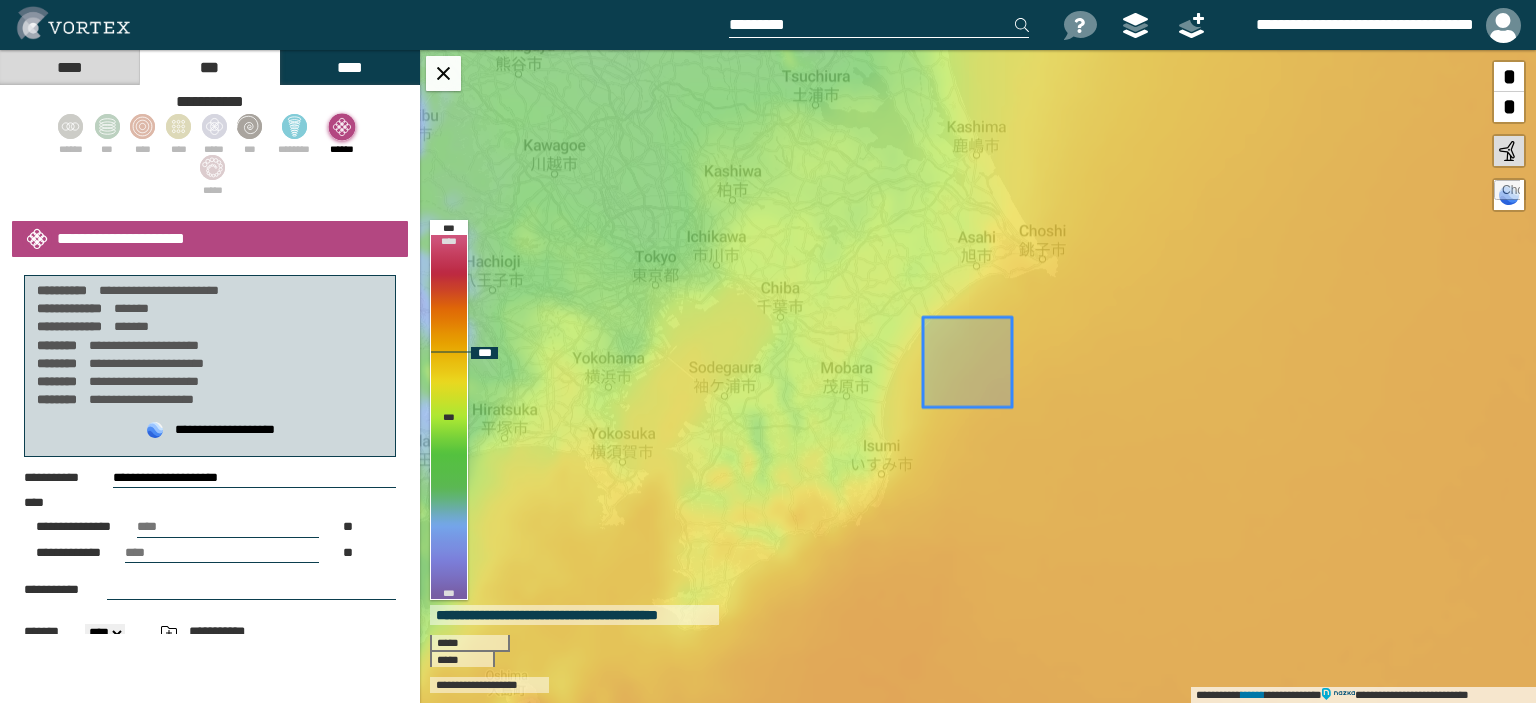 drag, startPoint x: 1018, startPoint y: 310, endPoint x: 1032, endPoint y: 296, distance: 19.79899 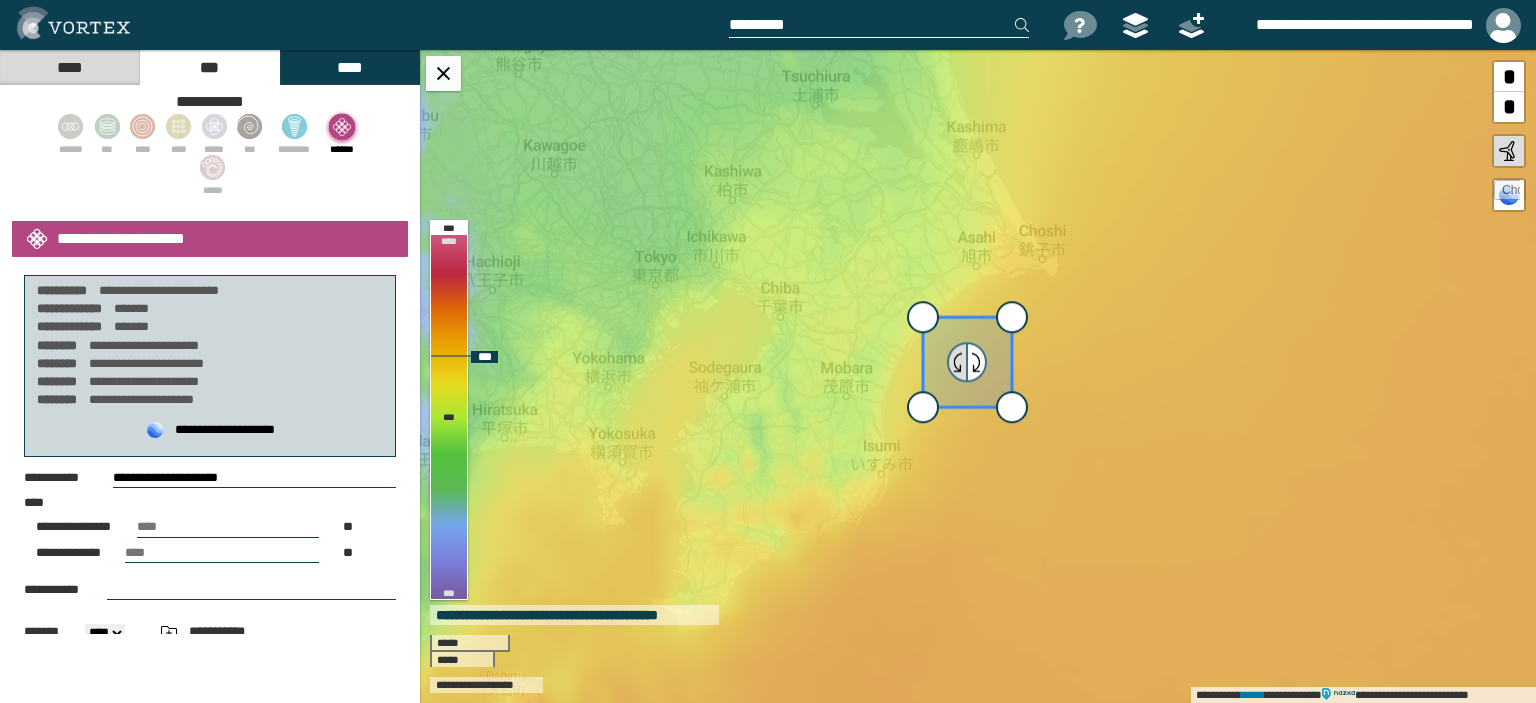 click at bounding box center (958, 362) 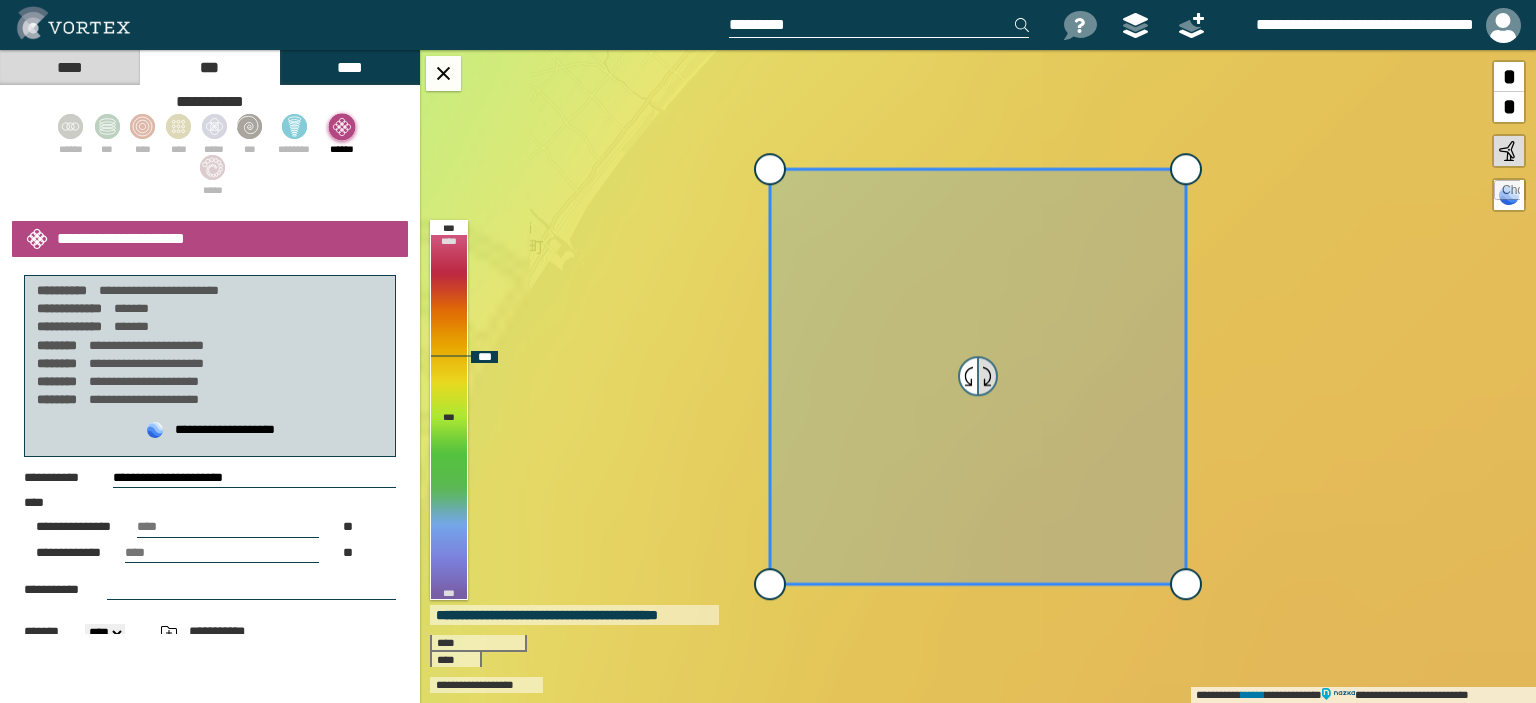 click at bounding box center (987, 376) 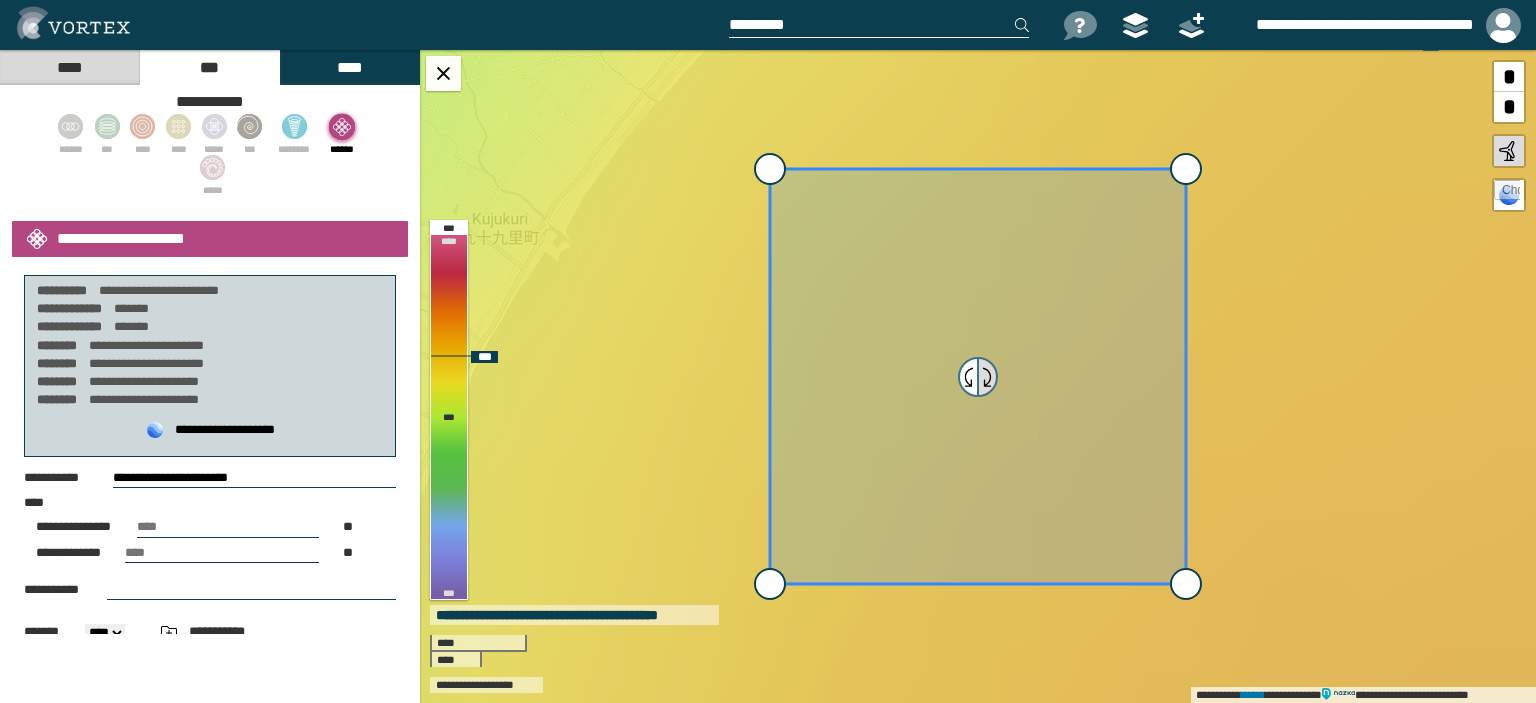 click at bounding box center [987, 377] 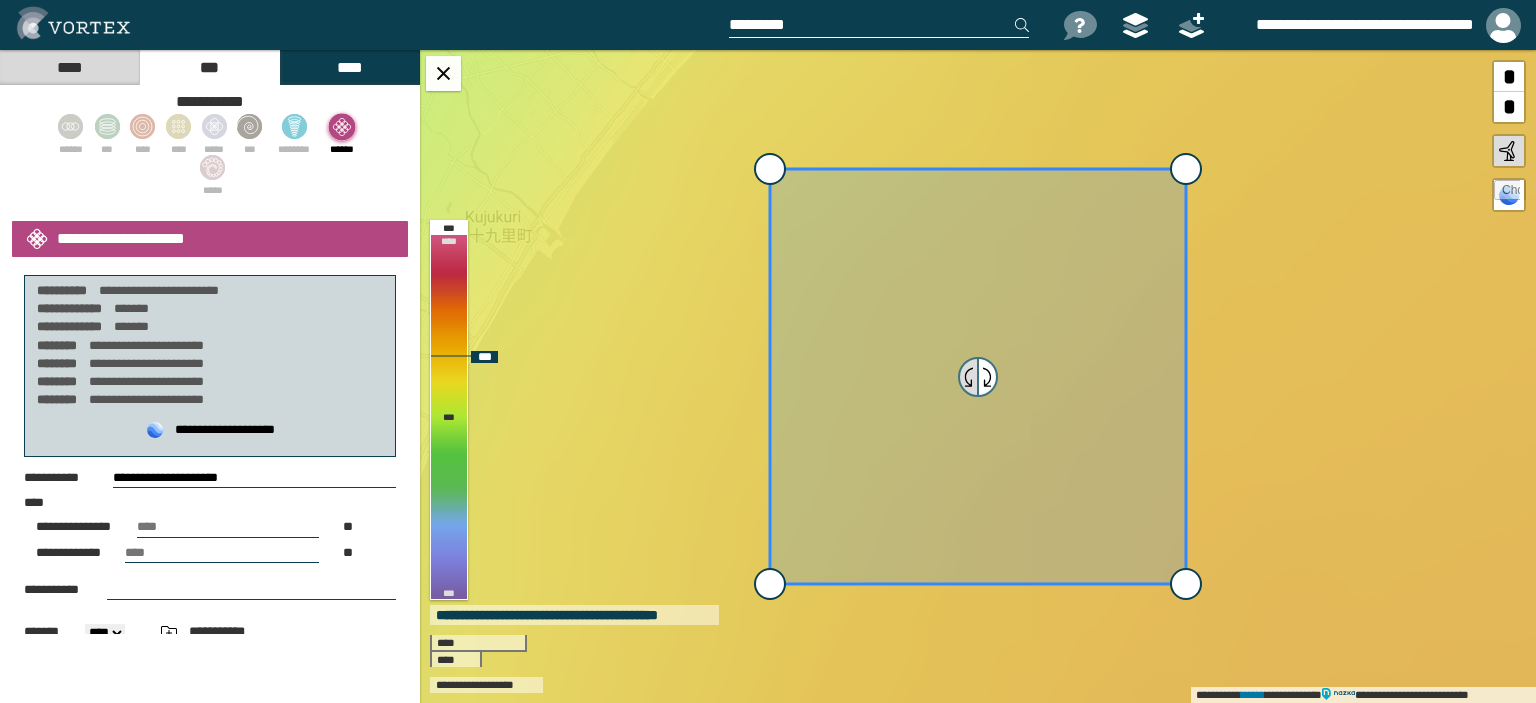 click at bounding box center (969, 377) 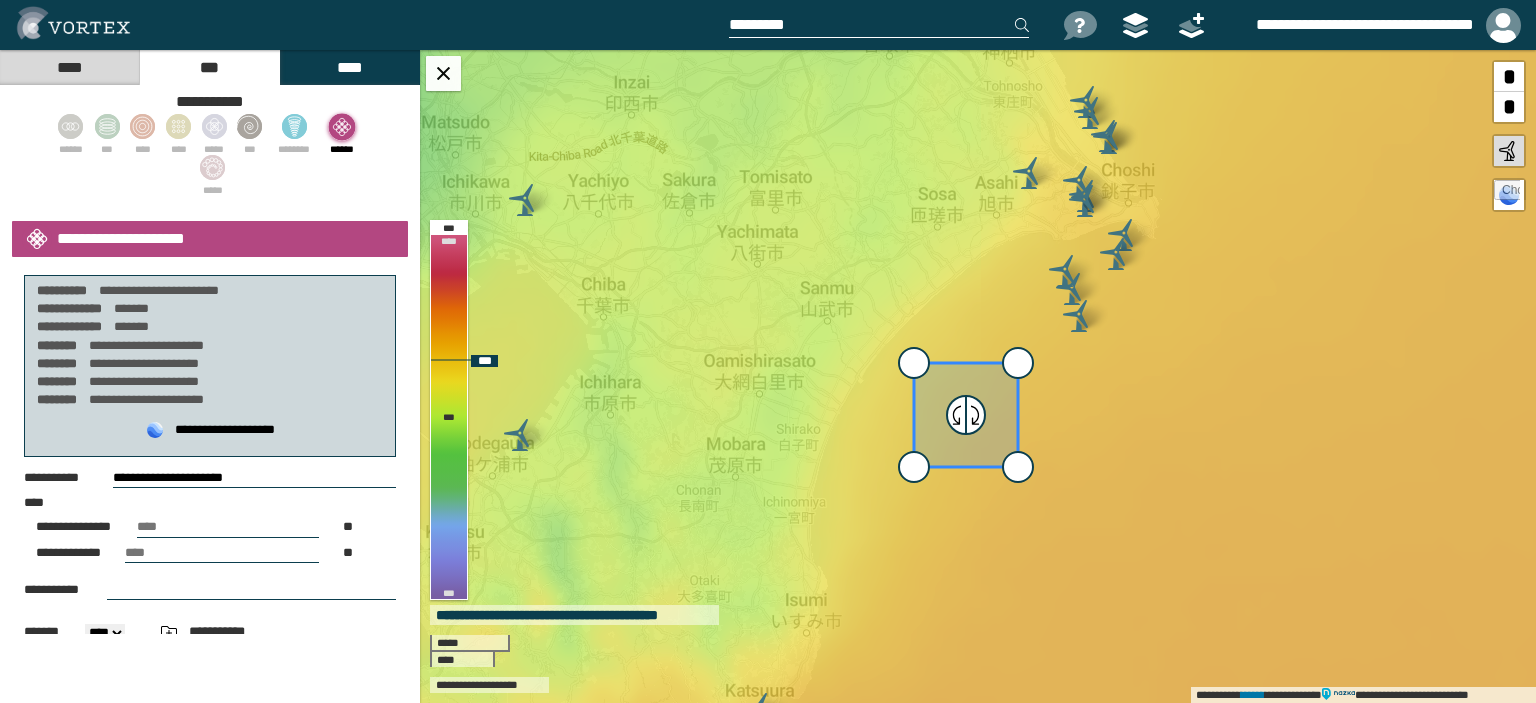drag, startPoint x: 966, startPoint y: 323, endPoint x: 917, endPoint y: 404, distance: 94.66784 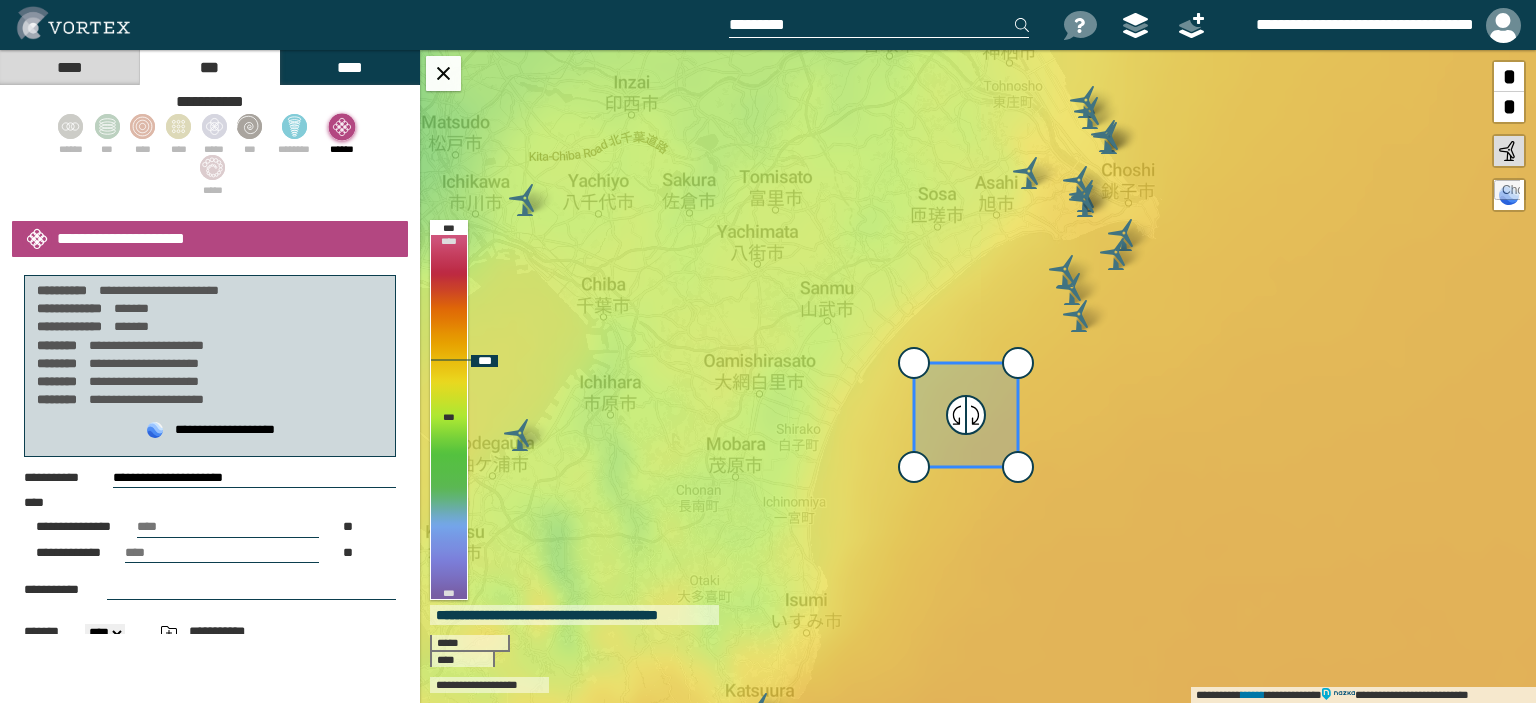 click on "**********" at bounding box center (978, 376) 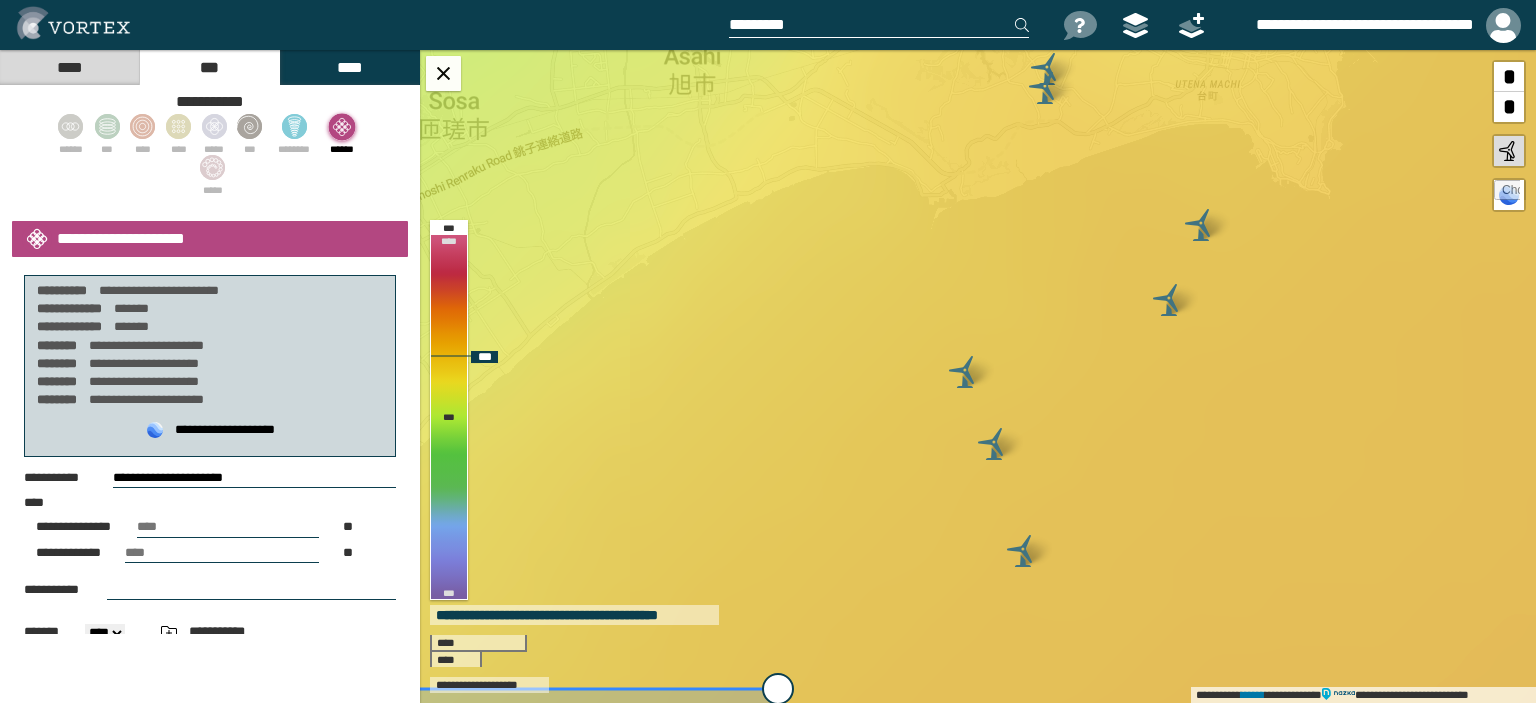 click at bounding box center (965, 372) 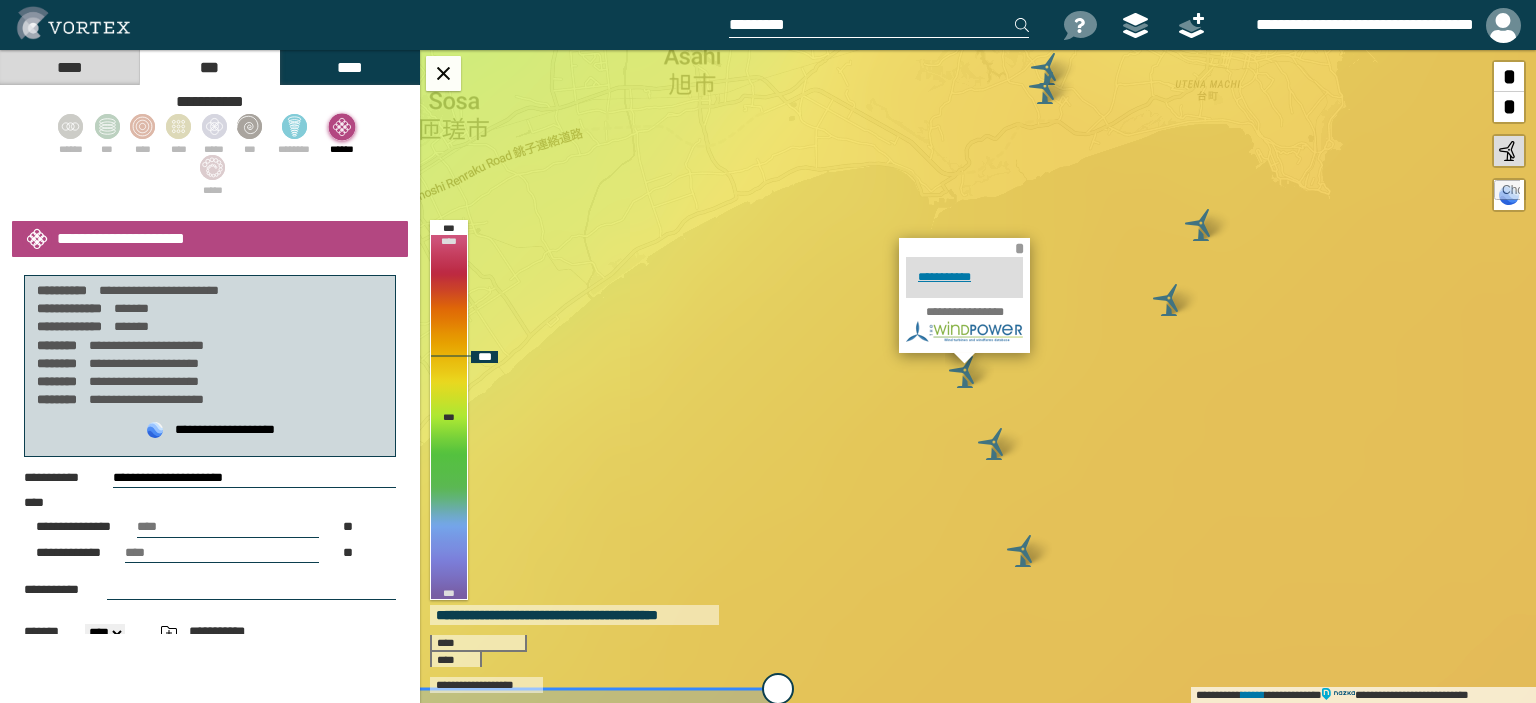 click on "*" at bounding box center [1019, 248] 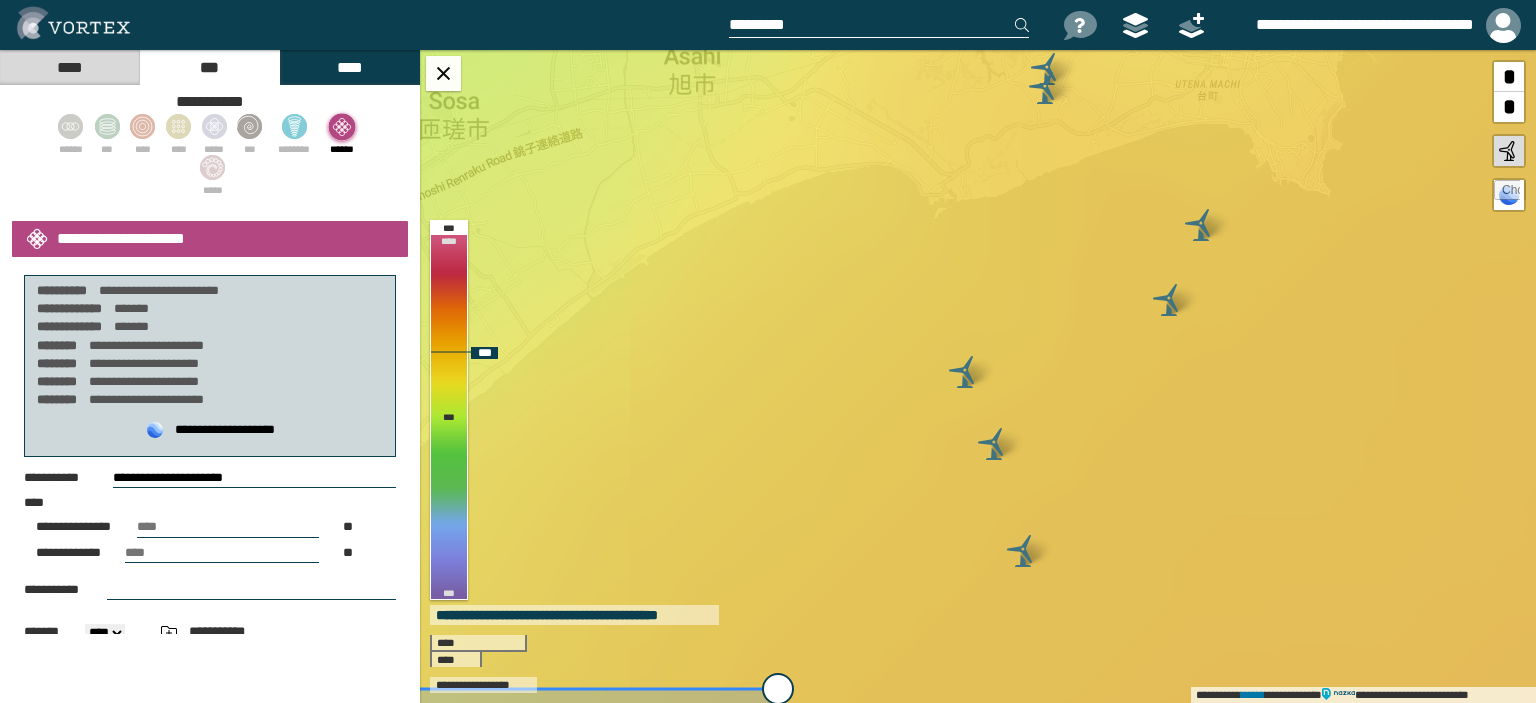 click at bounding box center (994, 444) 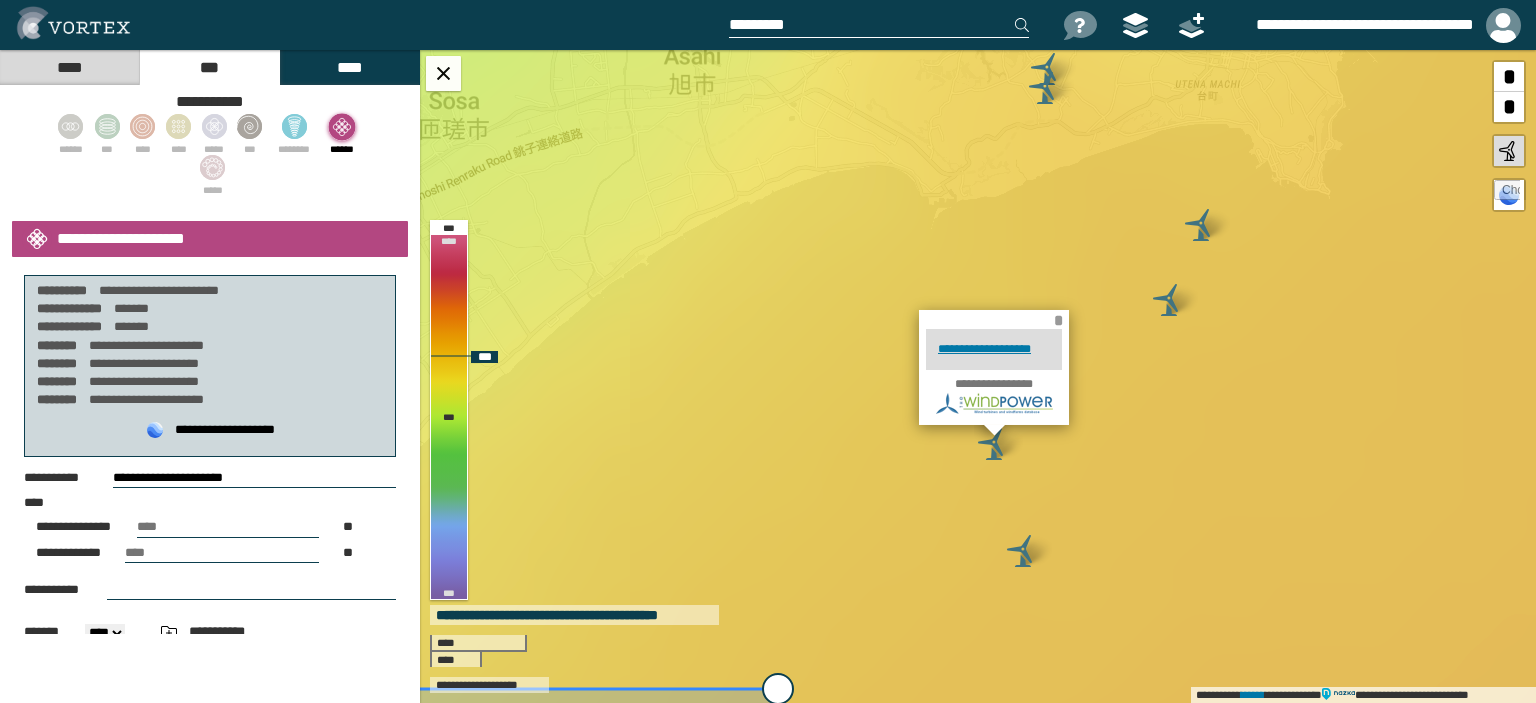 click on "*" at bounding box center (1058, 320) 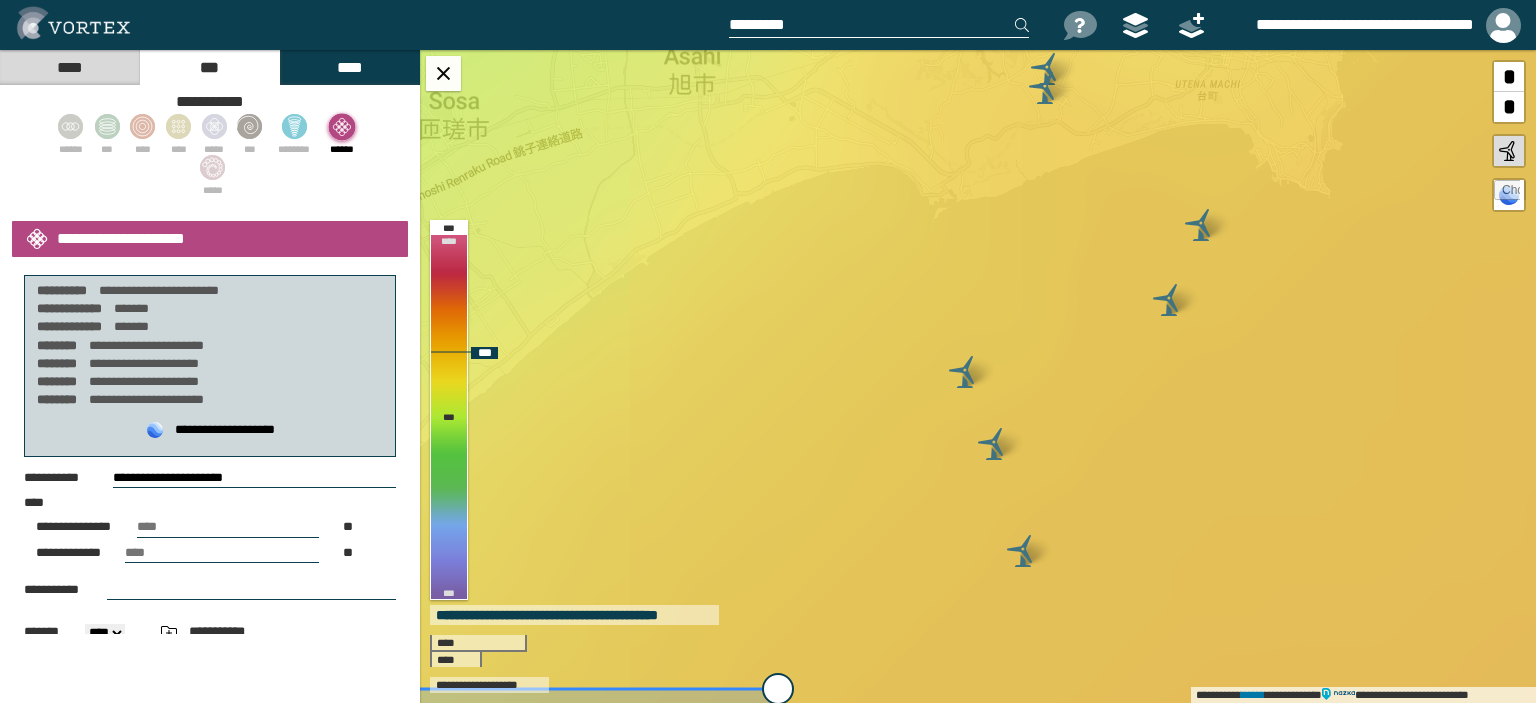 click at bounding box center (1023, 551) 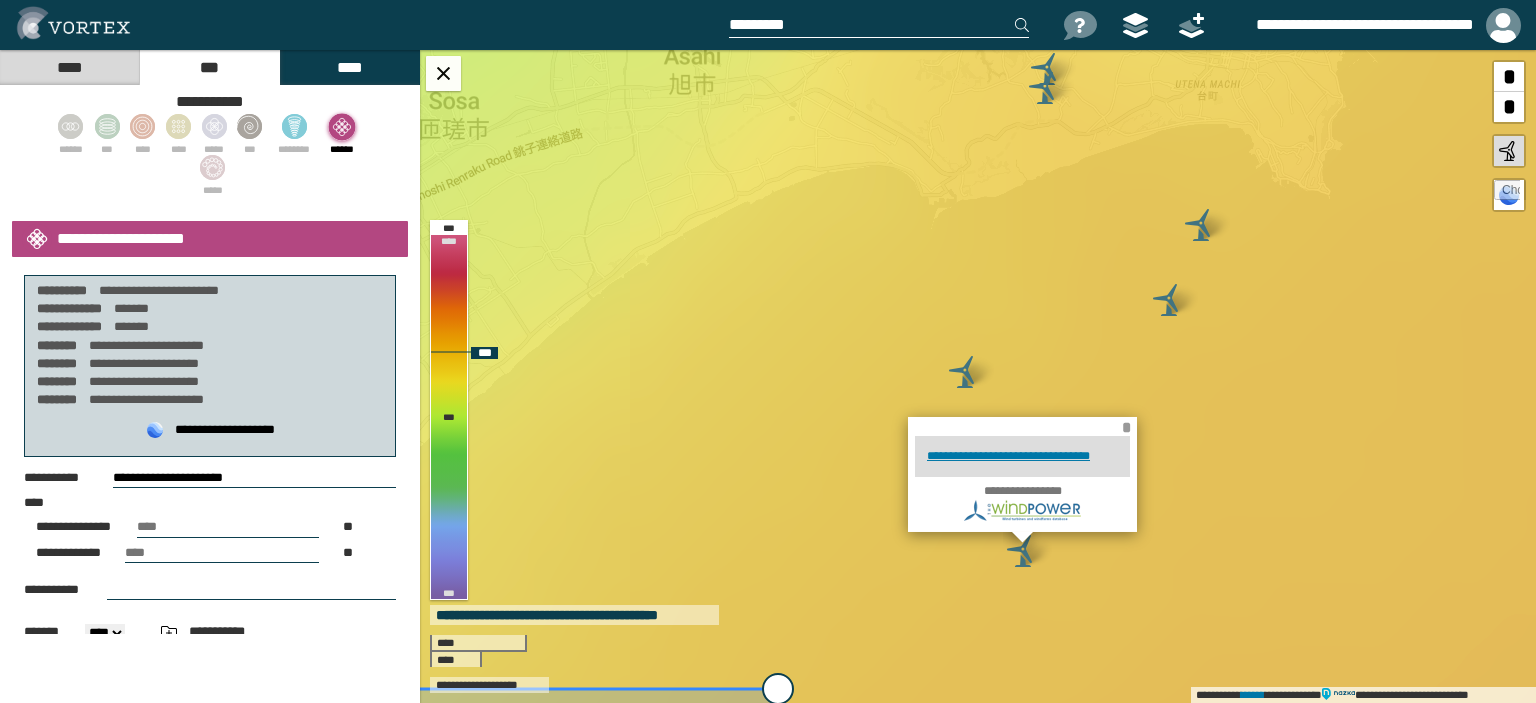 click on "*" at bounding box center (1126, 427) 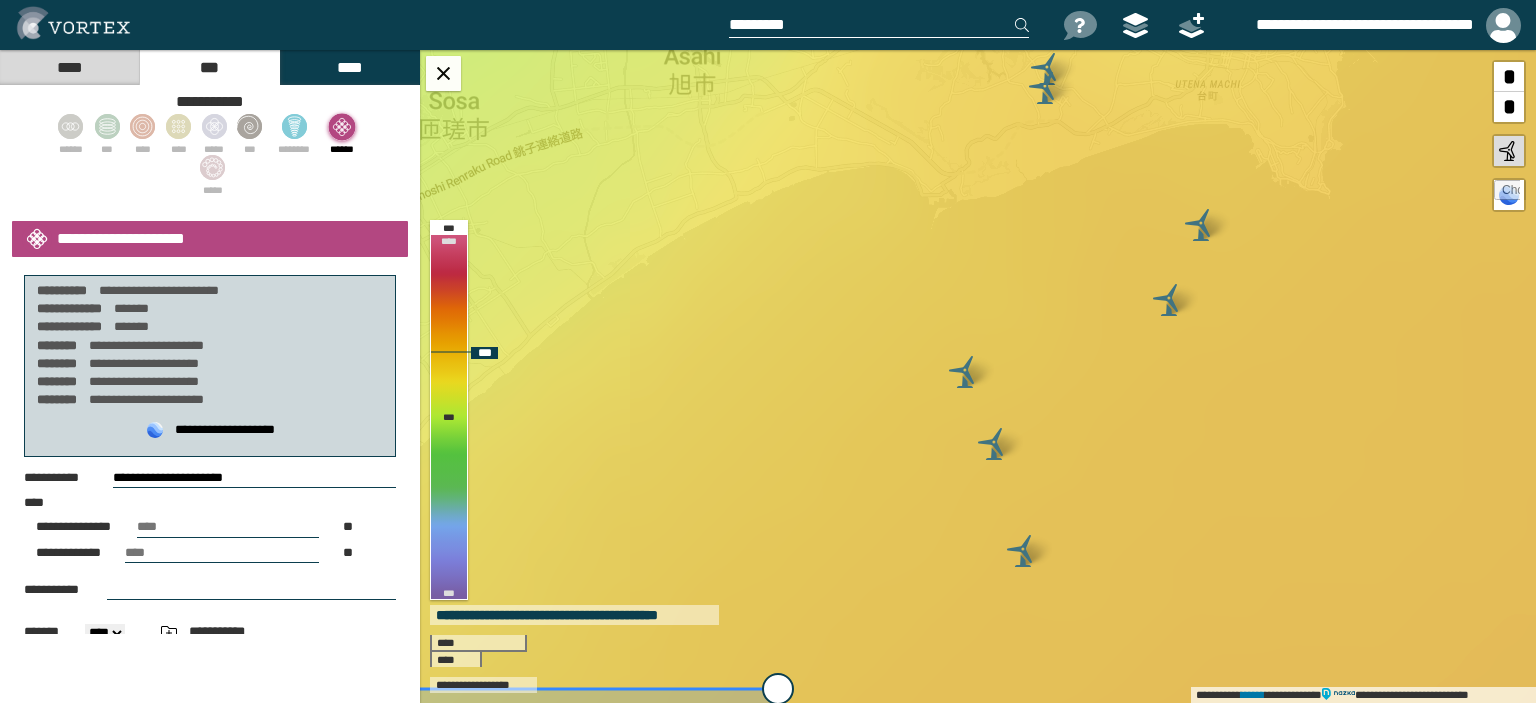click on "**********" at bounding box center [978, 376] 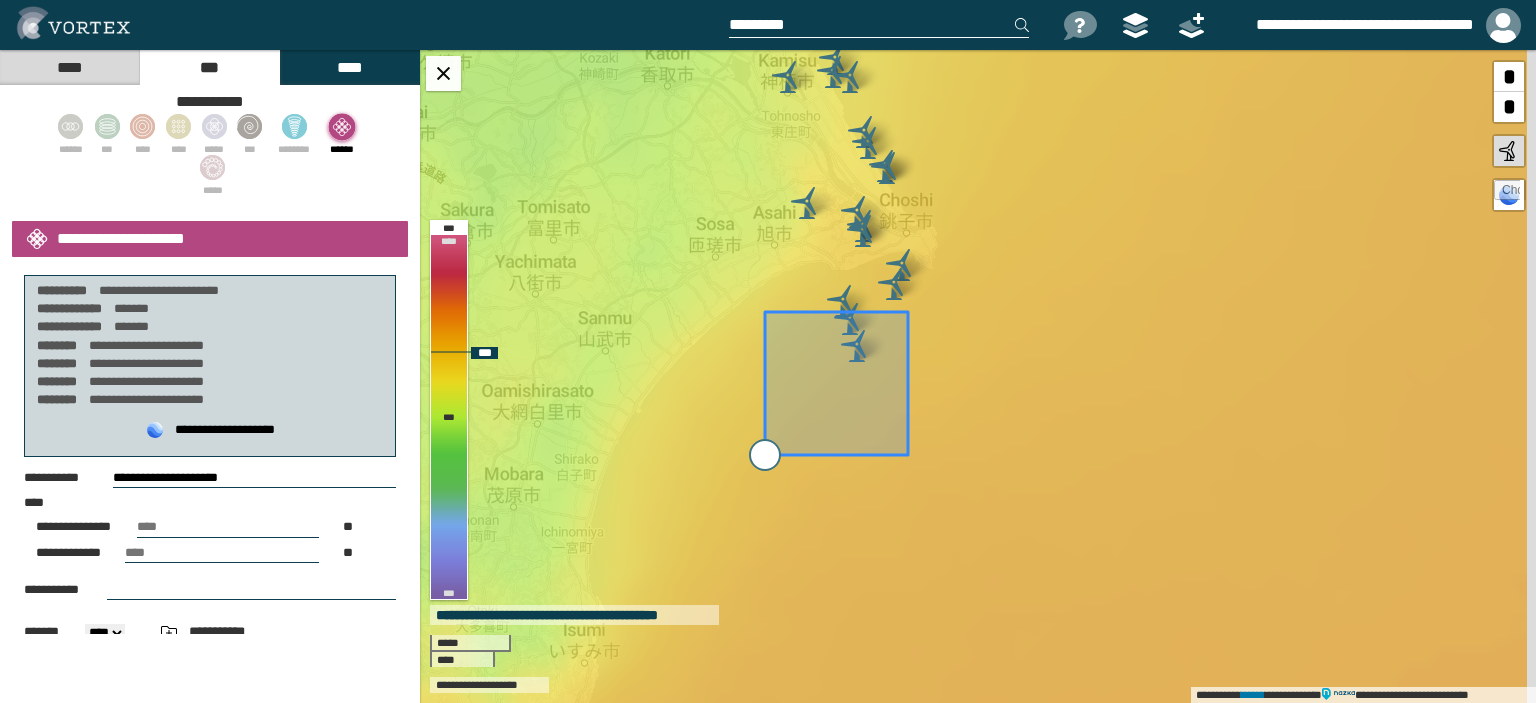 drag, startPoint x: 804, startPoint y: 417, endPoint x: 763, endPoint y: 459, distance: 58.694122 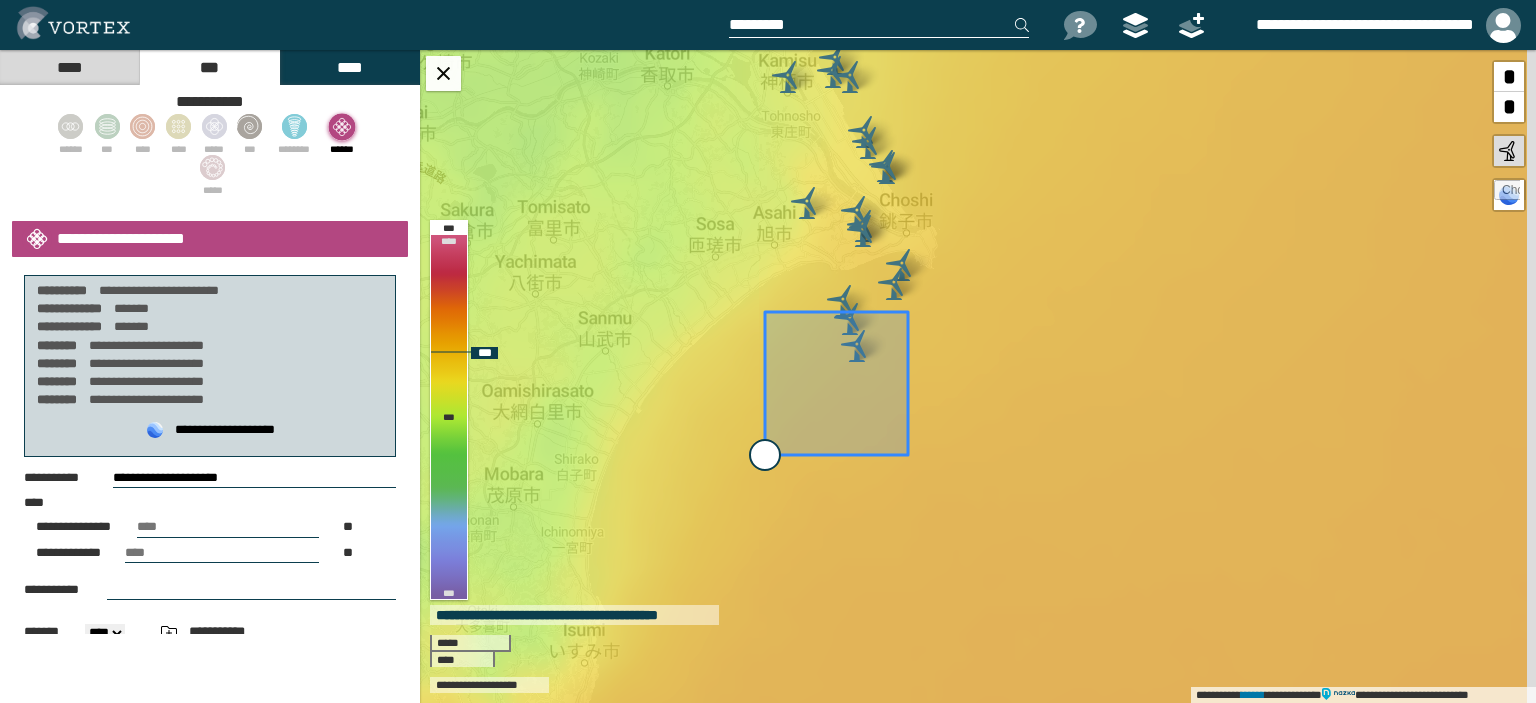 type on "**********" 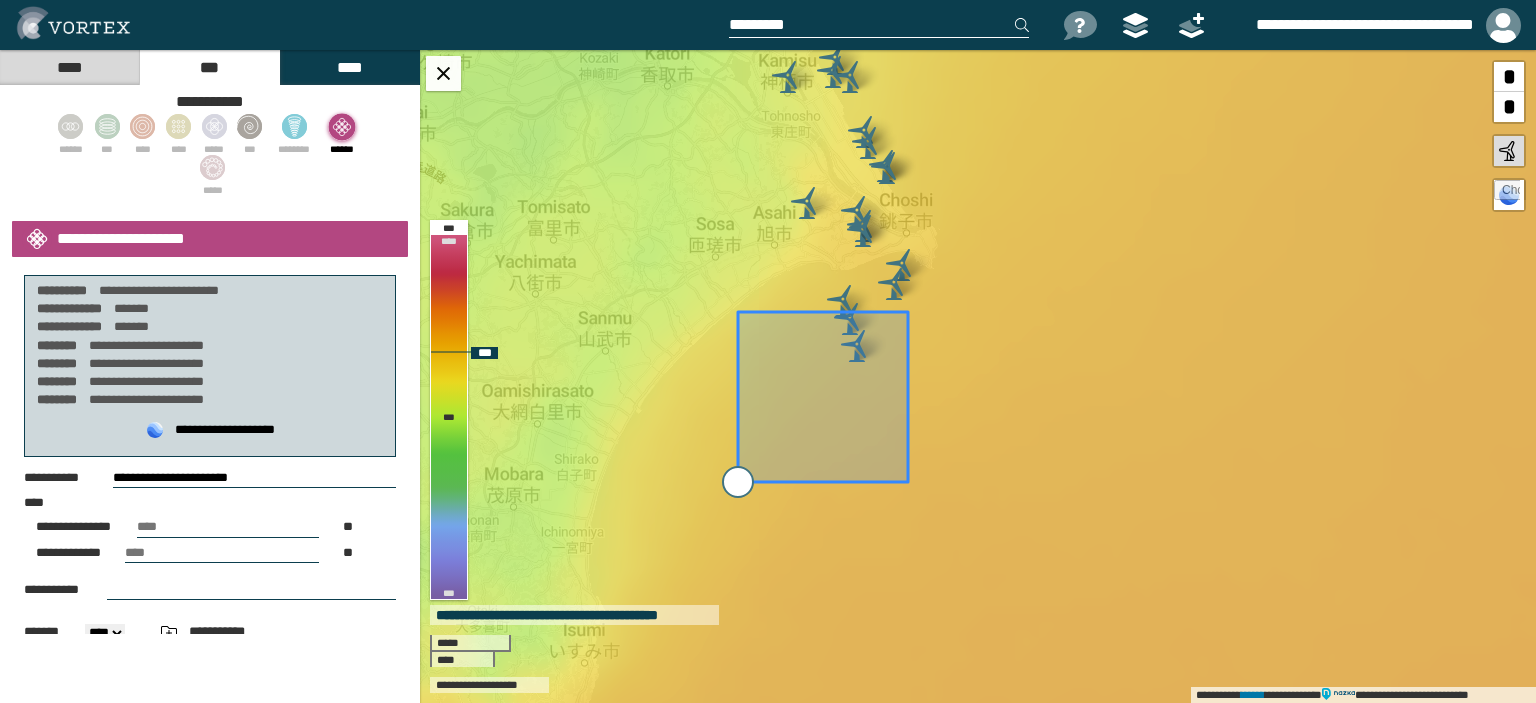 drag, startPoint x: 763, startPoint y: 459, endPoint x: 737, endPoint y: 483, distance: 35.383614 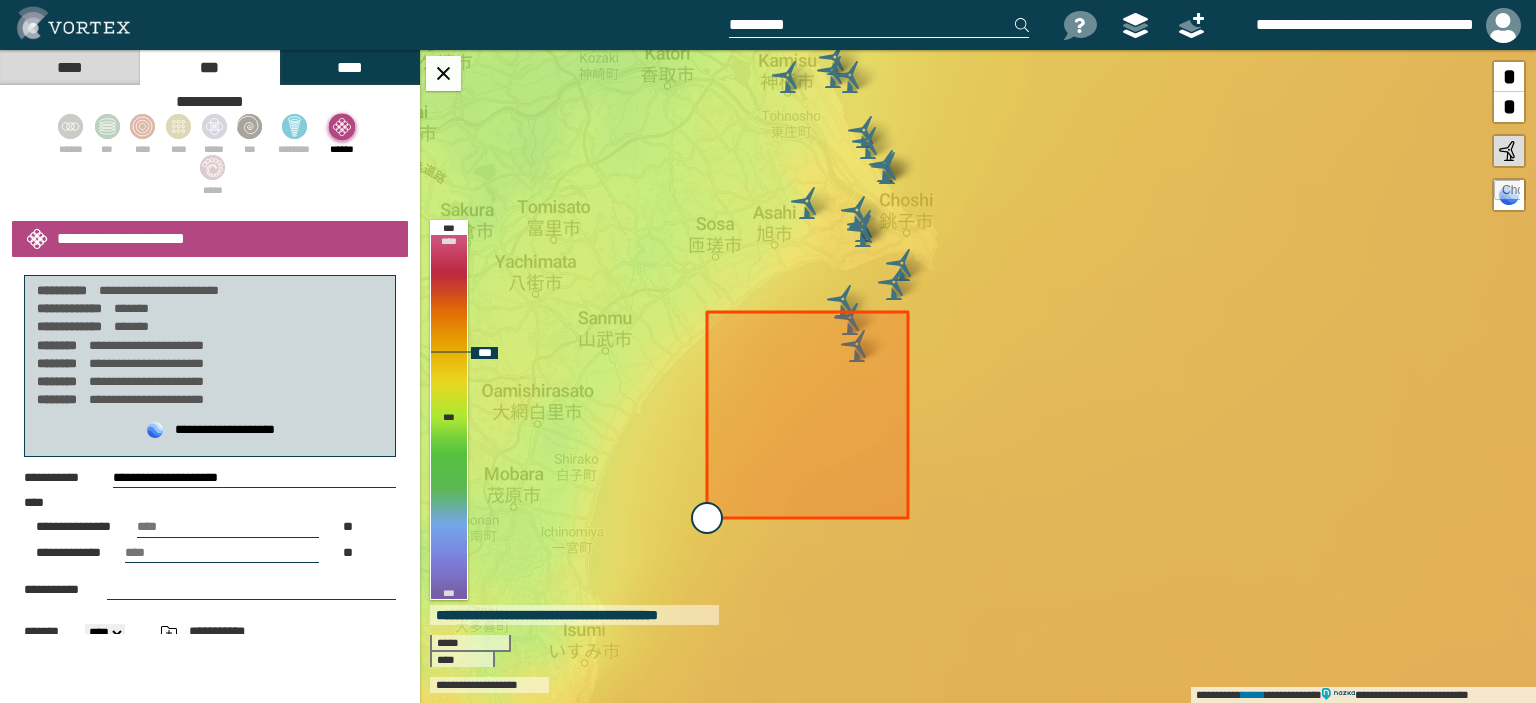 type on "**********" 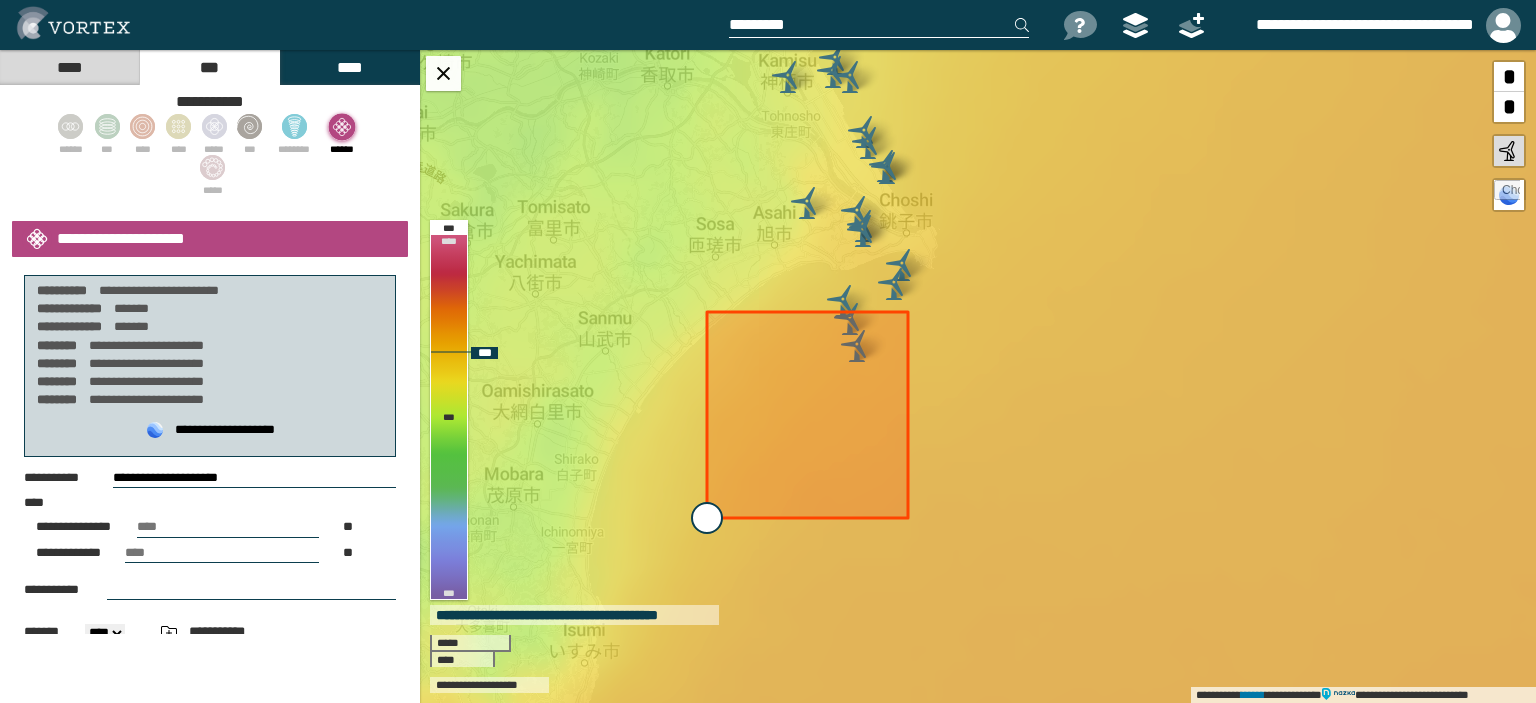 type on "*******" 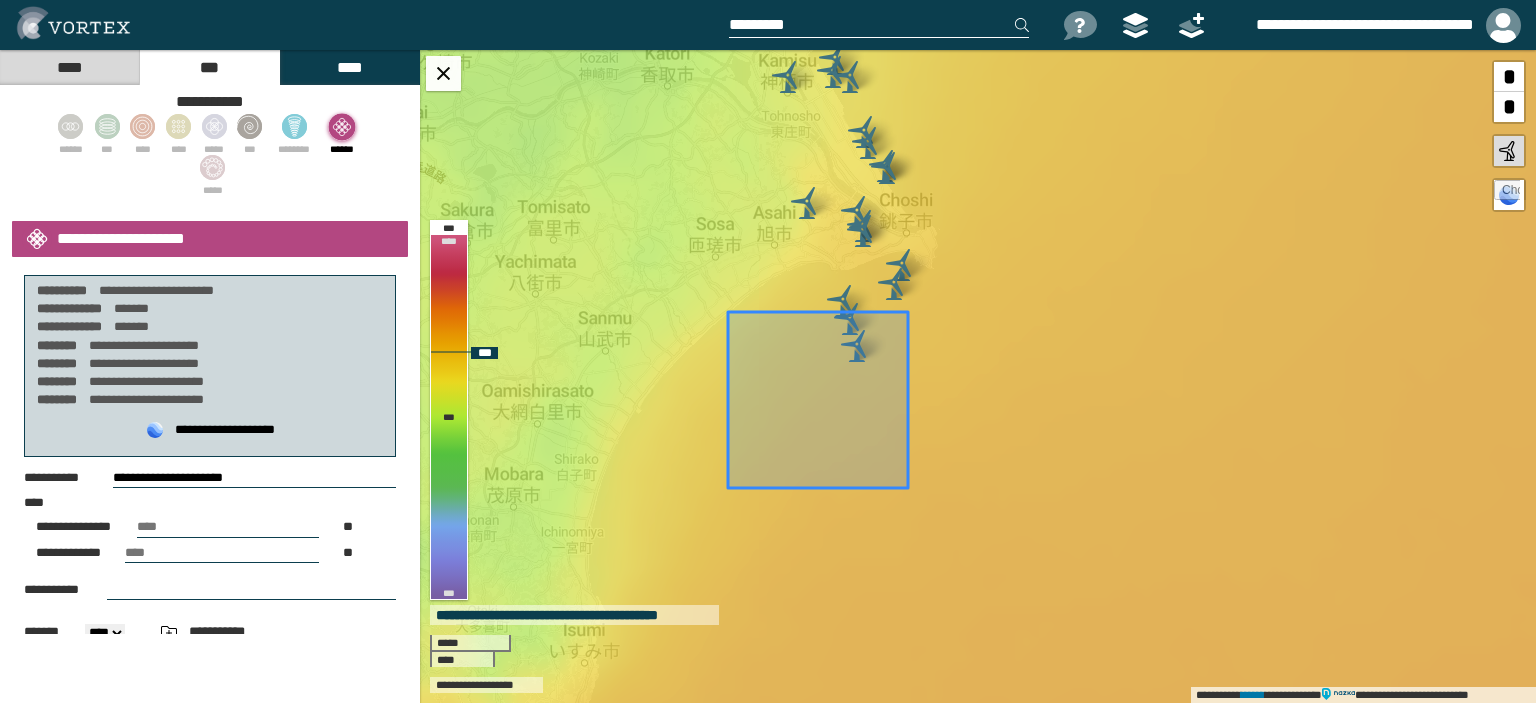drag, startPoint x: 740, startPoint y: 480, endPoint x: 726, endPoint y: 487, distance: 15.652476 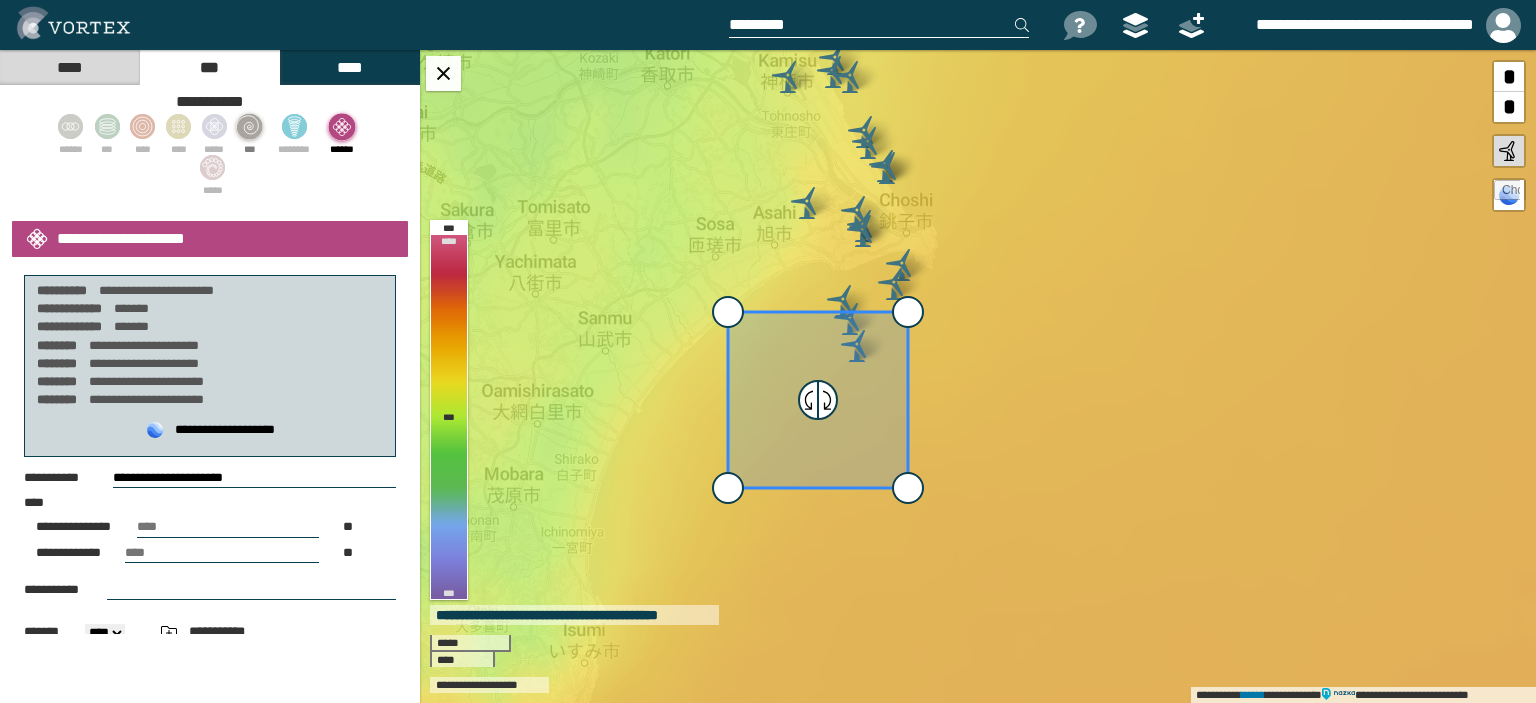 click 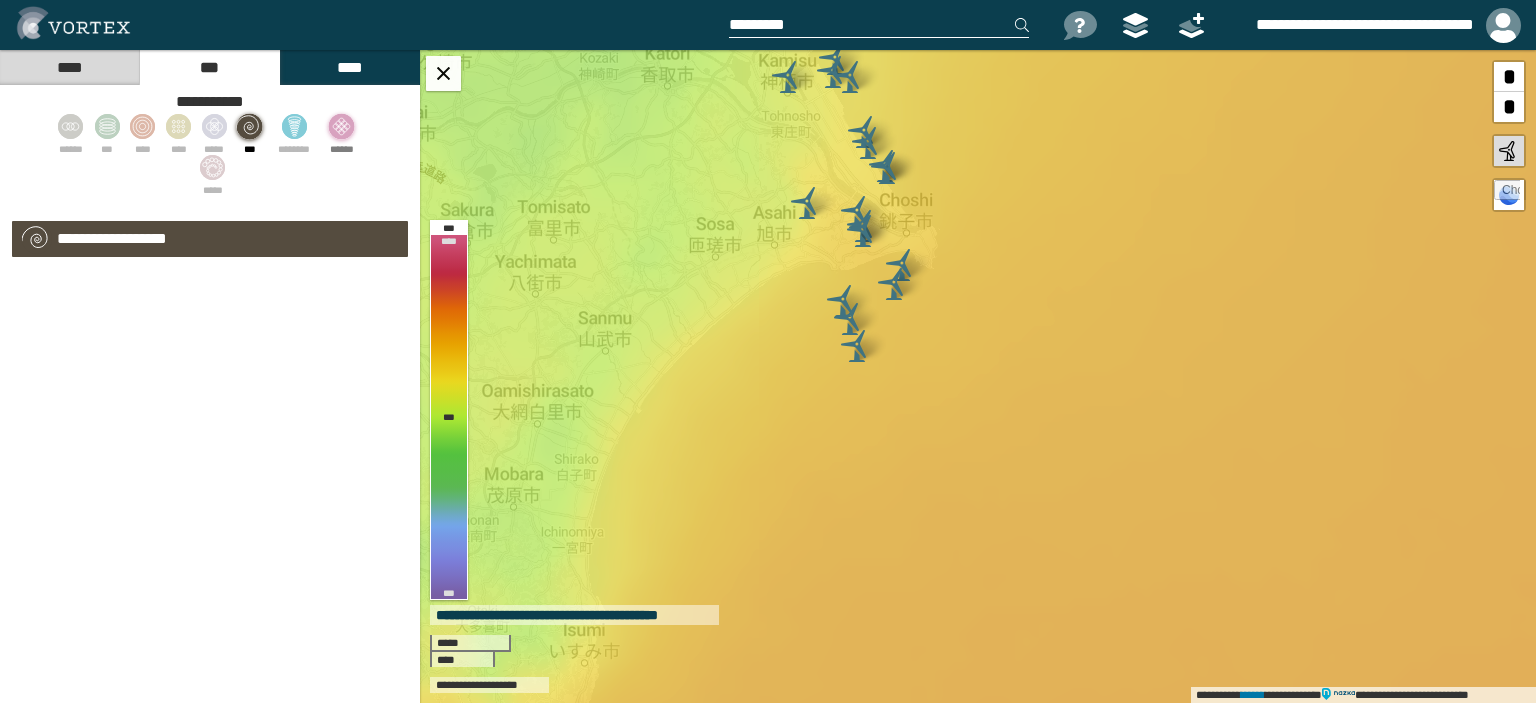 select on "**" 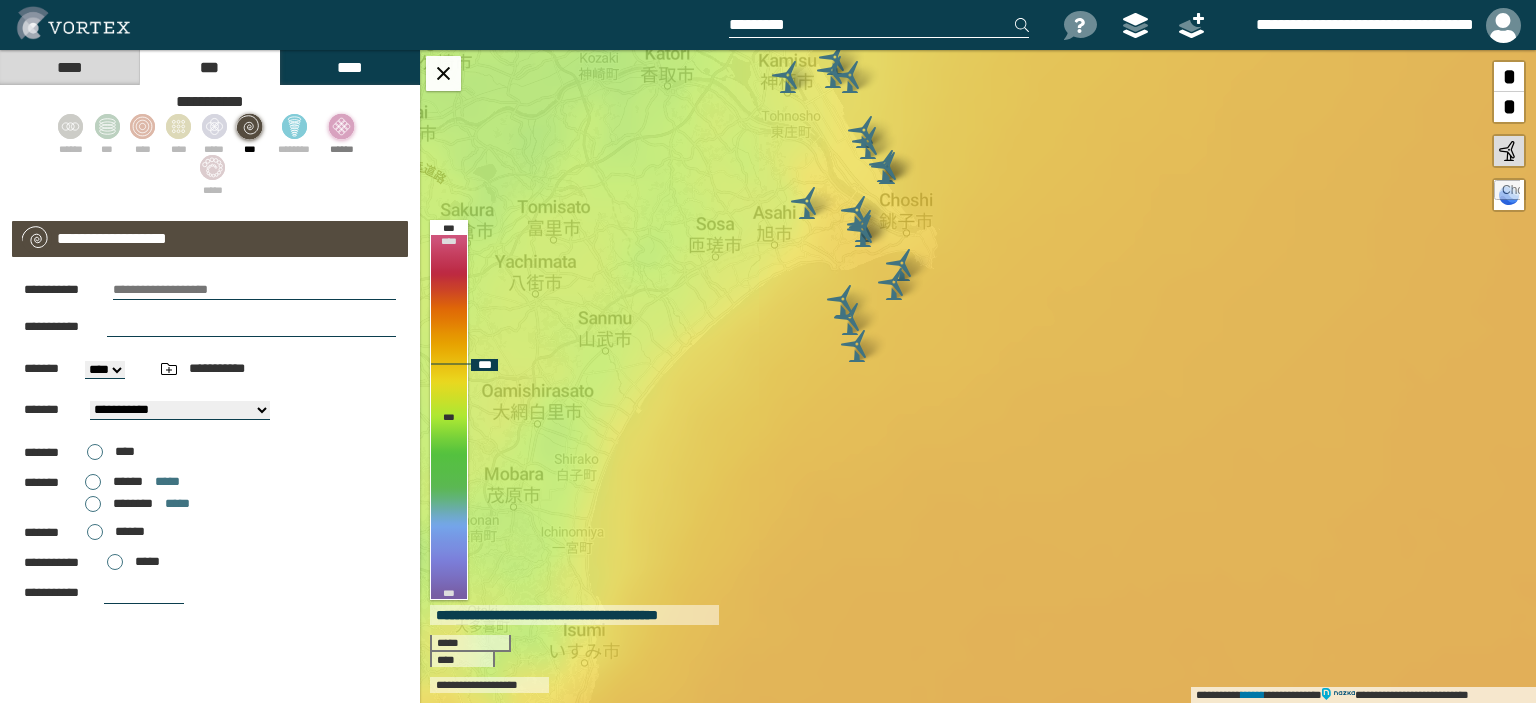 click on "**********" at bounding box center (978, 376) 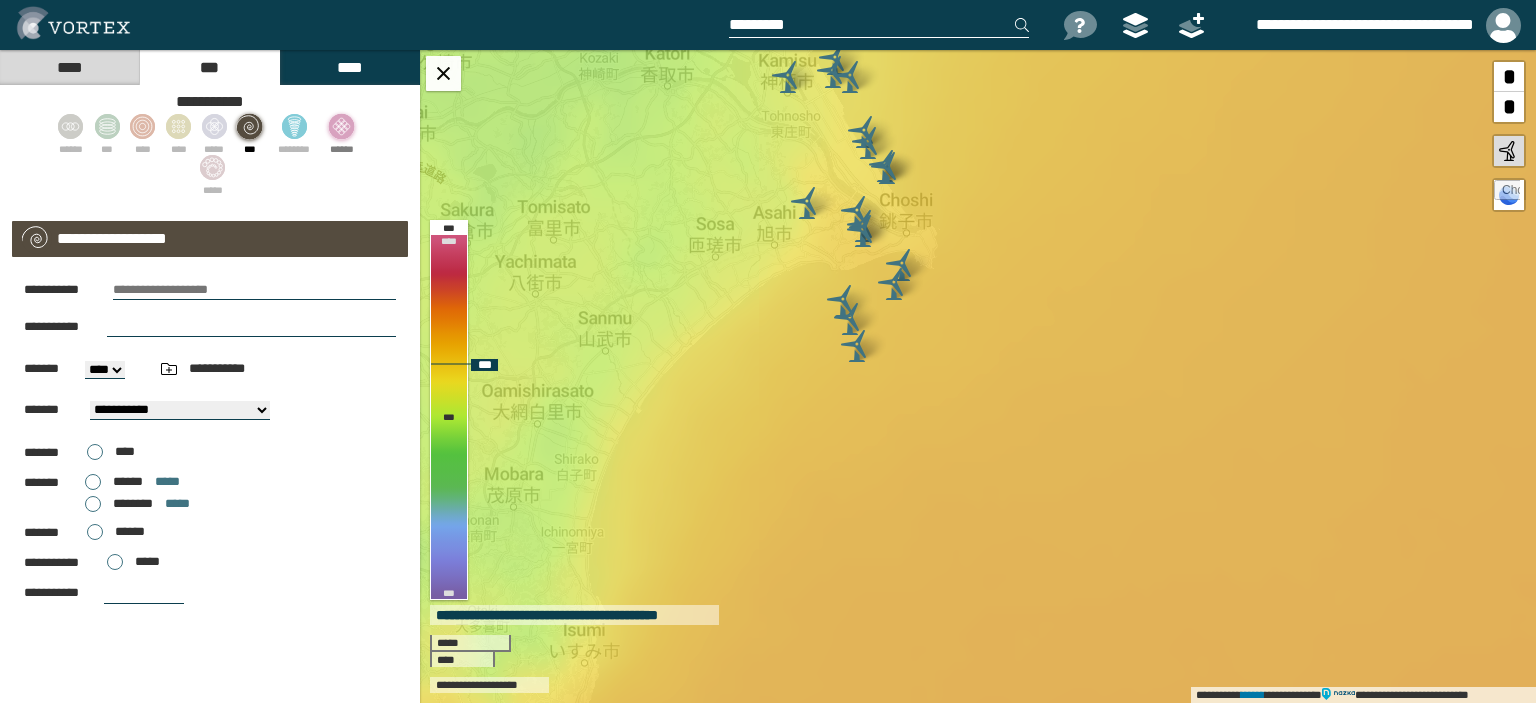 type on "**********" 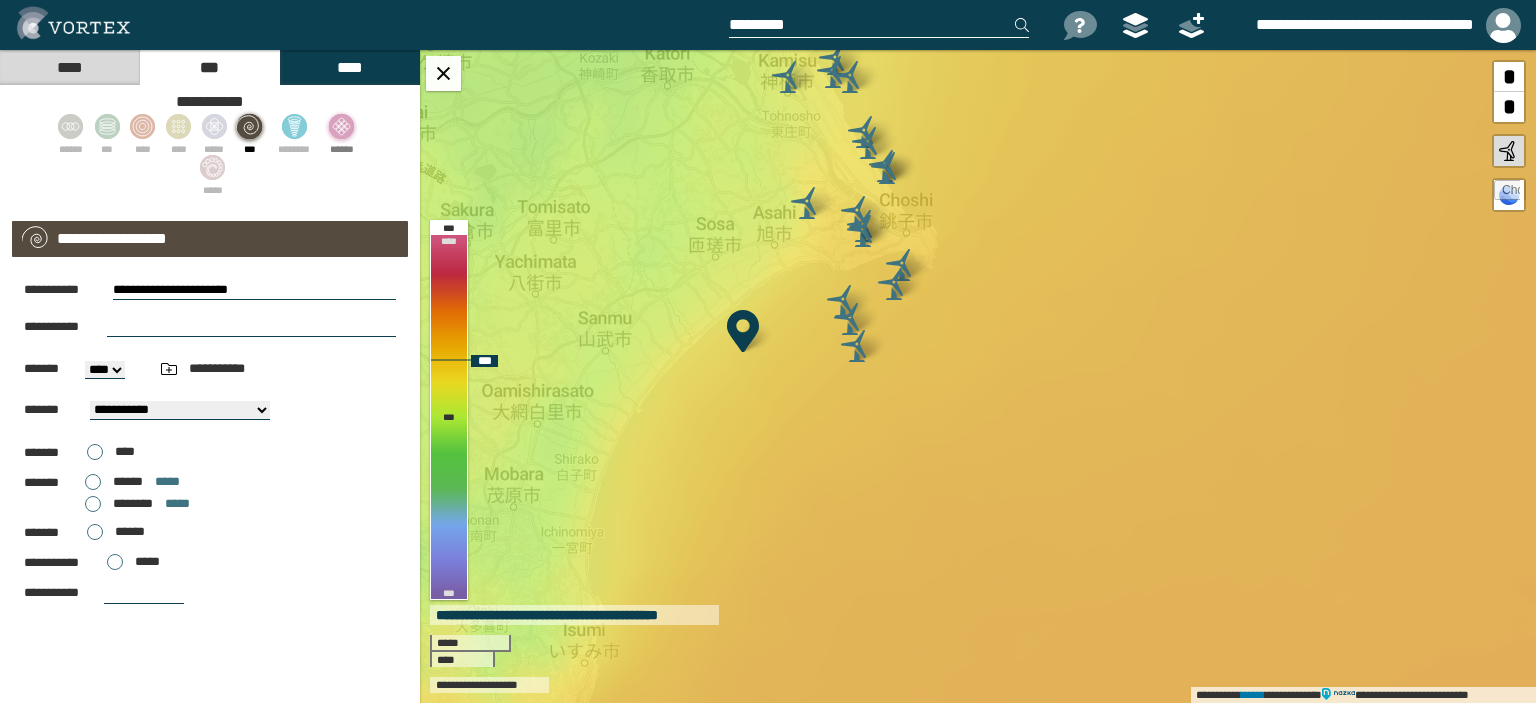 select on "**" 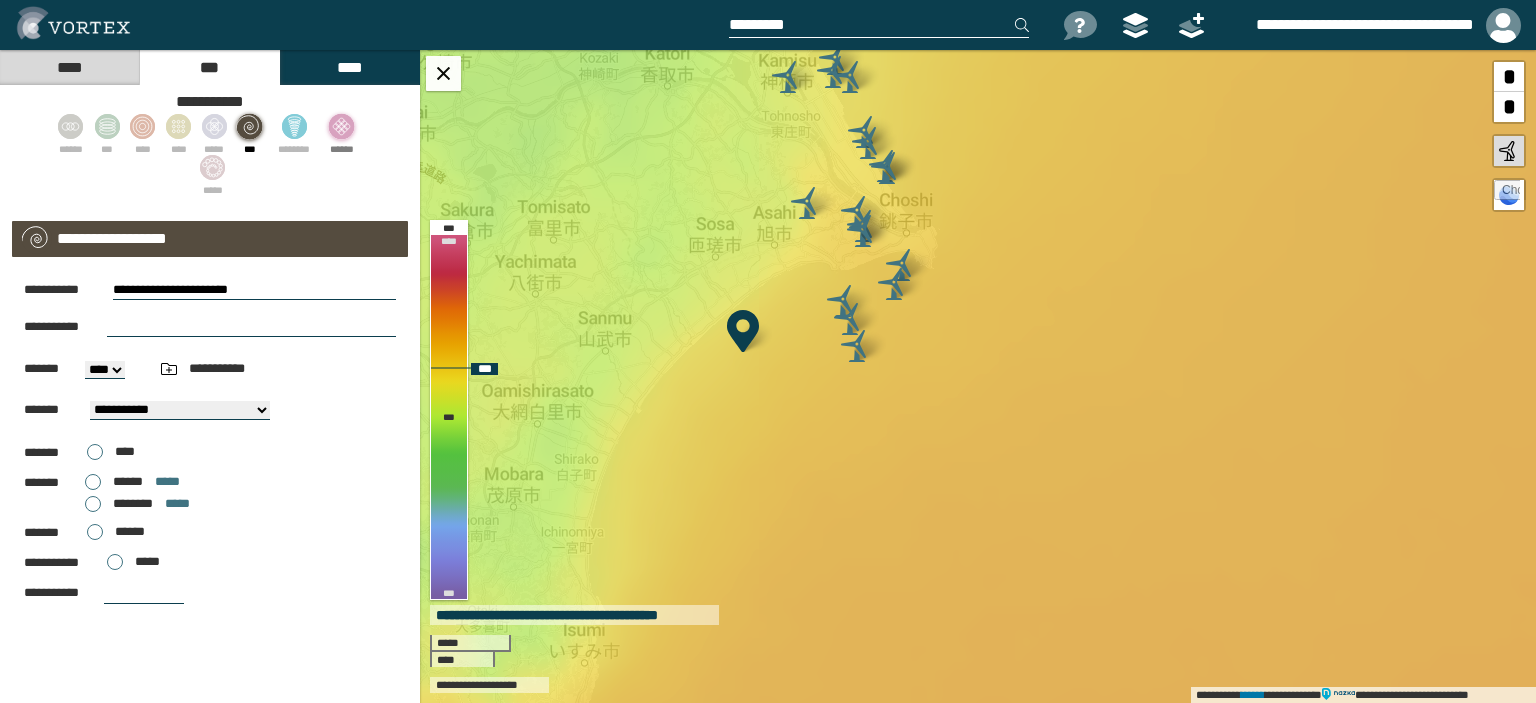 drag, startPoint x: 746, startPoint y: 337, endPoint x: 768, endPoint y: 387, distance: 54.626 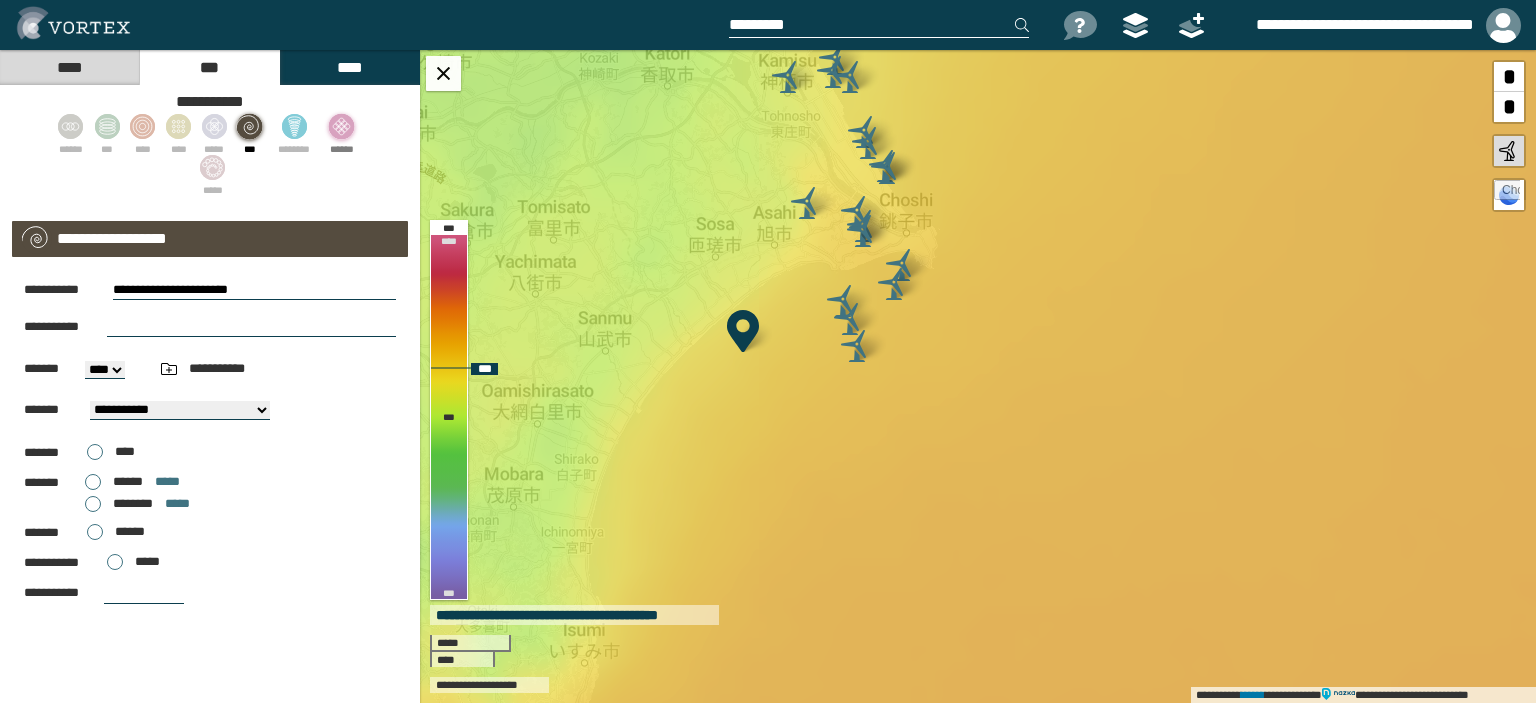 click at bounding box center [743, 331] 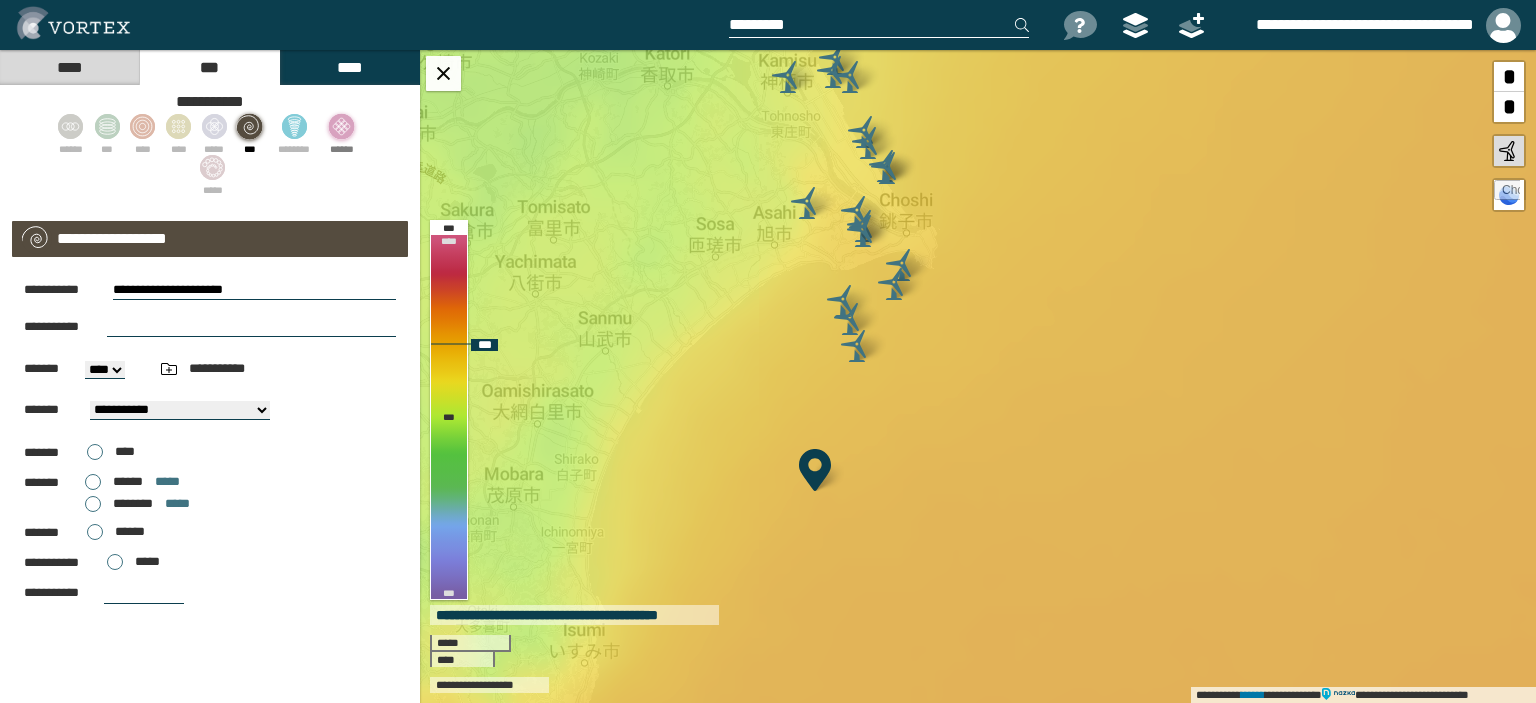 drag, startPoint x: 765, startPoint y: 396, endPoint x: 816, endPoint y: 481, distance: 99.12618 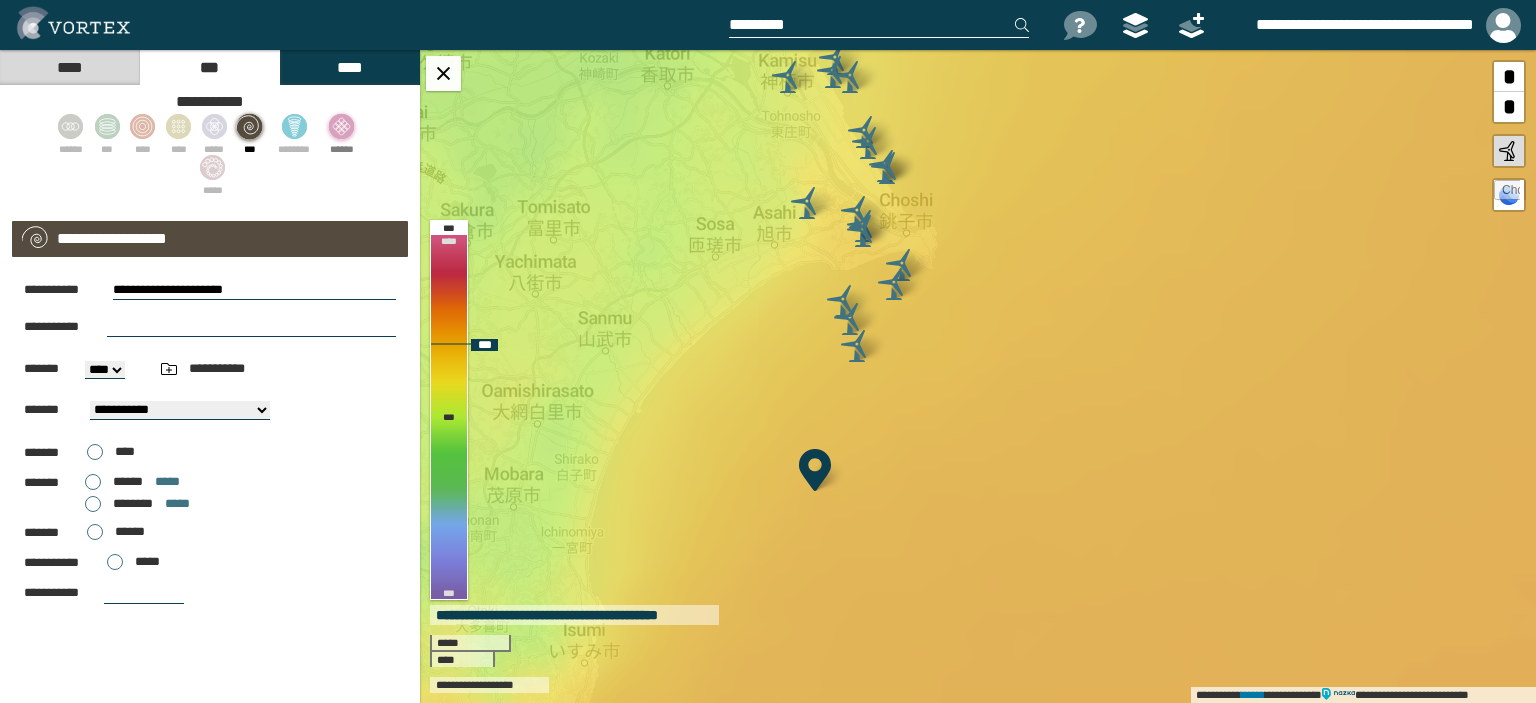 click at bounding box center (815, 470) 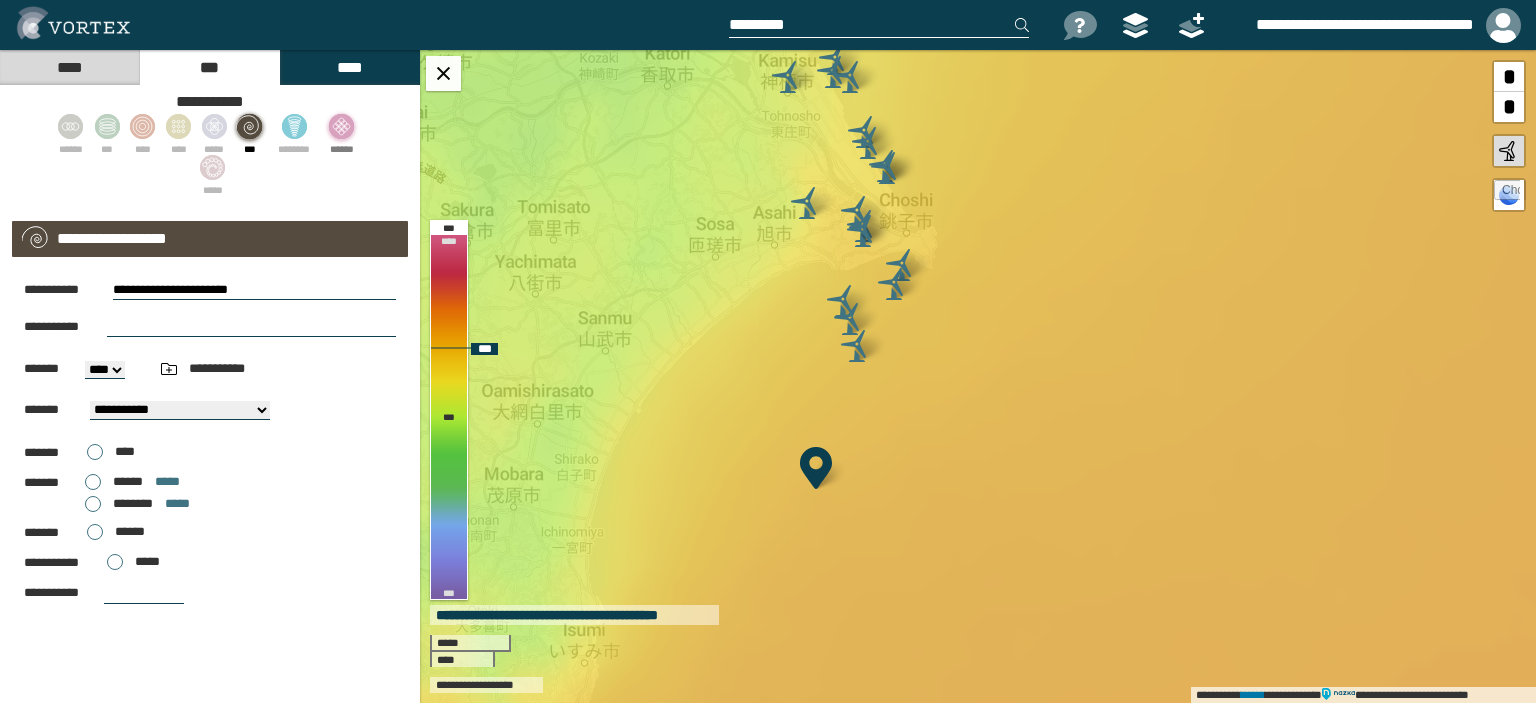 select on "**" 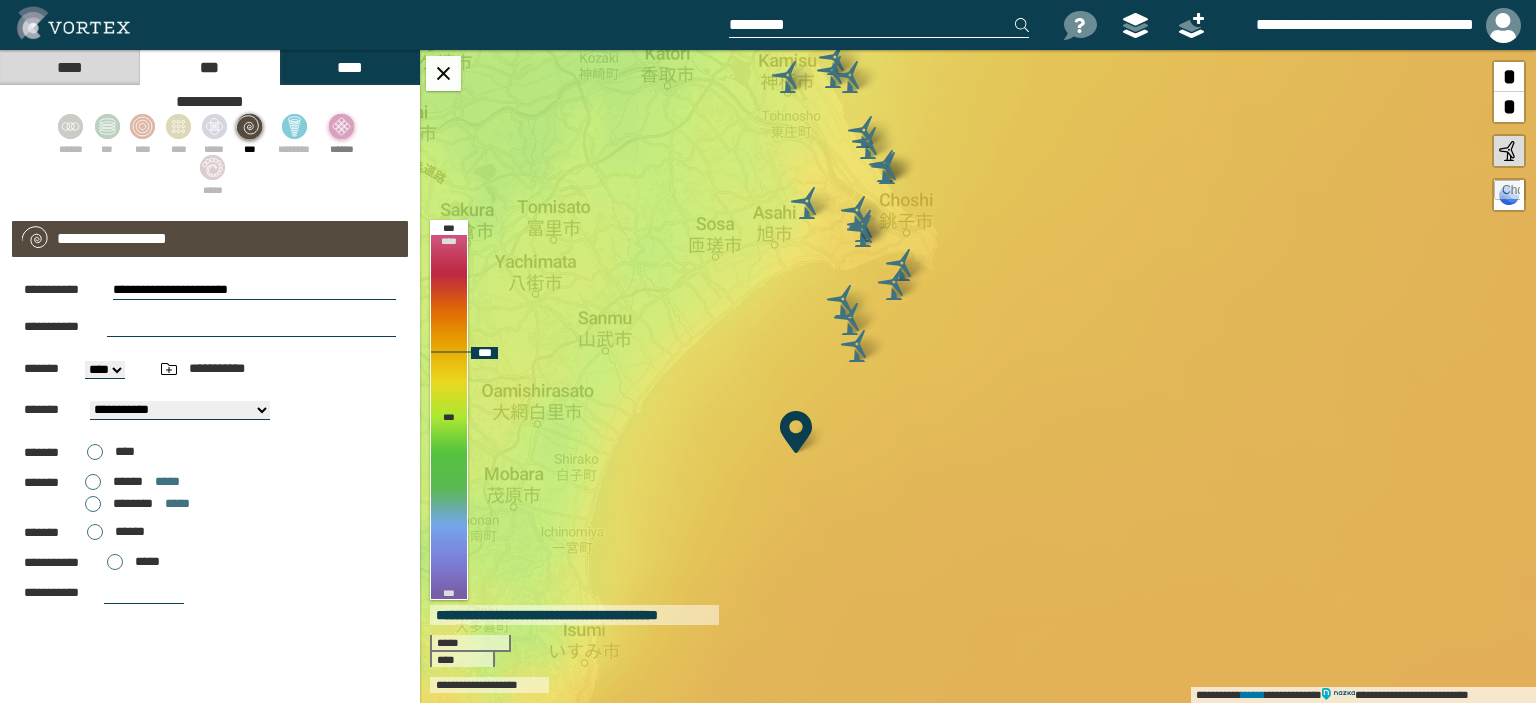 drag, startPoint x: 808, startPoint y: 457, endPoint x: 788, endPoint y: 421, distance: 41.18252 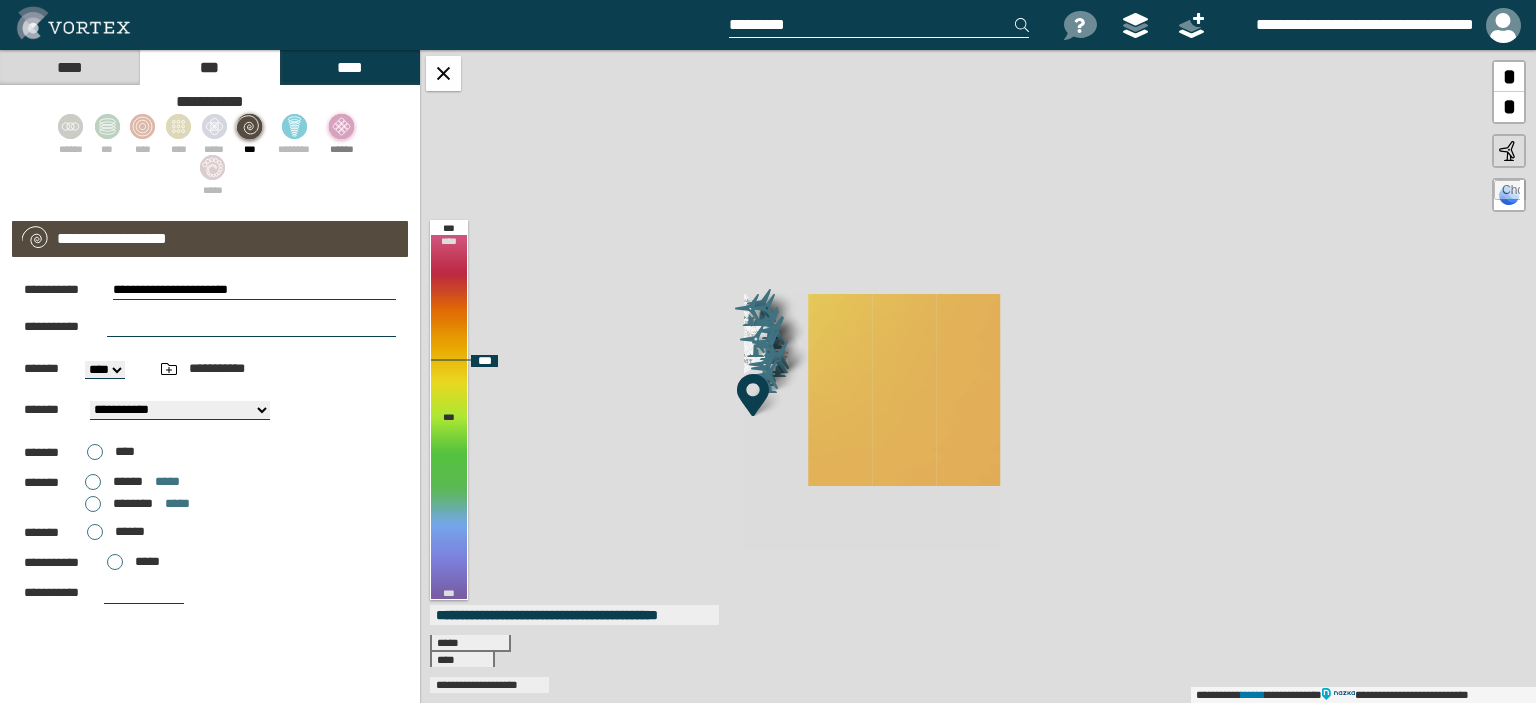 select on "**" 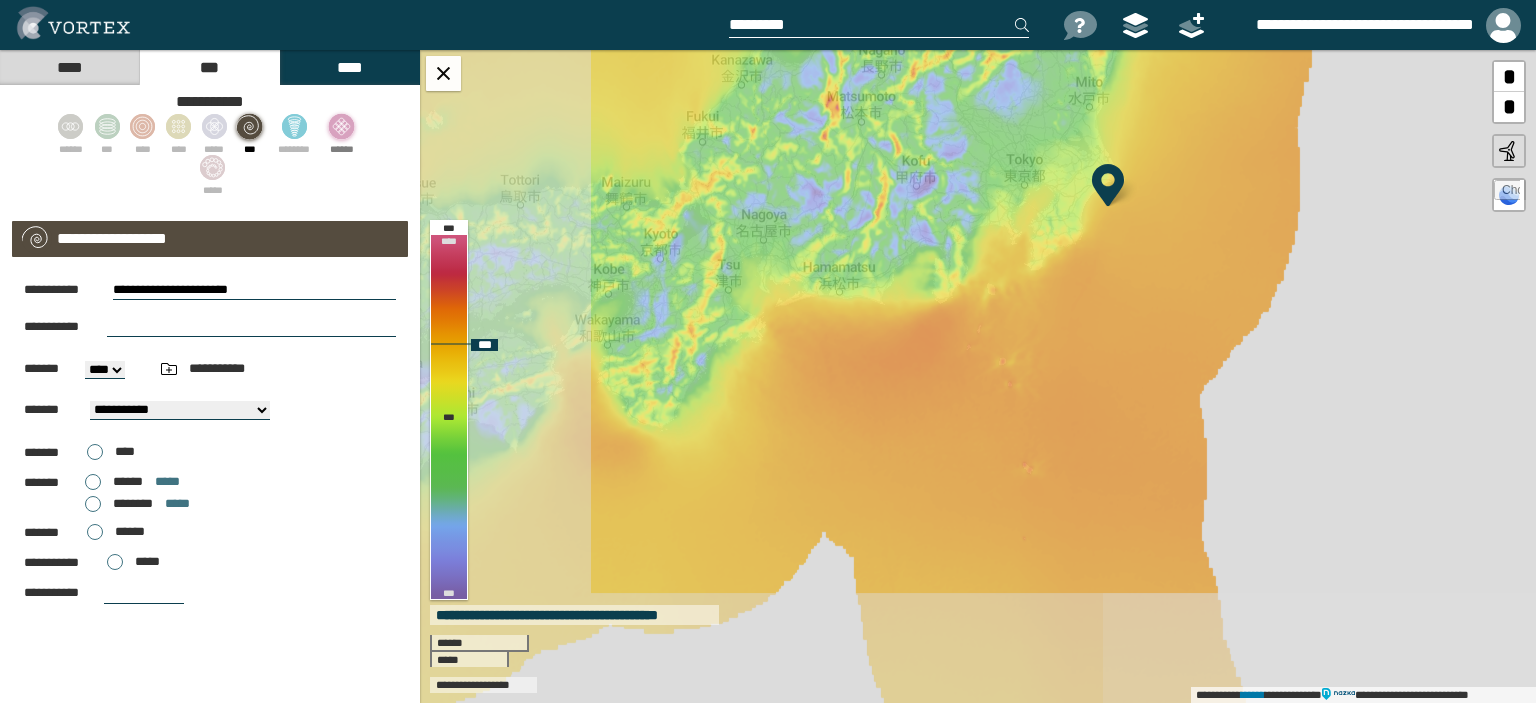 drag, startPoint x: 647, startPoint y: 483, endPoint x: 1028, endPoint y: 281, distance: 431.2366 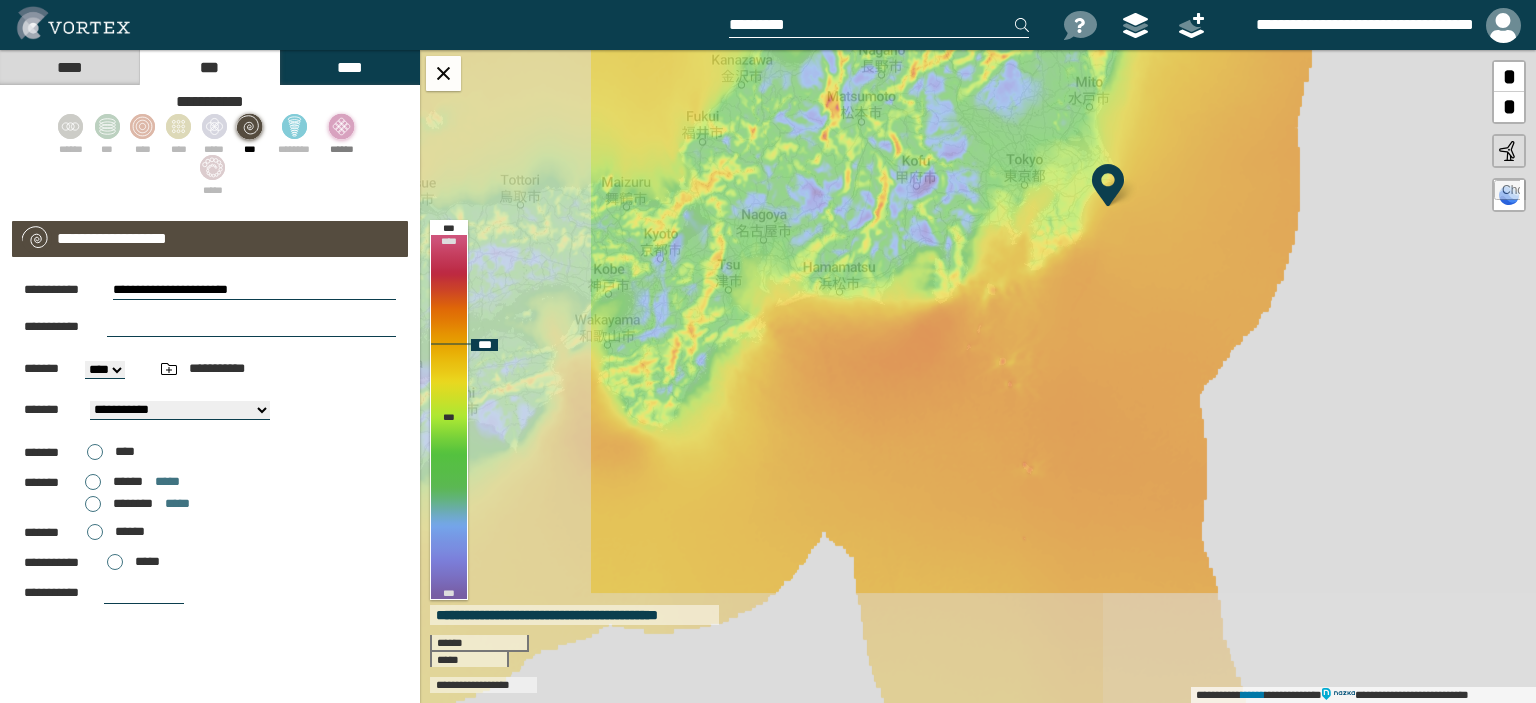 click on "**********" at bounding box center [978, 376] 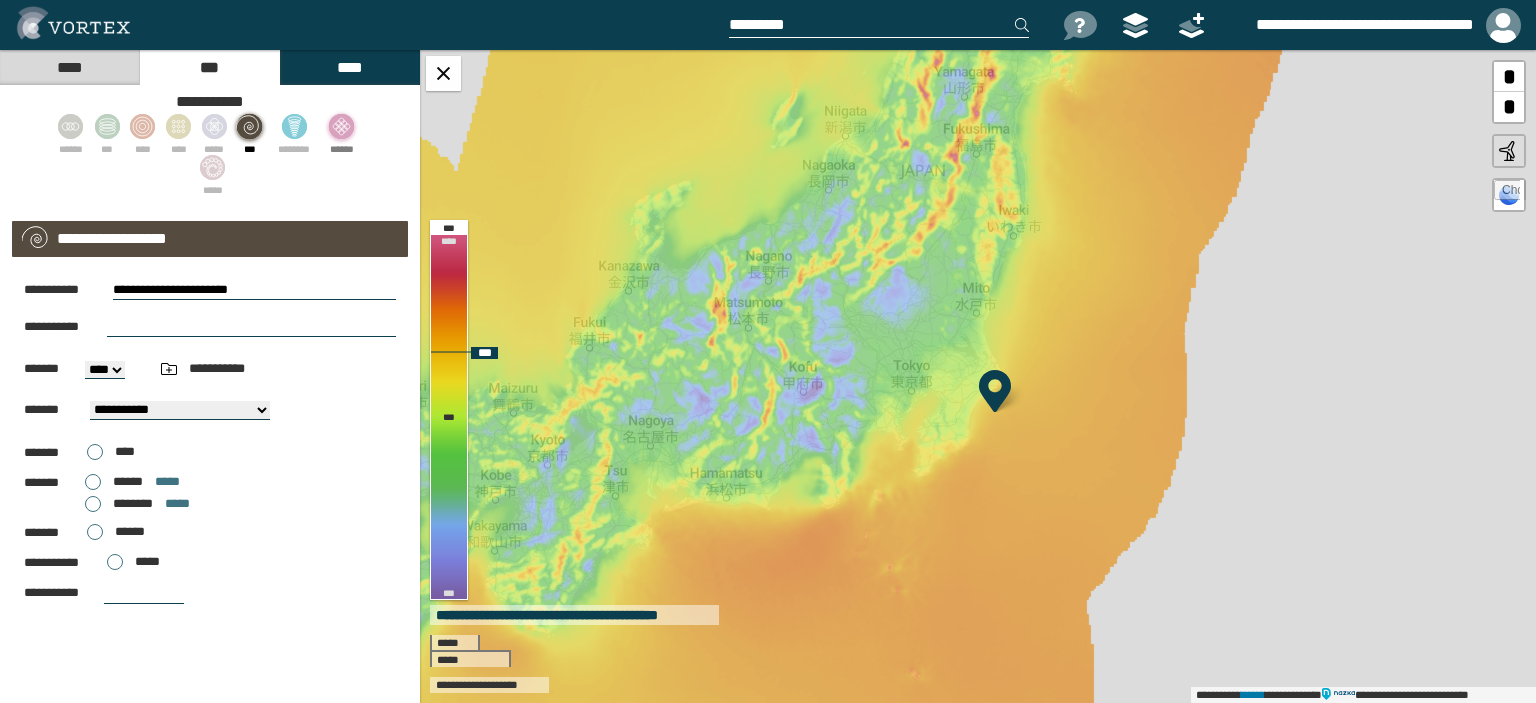 drag, startPoint x: 1010, startPoint y: 260, endPoint x: 896, endPoint y: 467, distance: 236.31546 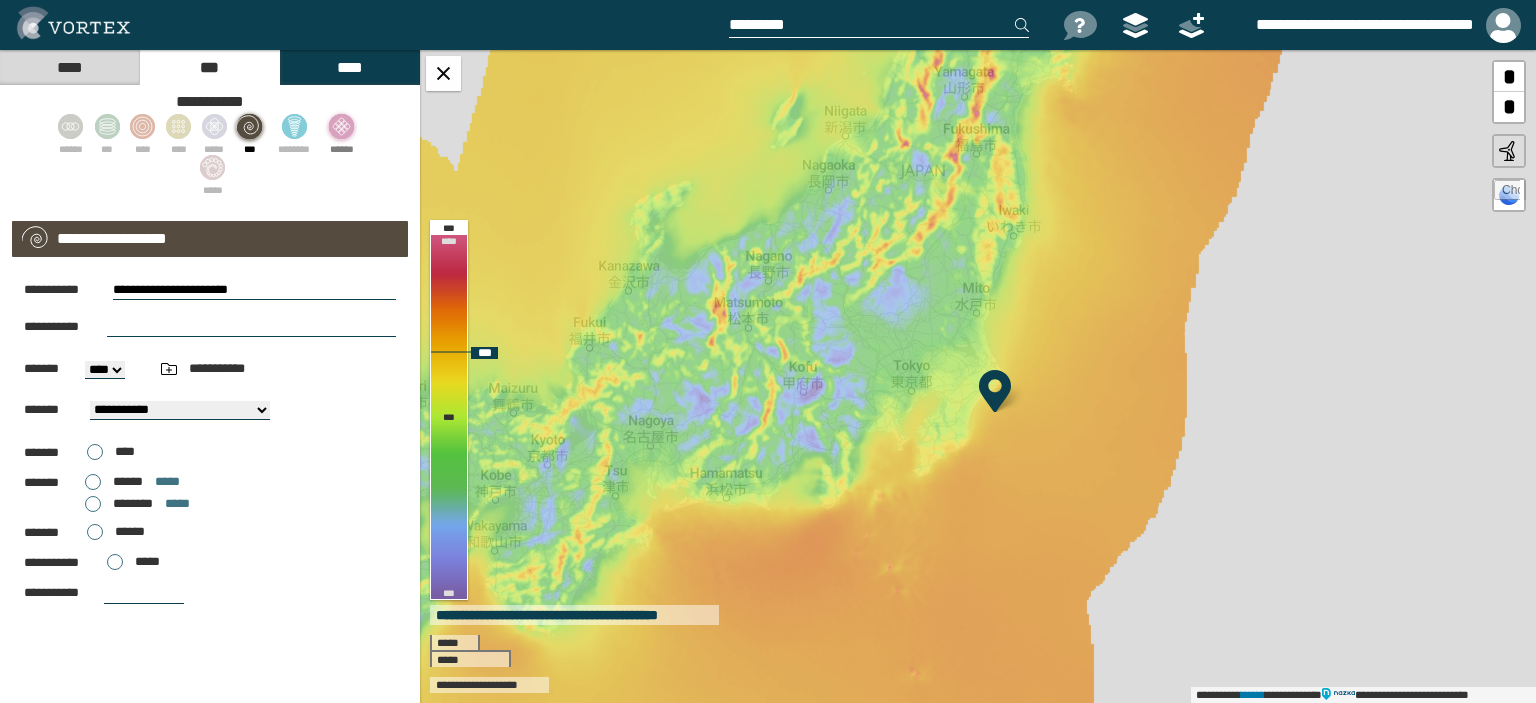 click on "[FIRST] [LAST] [ADDRESS]
[CITY] [STATE] [ZIP]" at bounding box center [978, 376] 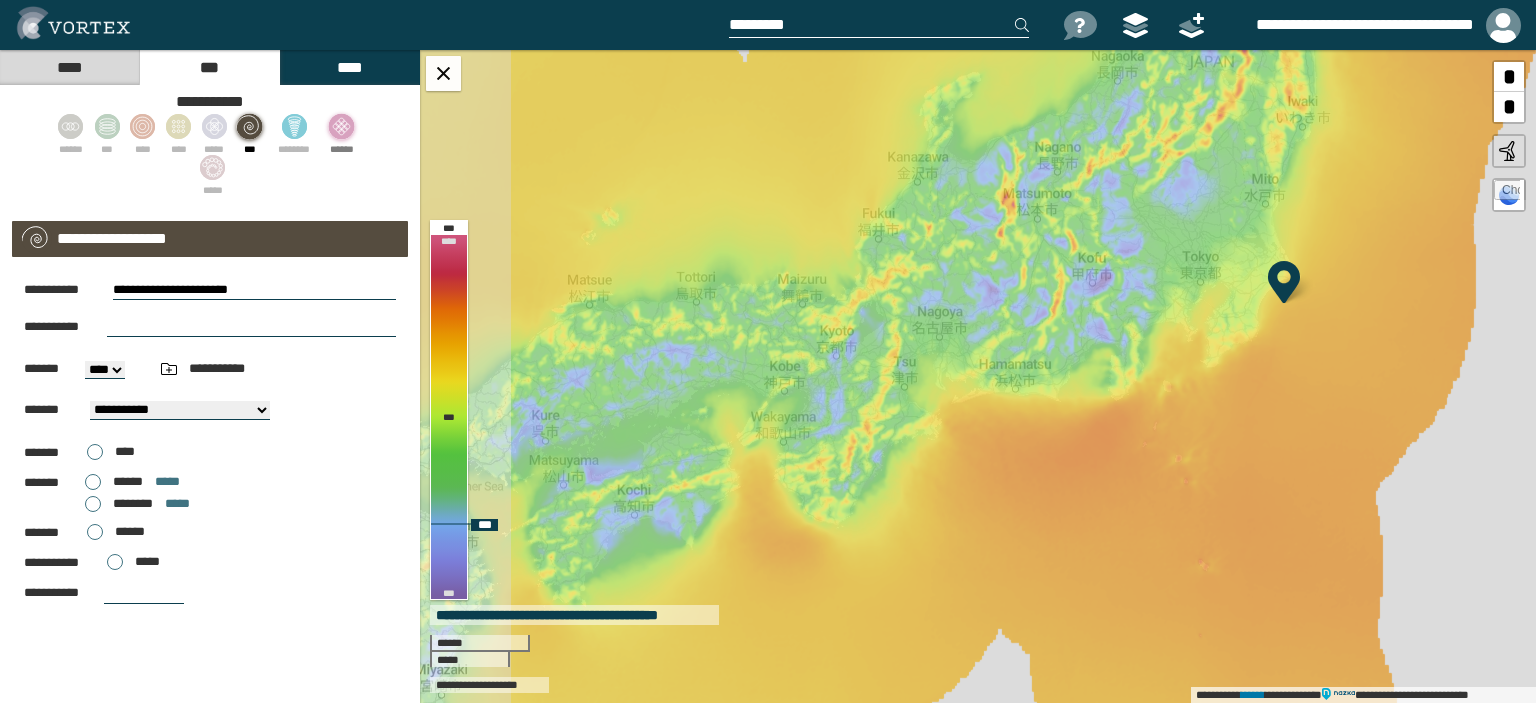 drag, startPoint x: 691, startPoint y: 441, endPoint x: 700, endPoint y: 276, distance: 165.24527 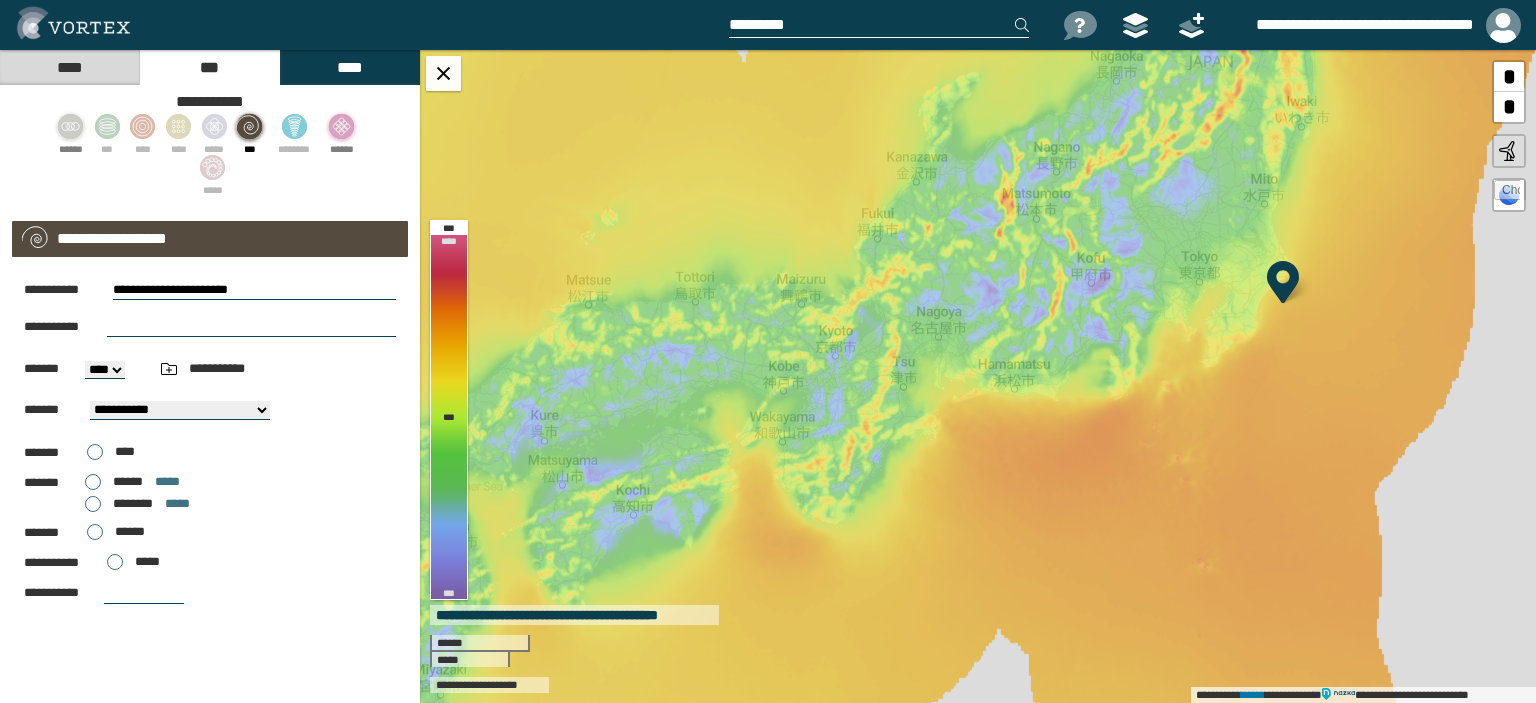 click 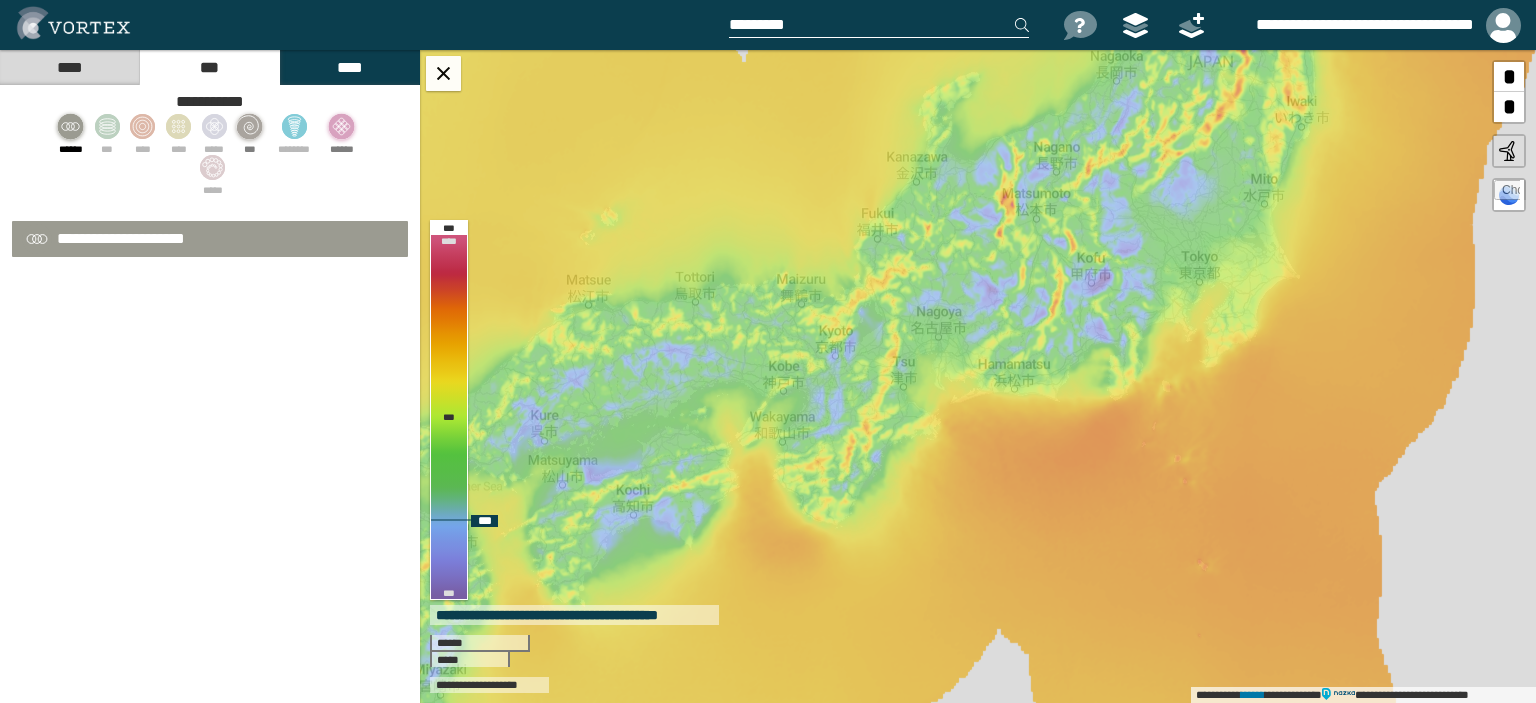 select on "**" 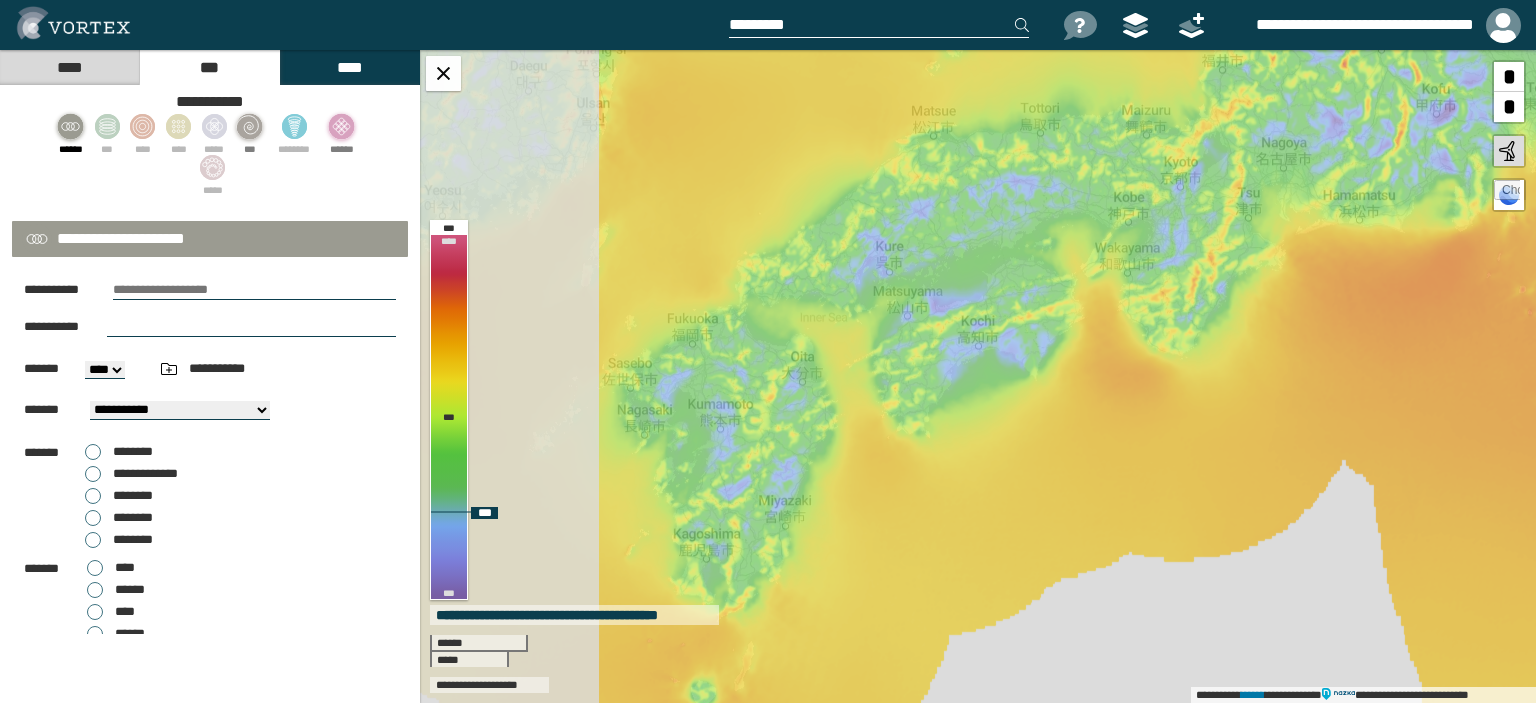 drag, startPoint x: 832, startPoint y: 433, endPoint x: 1182, endPoint y: 262, distance: 389.53946 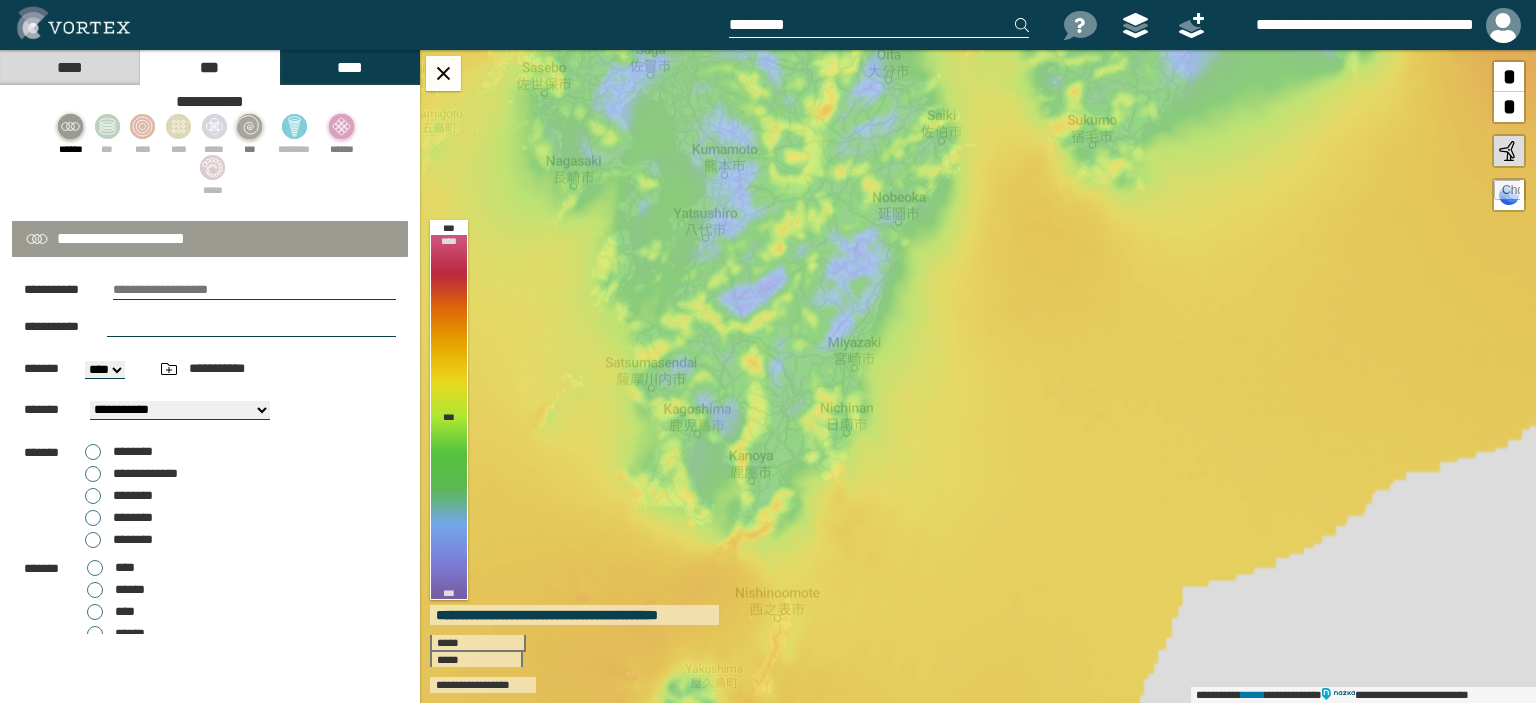 drag, startPoint x: 761, startPoint y: 542, endPoint x: 799, endPoint y: 288, distance: 256.82678 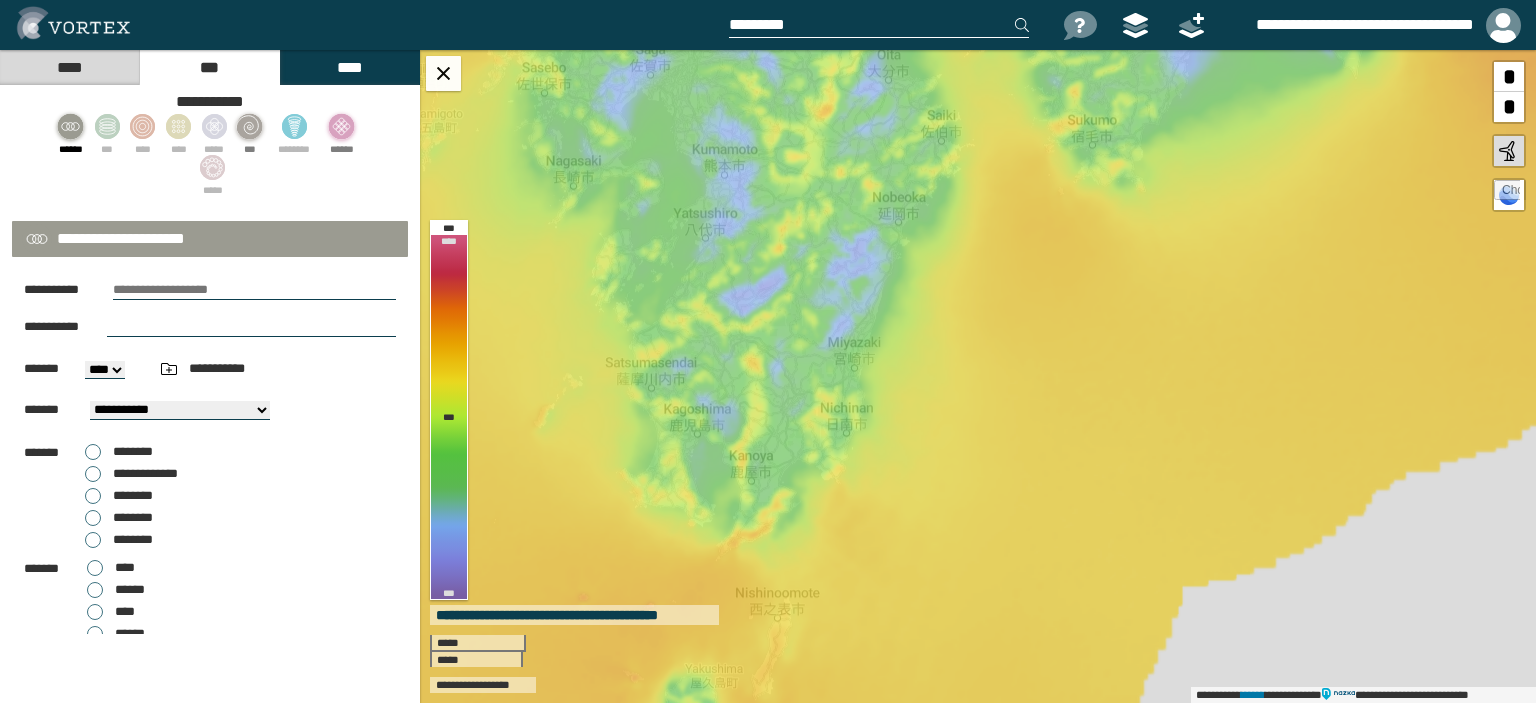 click on "**********" at bounding box center [978, 376] 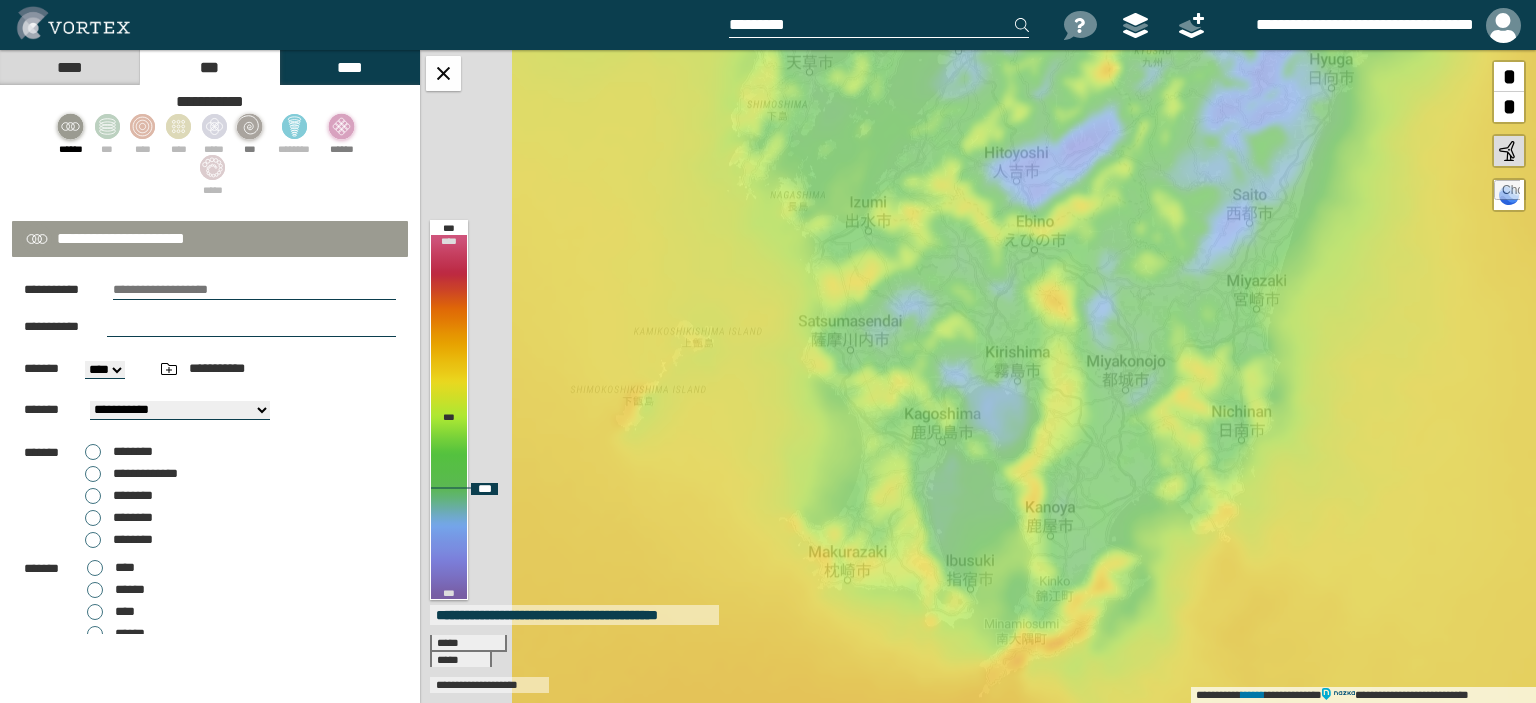 drag, startPoint x: 778, startPoint y: 362, endPoint x: 1127, endPoint y: 263, distance: 362.7699 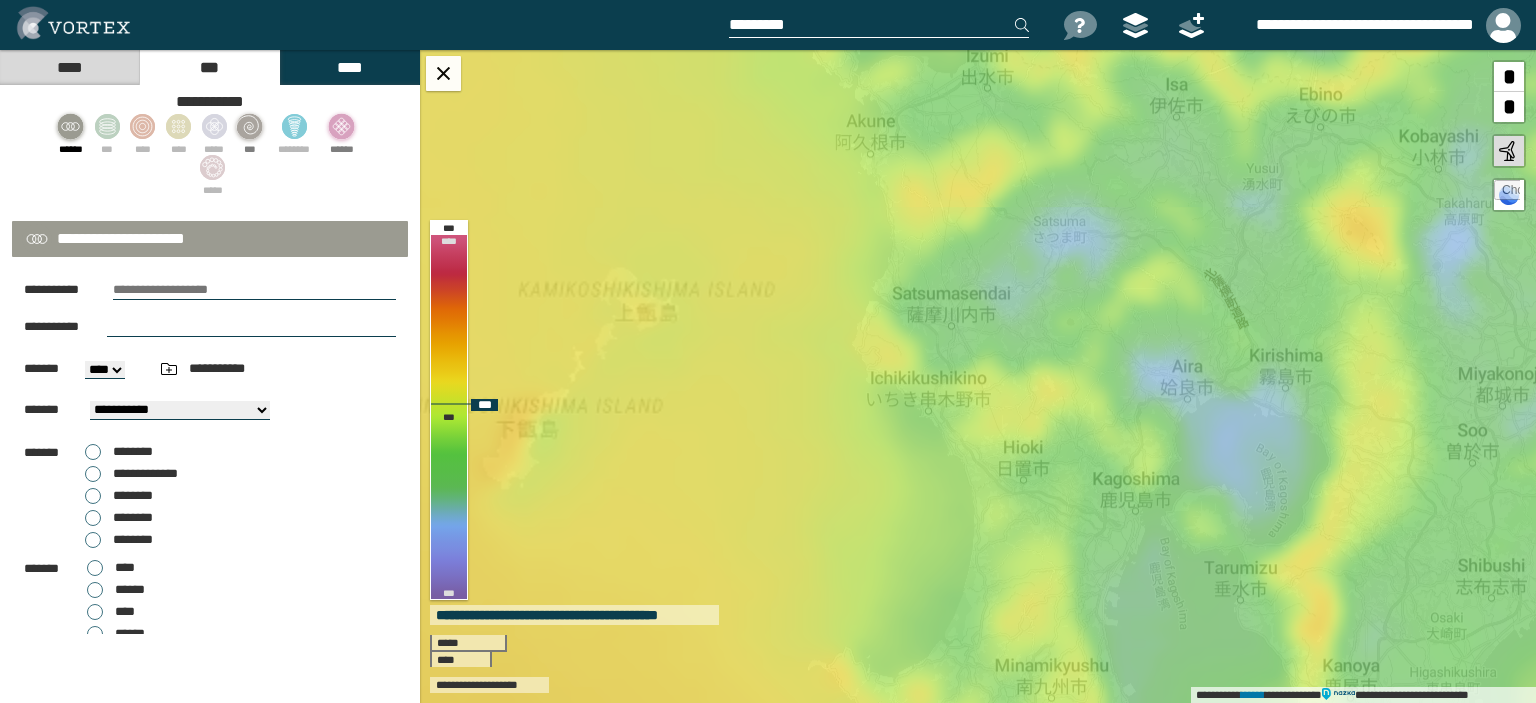 drag, startPoint x: 817, startPoint y: 343, endPoint x: 816, endPoint y: 423, distance: 80.00625 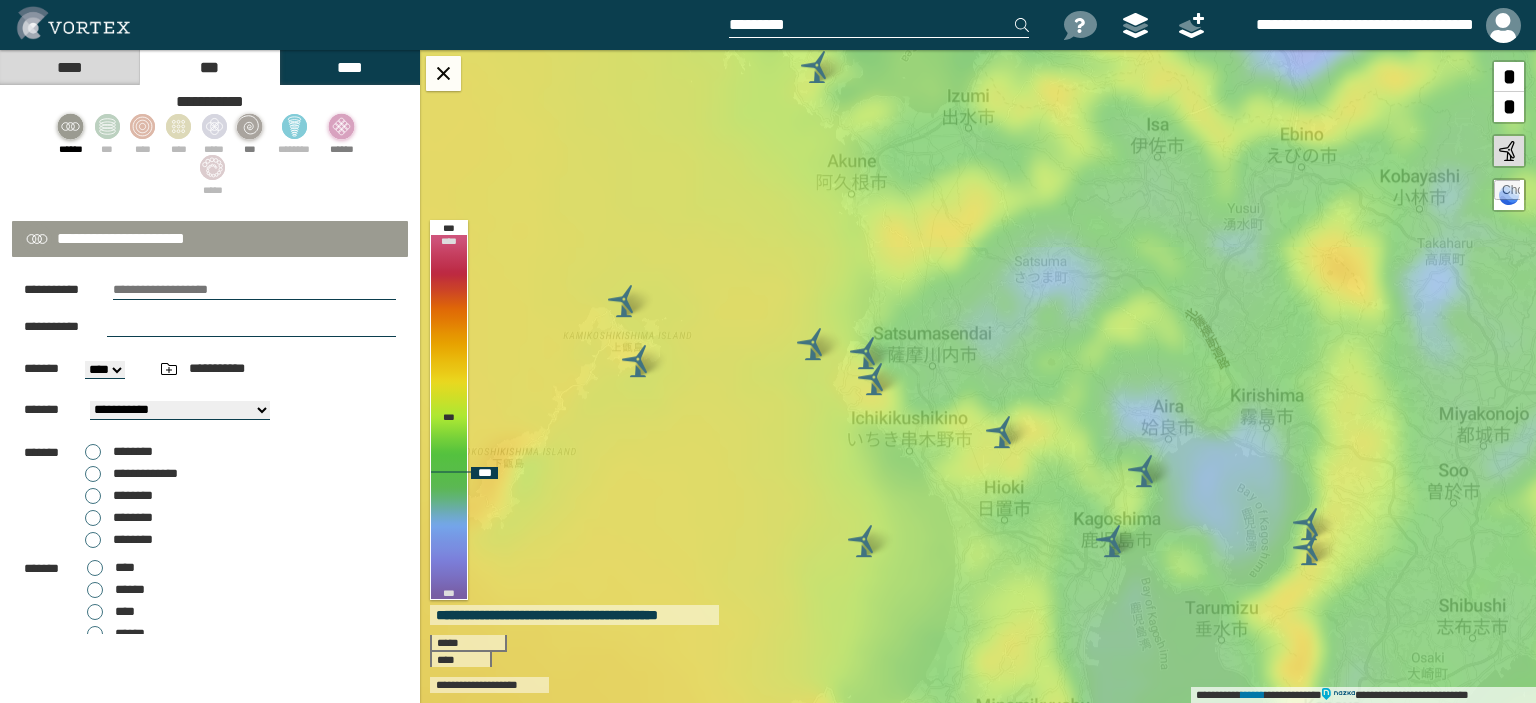 click on "**********" at bounding box center [978, 376] 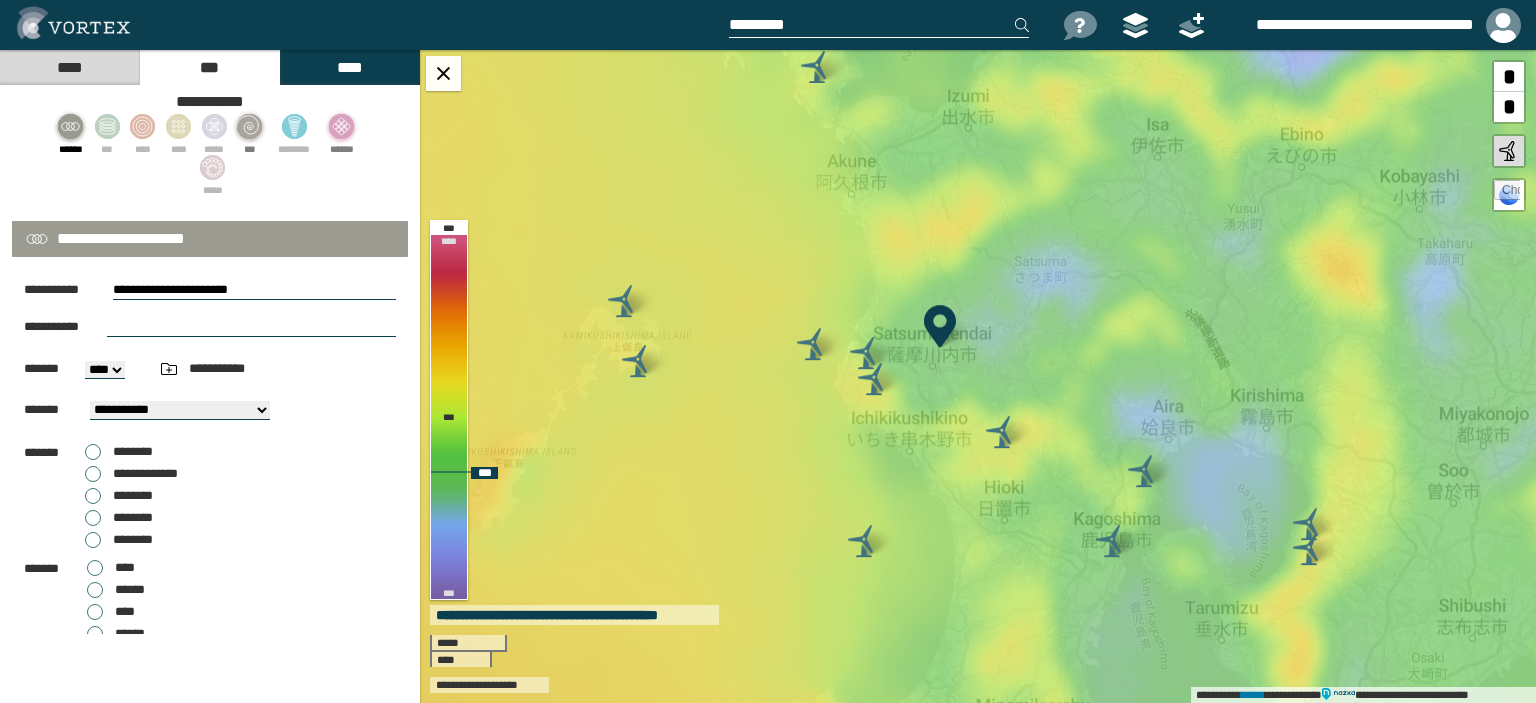 select on "**" 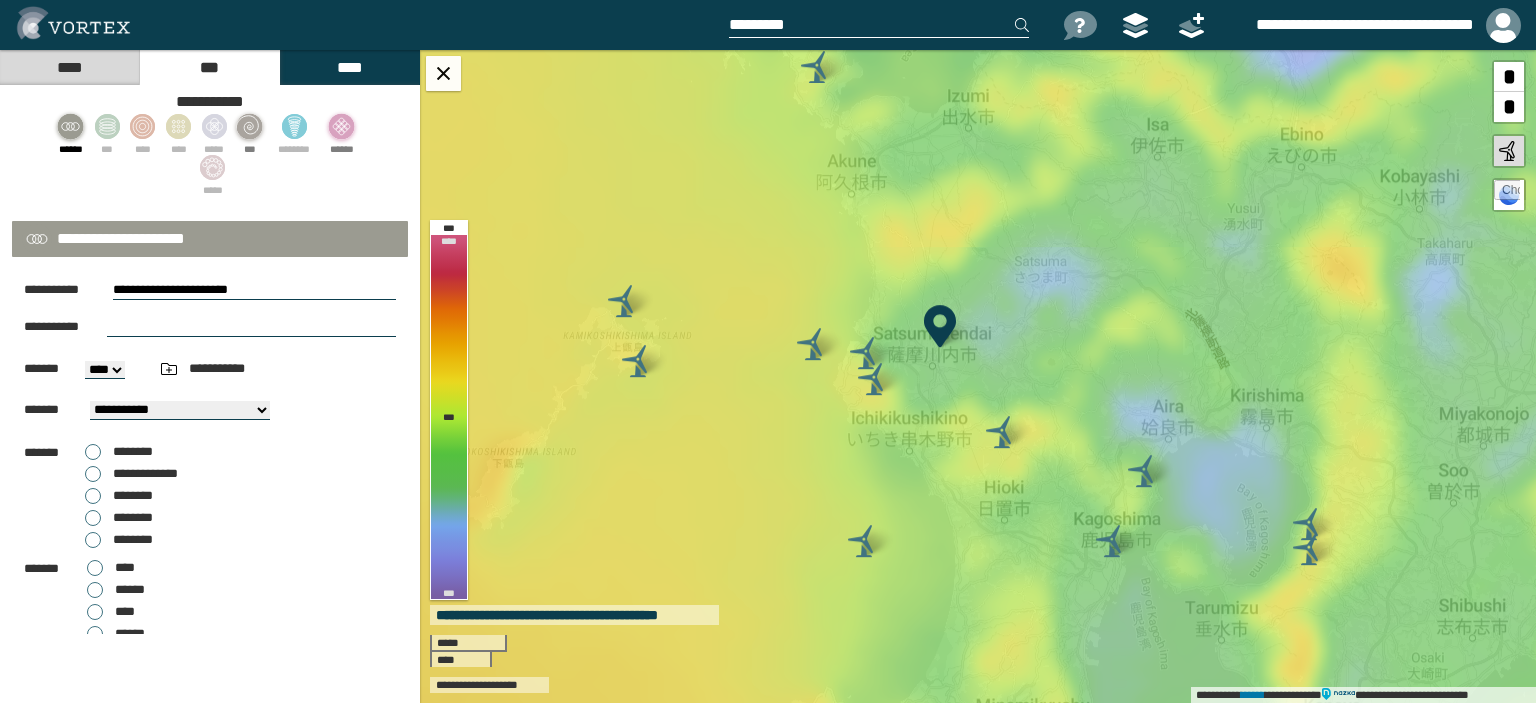 scroll, scrollTop: 108, scrollLeft: 0, axis: vertical 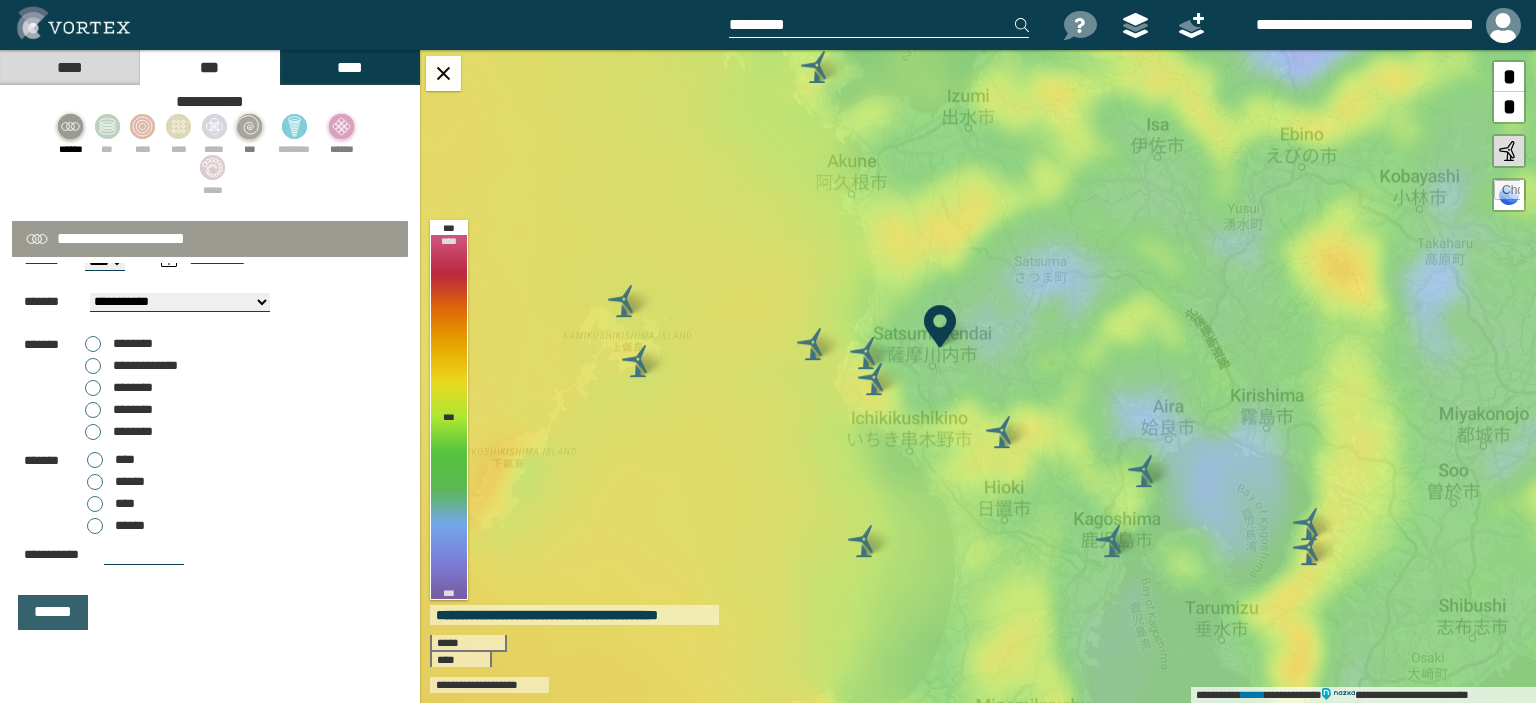 click on "******" at bounding box center (53, 612) 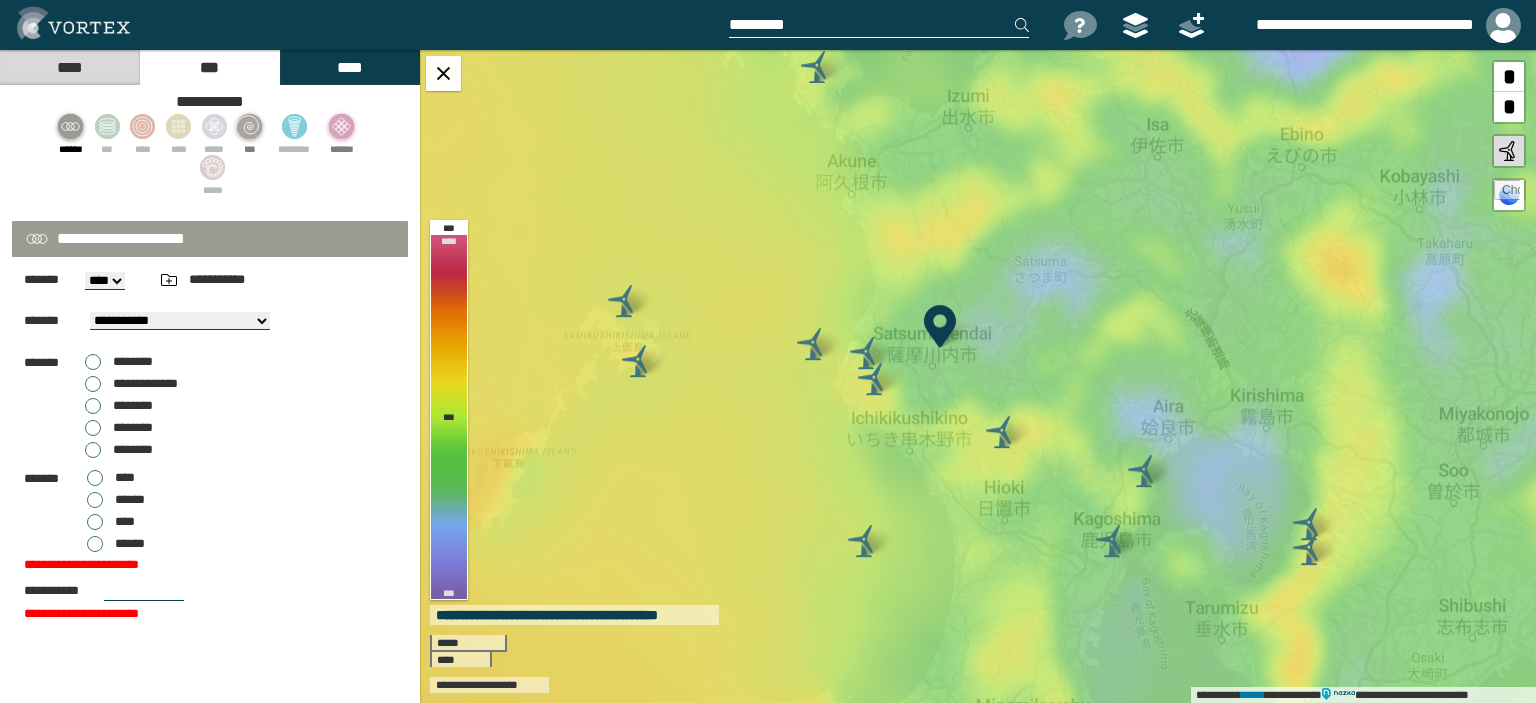 scroll, scrollTop: 127, scrollLeft: 0, axis: vertical 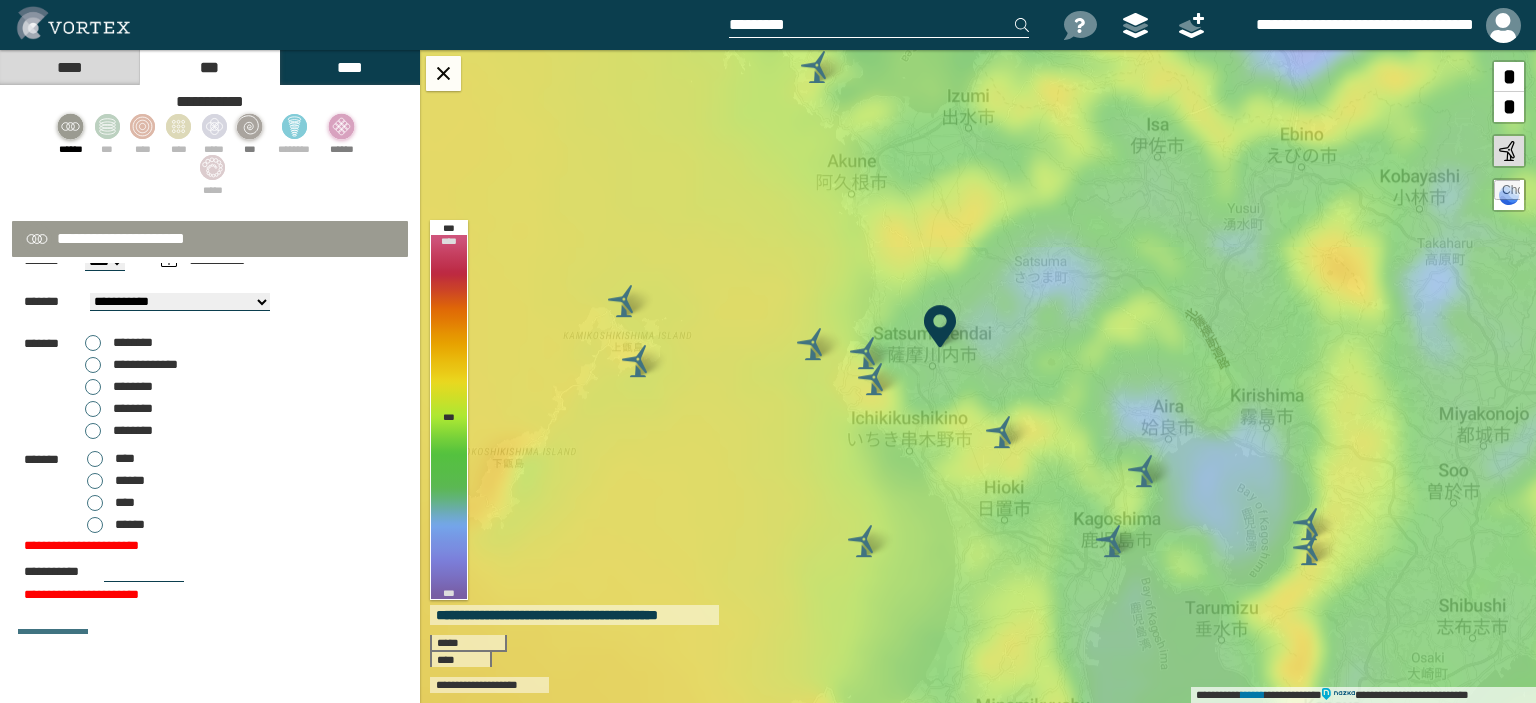 click on "[PHONE]" at bounding box center (210, 572) 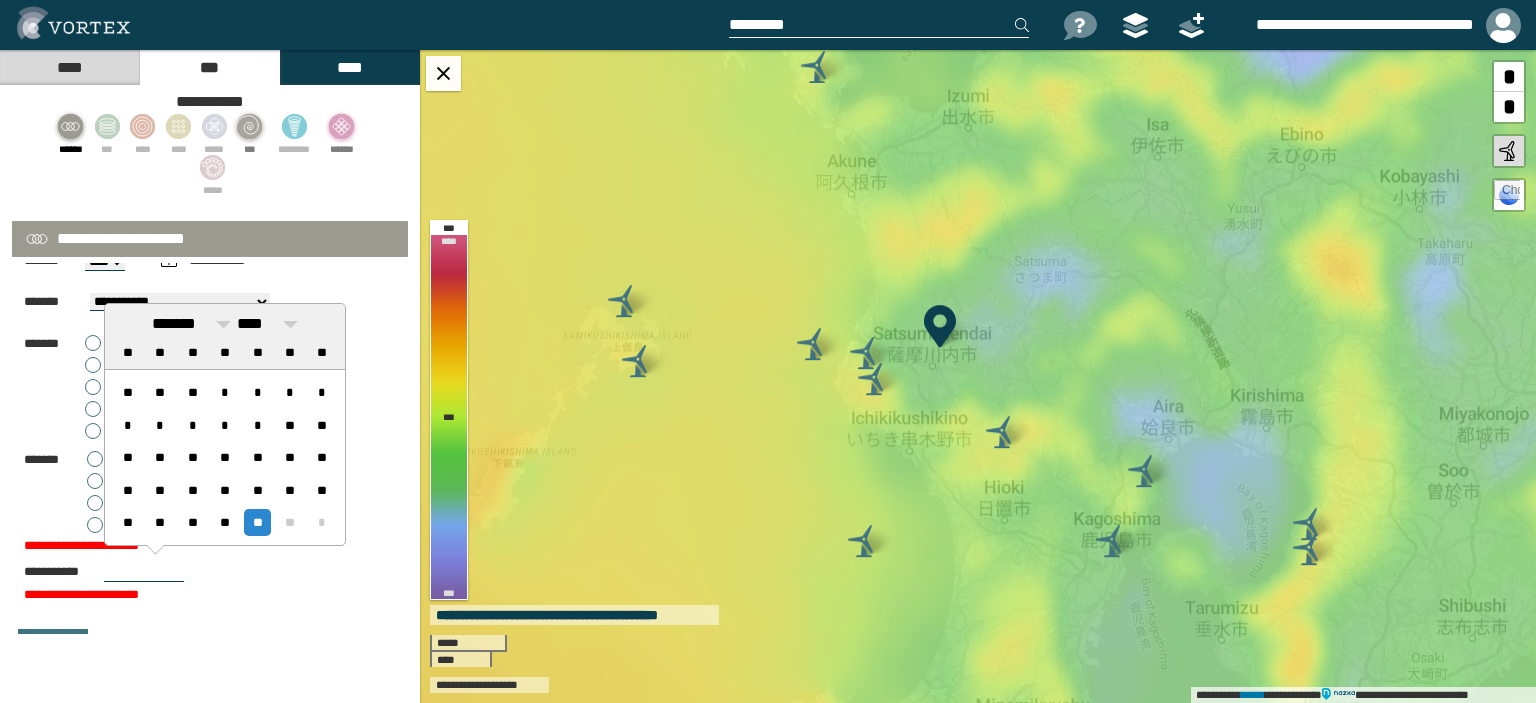 click on "[FIRST] [LAST] [ADDRESS]
[CITY] [STATE] [ZIP]" at bounding box center [210, 424] 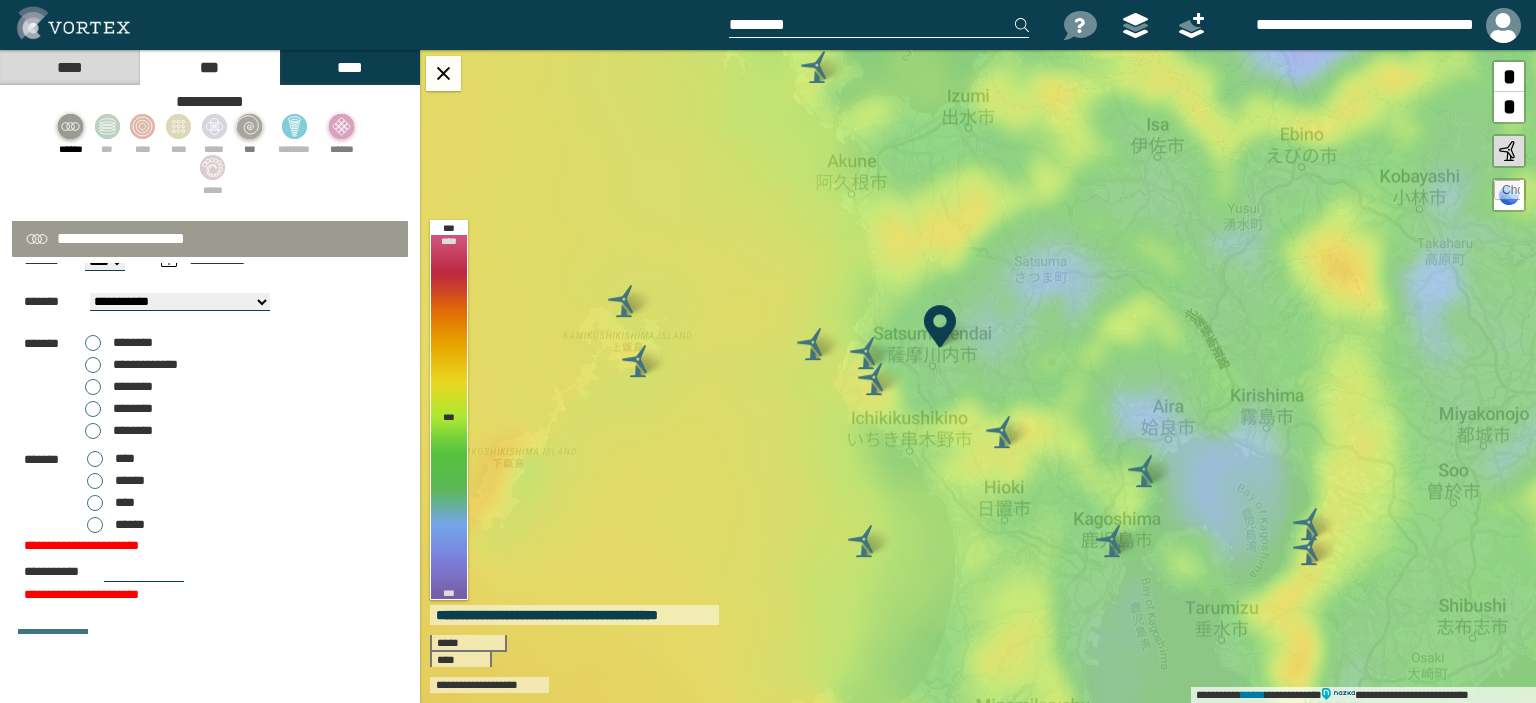 click on "[FIRST] [LAST] [ADDRESS]
[CITY] [STATE] [ZIP]" at bounding box center (210, 424) 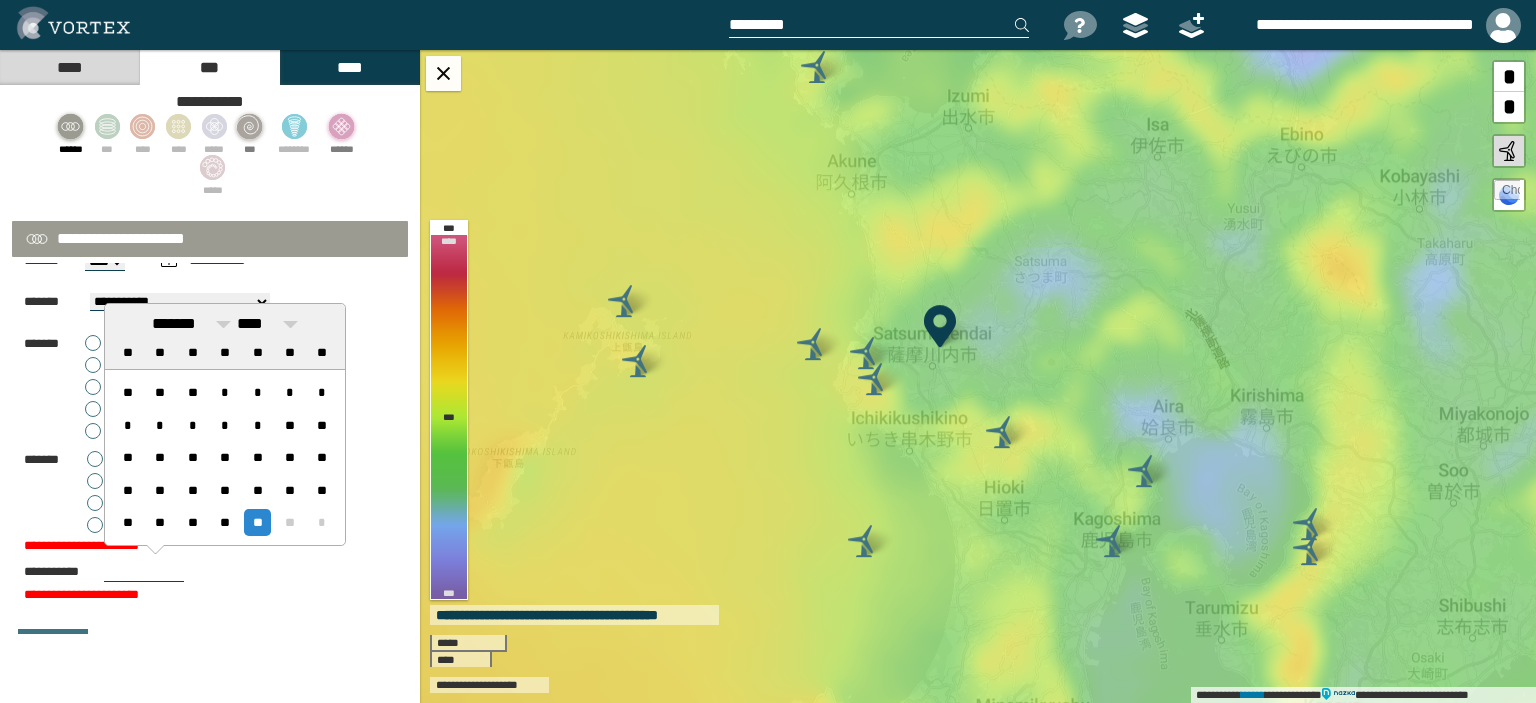 click at bounding box center (144, 572) 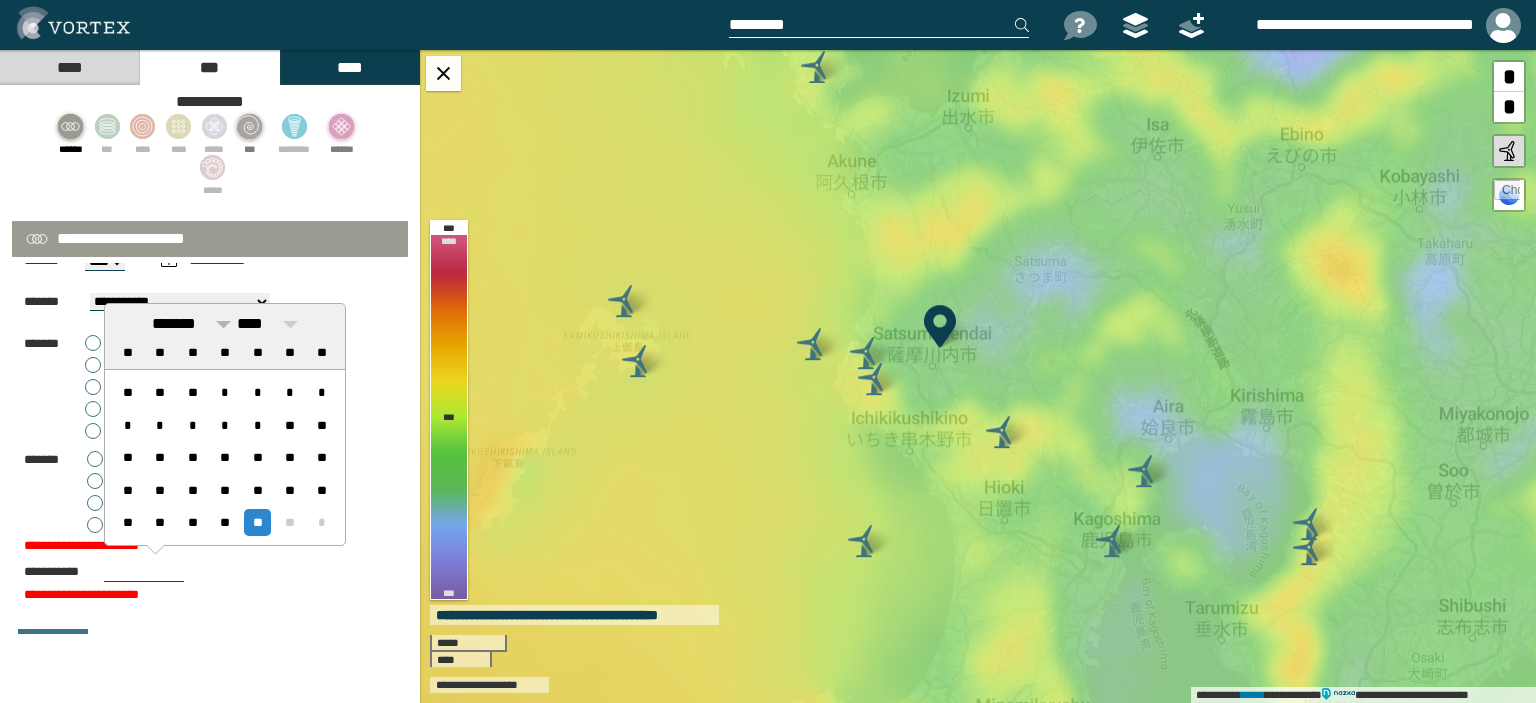click on "*******" at bounding box center [191, 324] 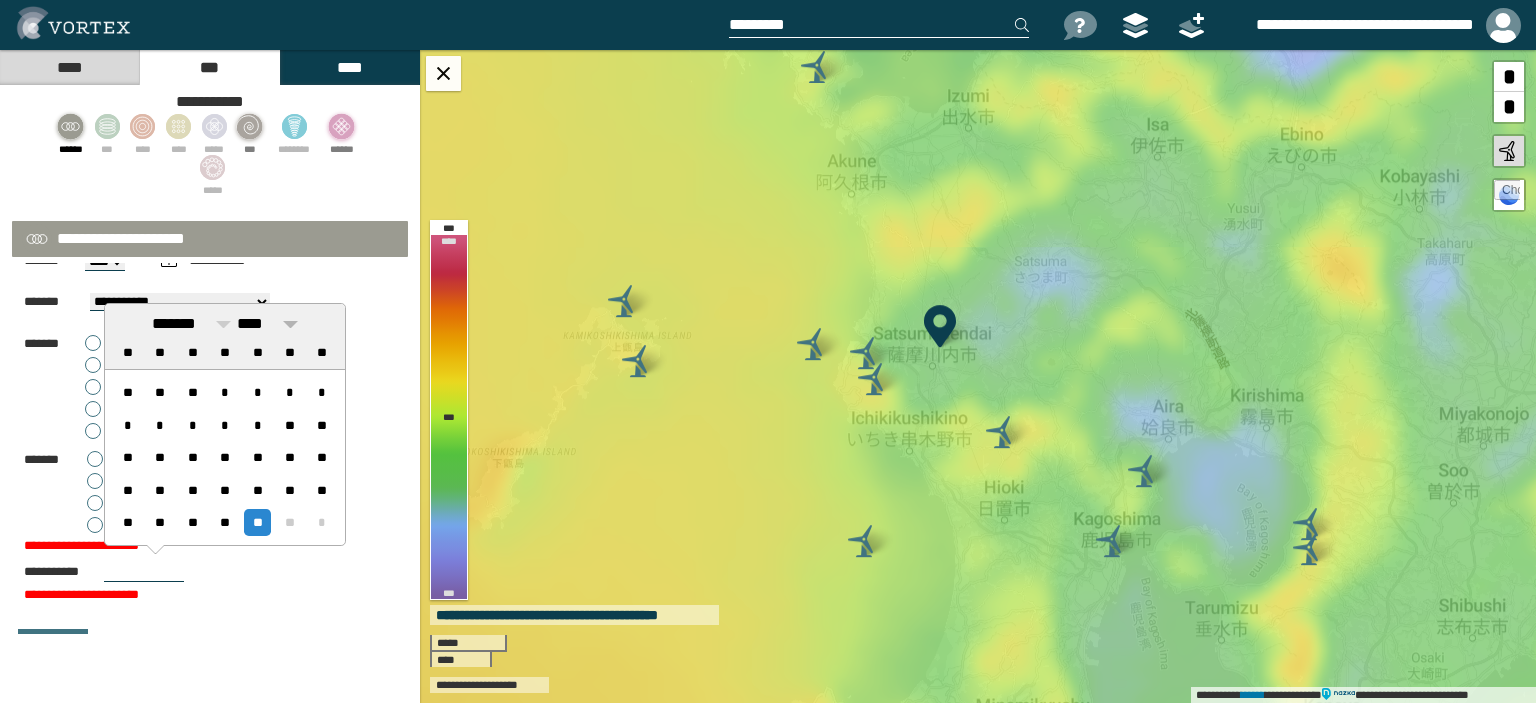 click at bounding box center (290, 324) 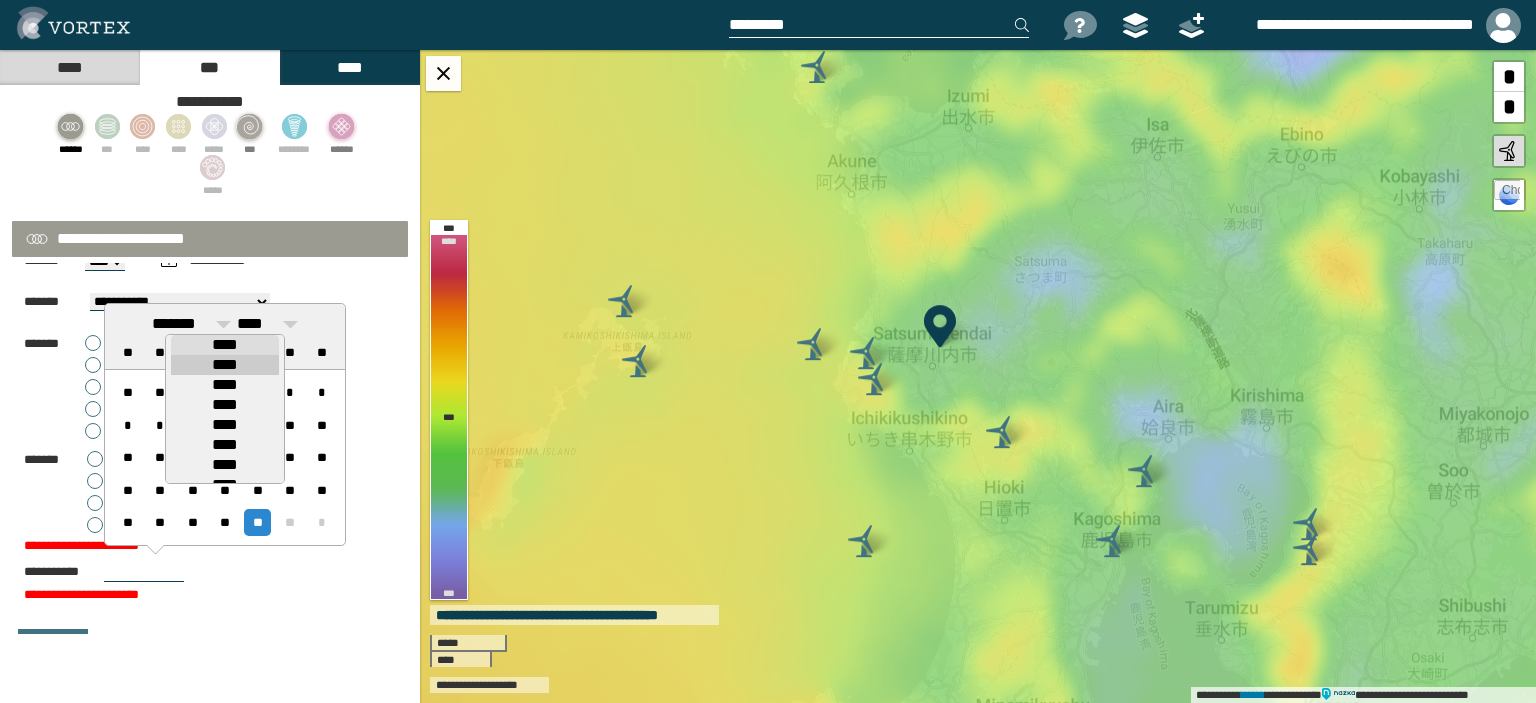 click on "****" at bounding box center (225, 365) 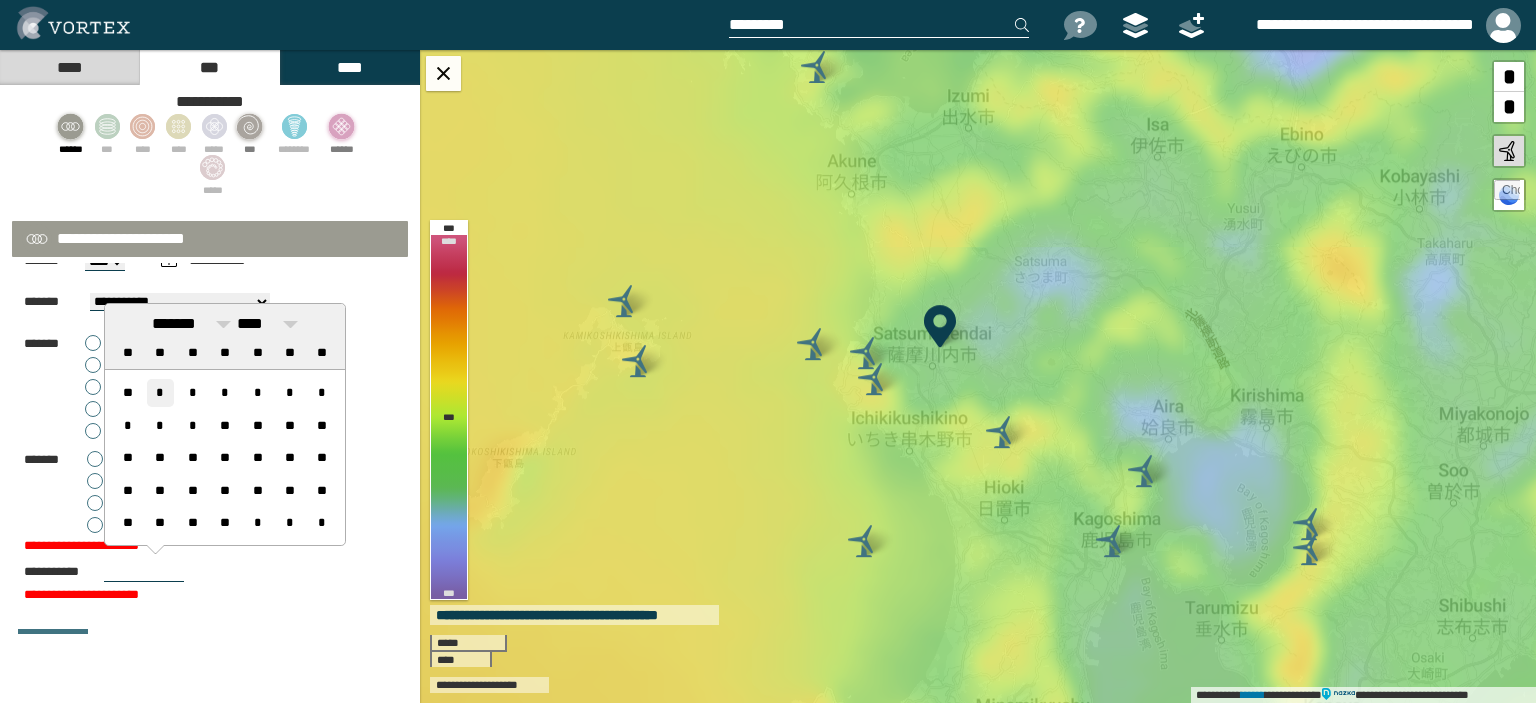 click on "*" at bounding box center [160, 392] 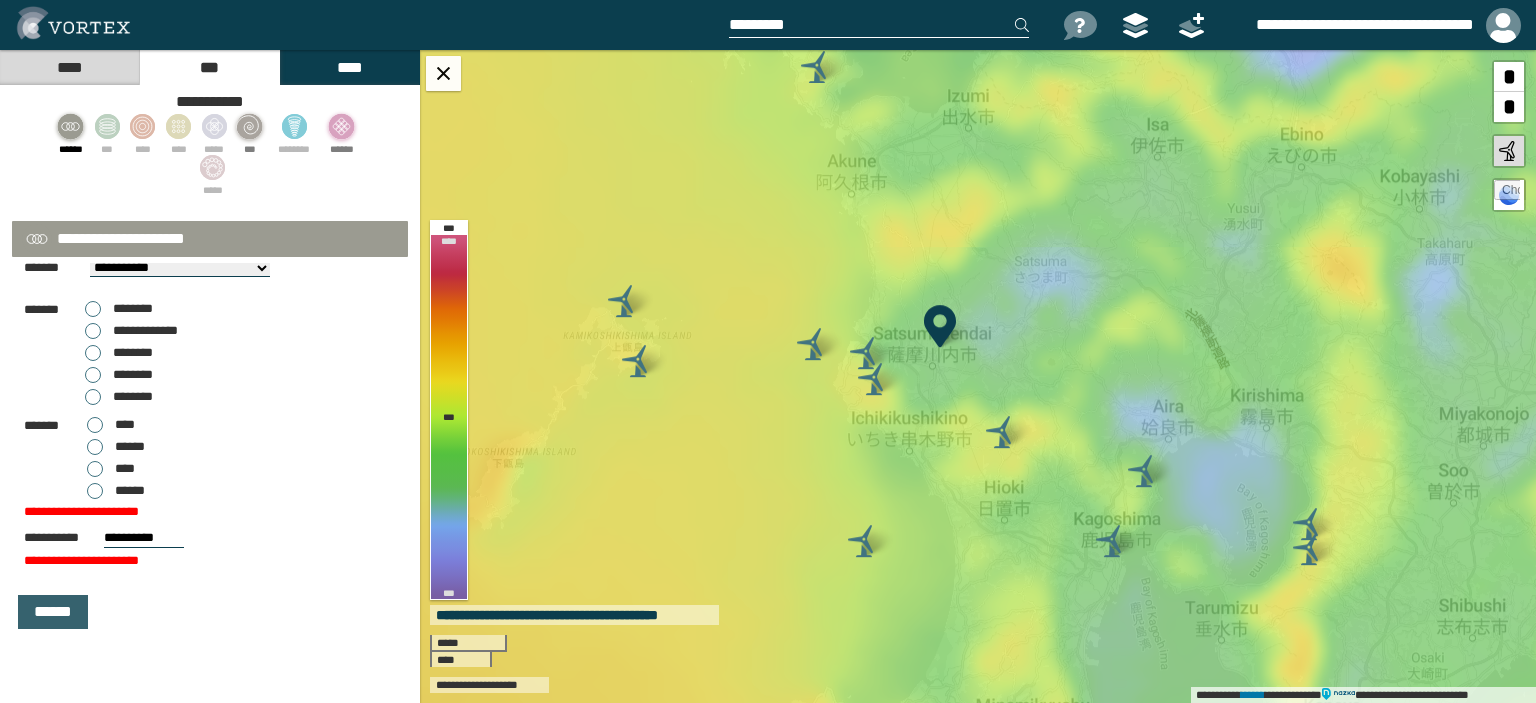 click on "******" at bounding box center (53, 612) 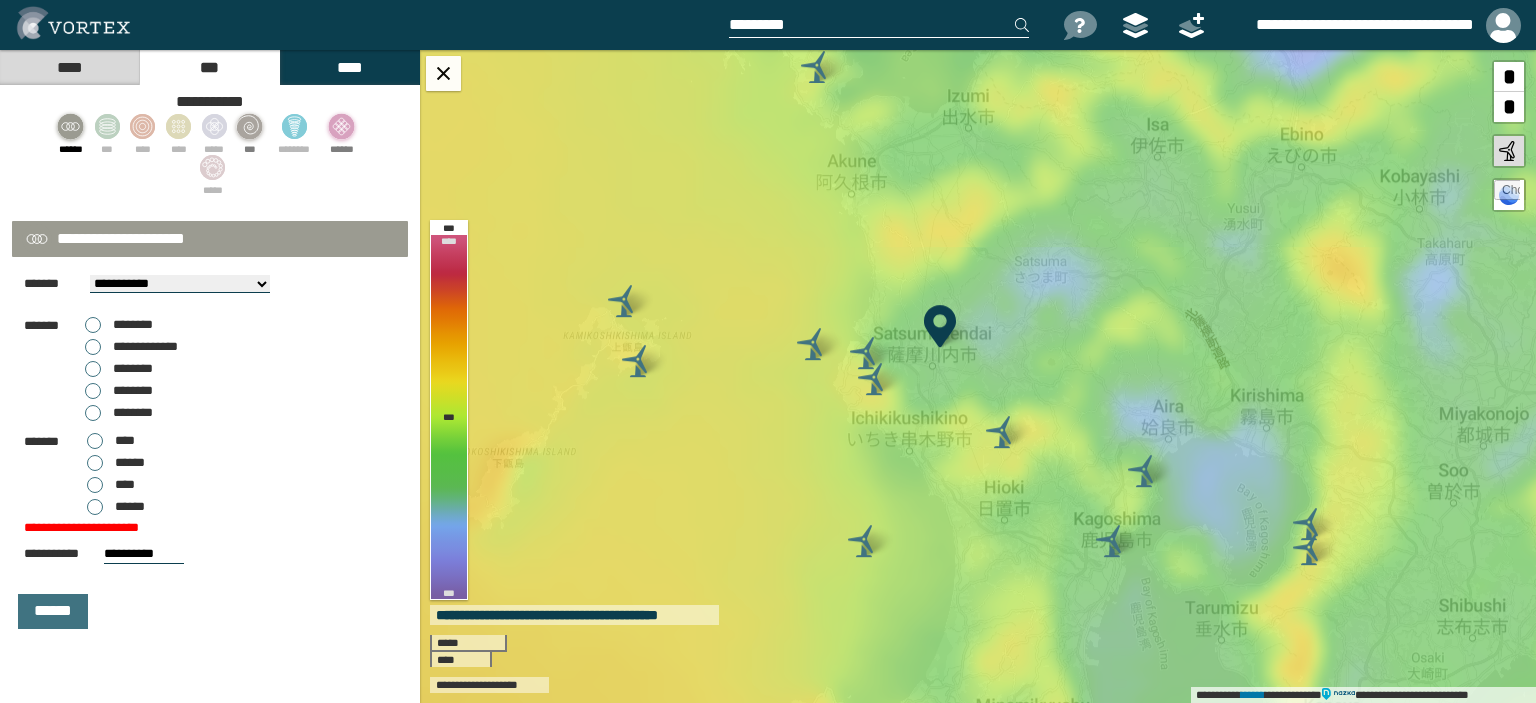 click on "****" at bounding box center (111, 485) 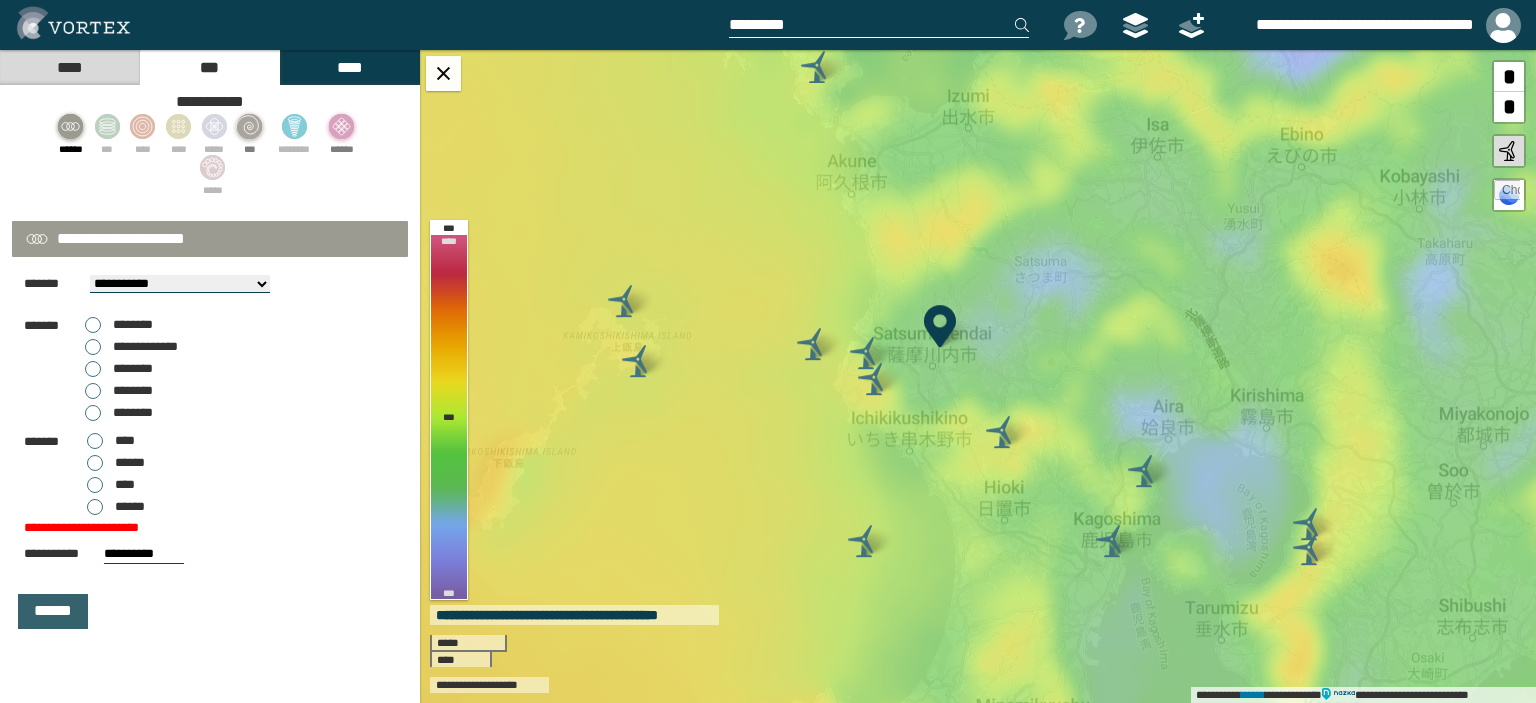 click on "******" at bounding box center [53, 611] 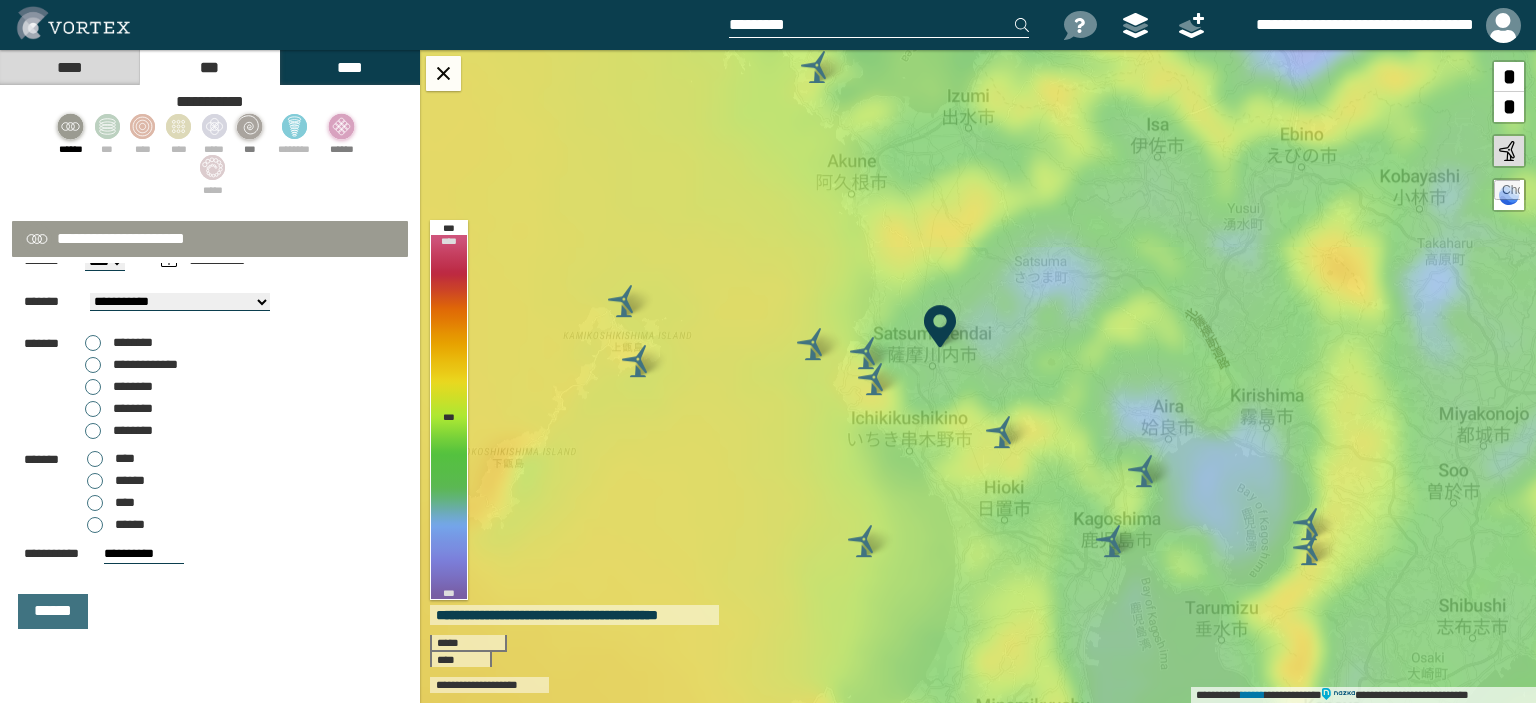 scroll, scrollTop: 0, scrollLeft: 0, axis: both 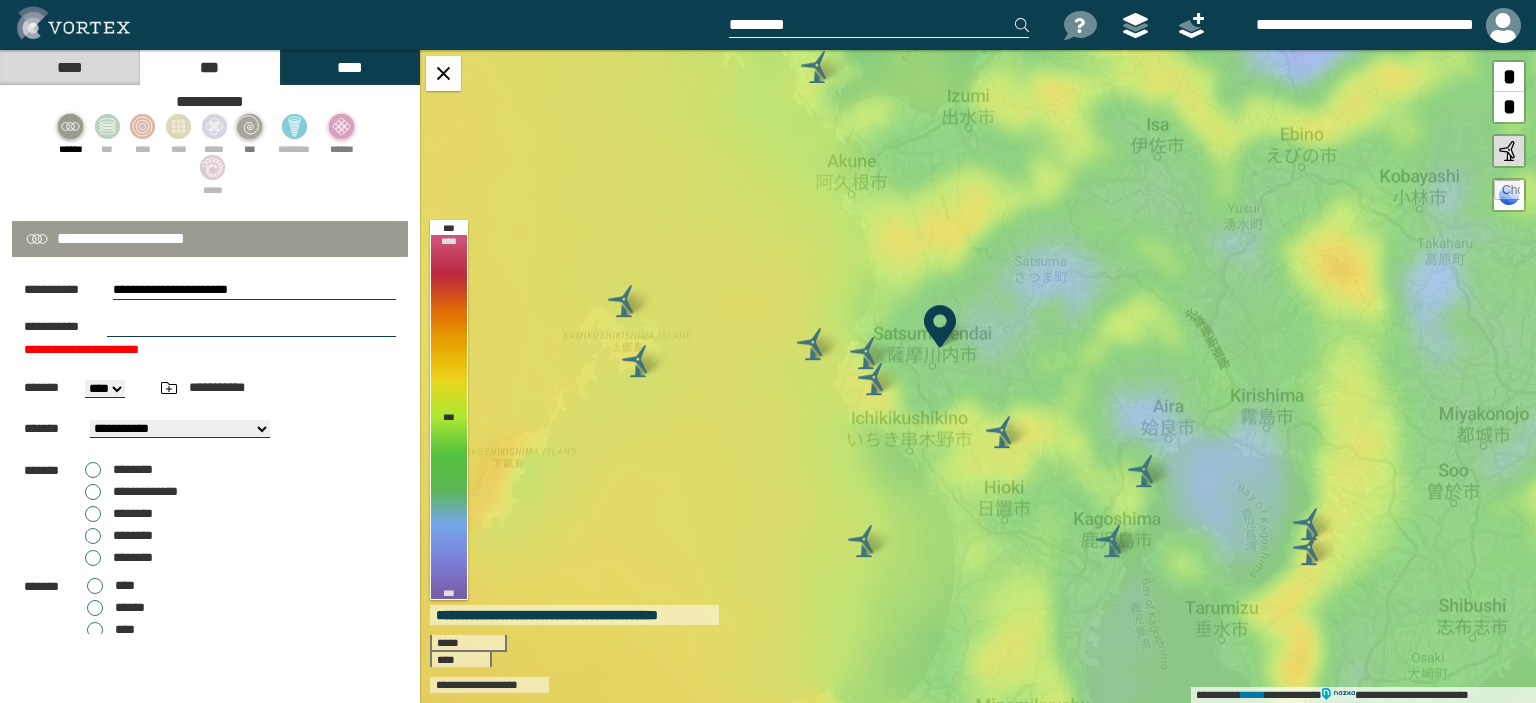 click at bounding box center [251, 327] 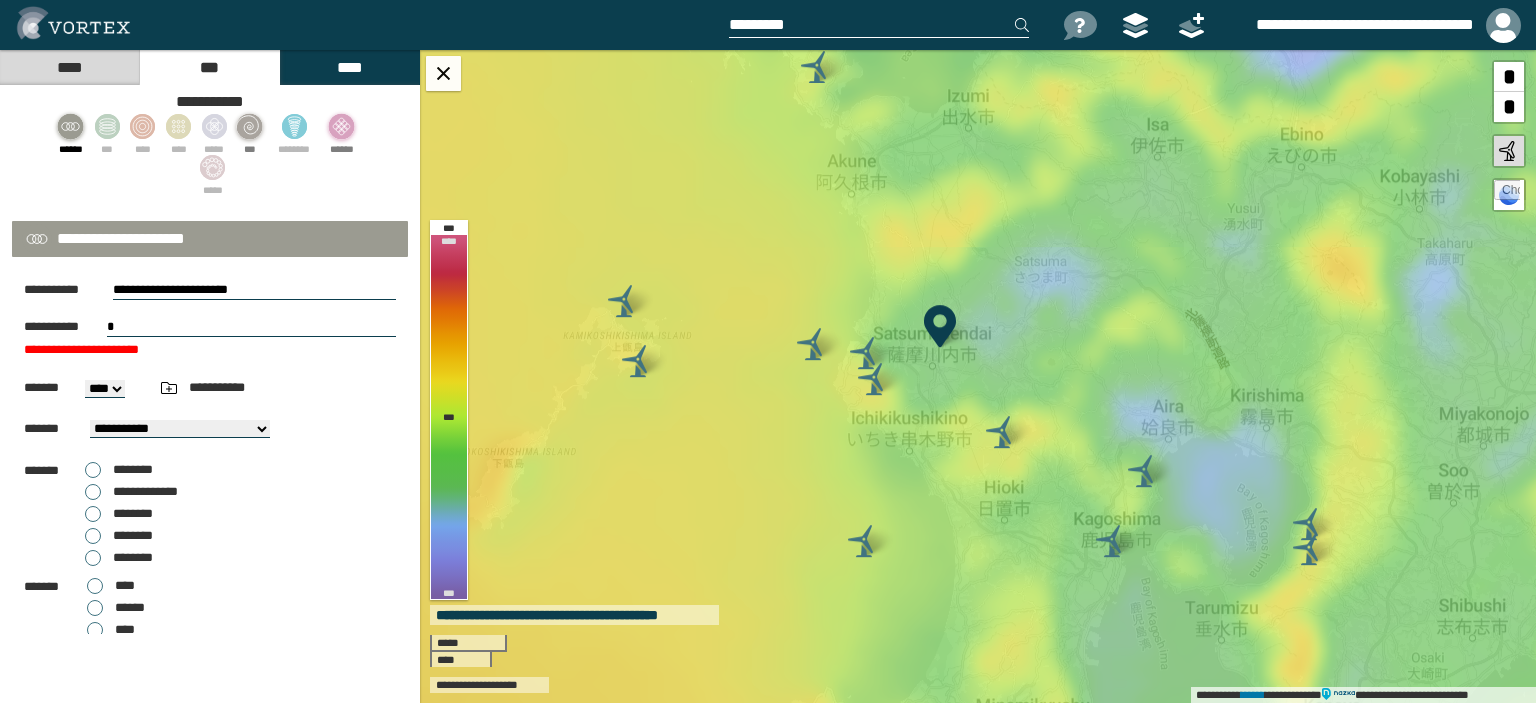 type on "*" 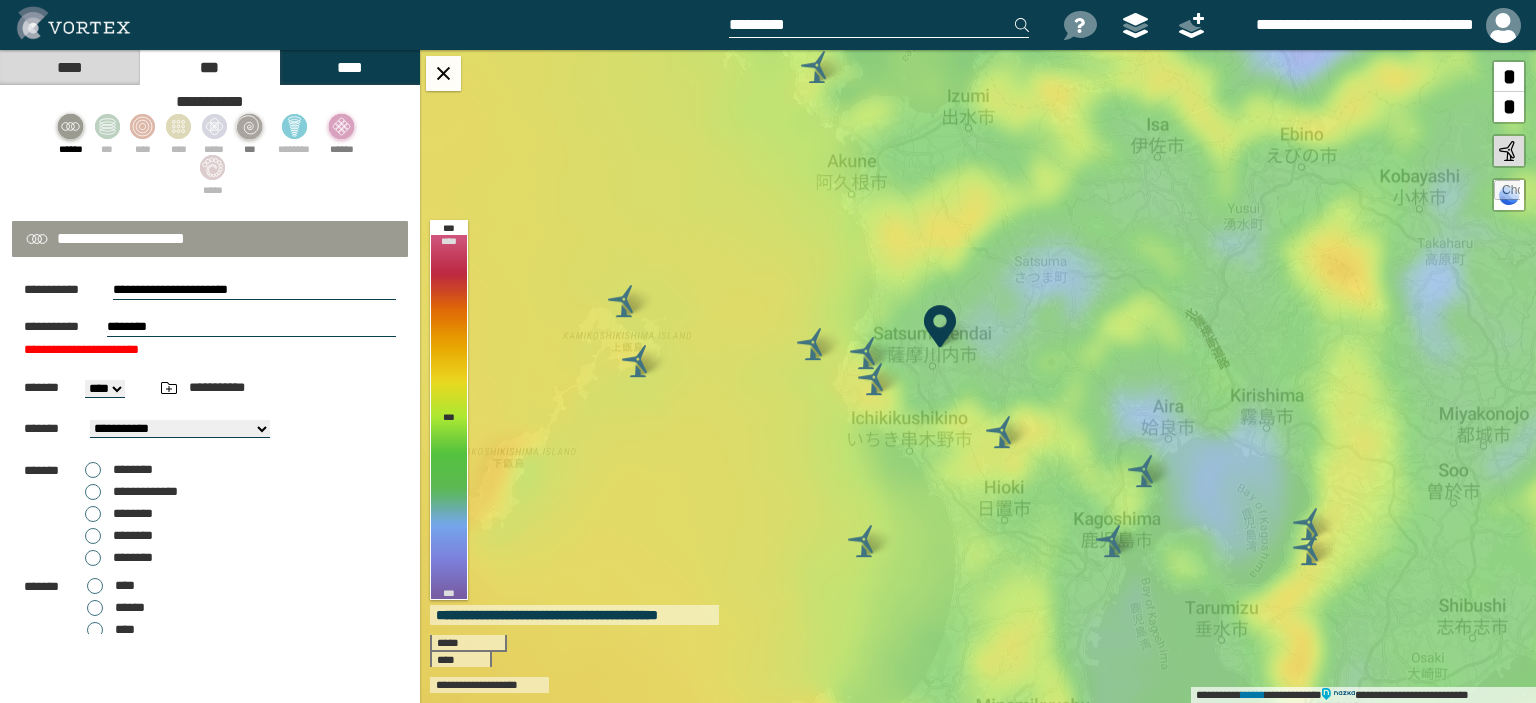 click on "********" at bounding box center [251, 327] 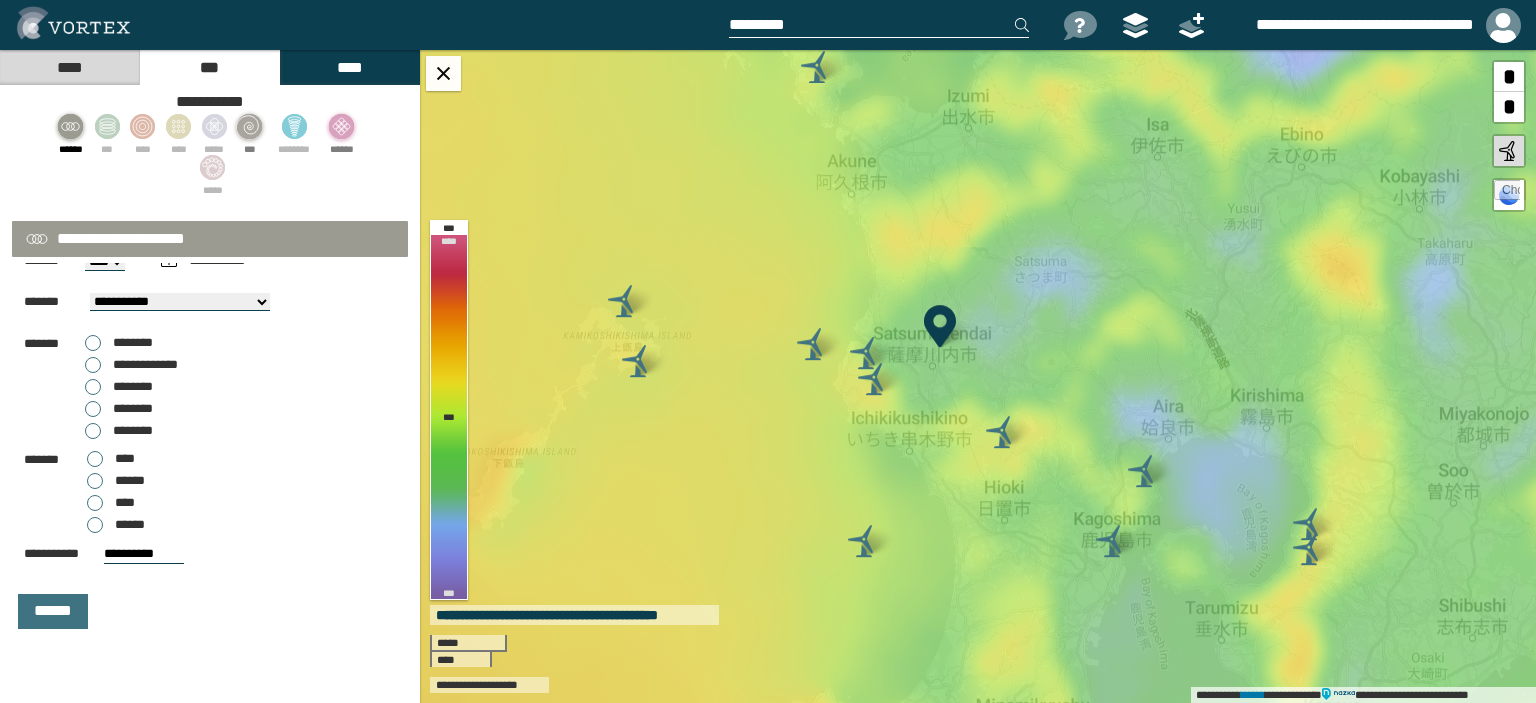 scroll, scrollTop: 0, scrollLeft: 0, axis: both 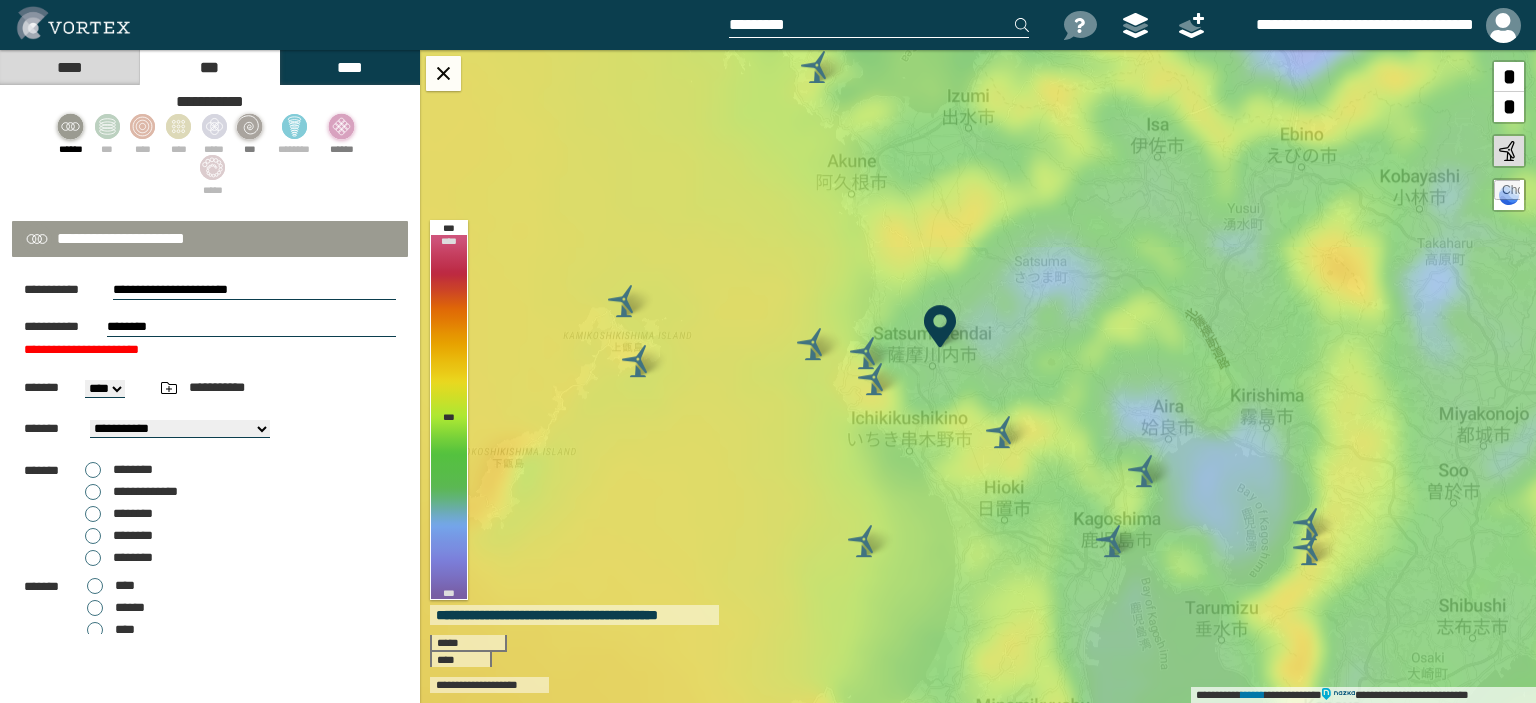 type on "********" 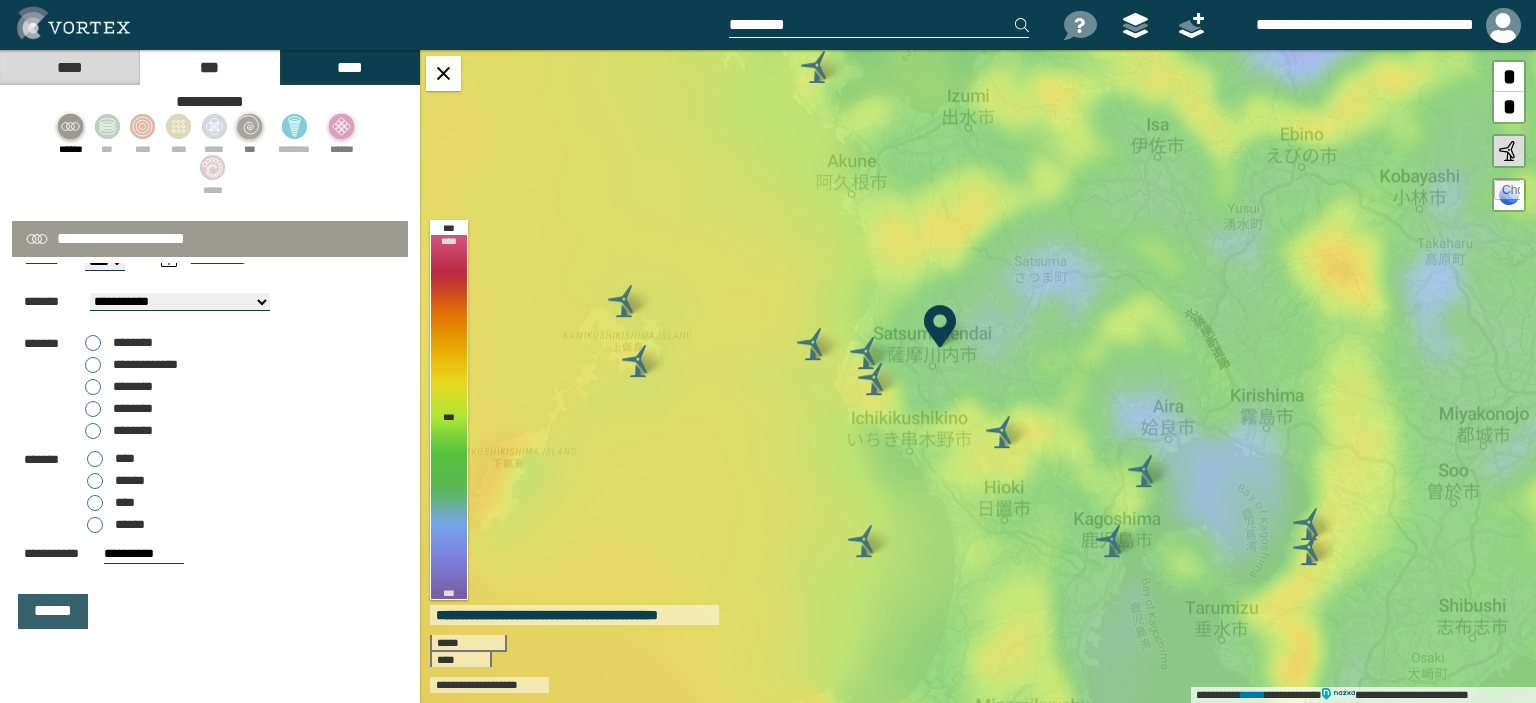 click on "******" at bounding box center (53, 611) 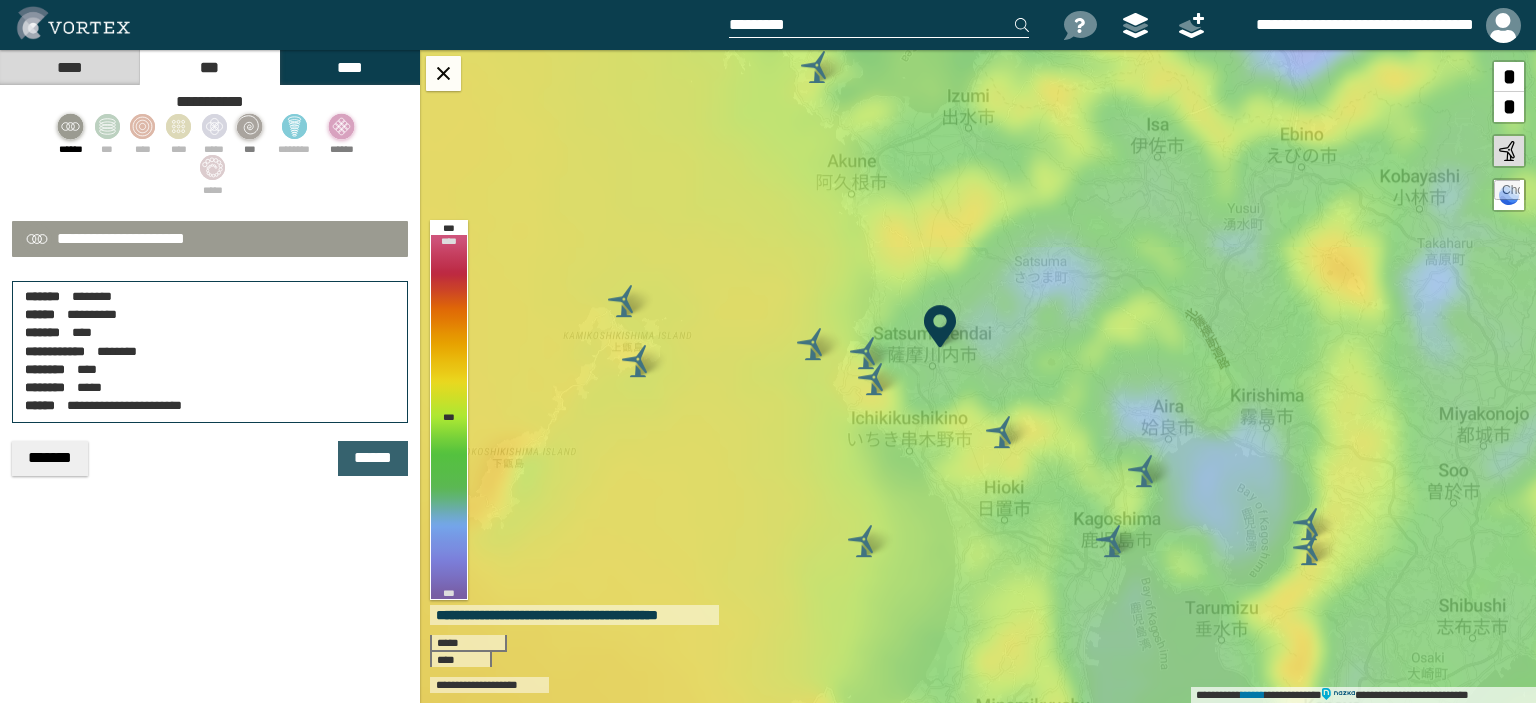 click on "******" at bounding box center [373, 458] 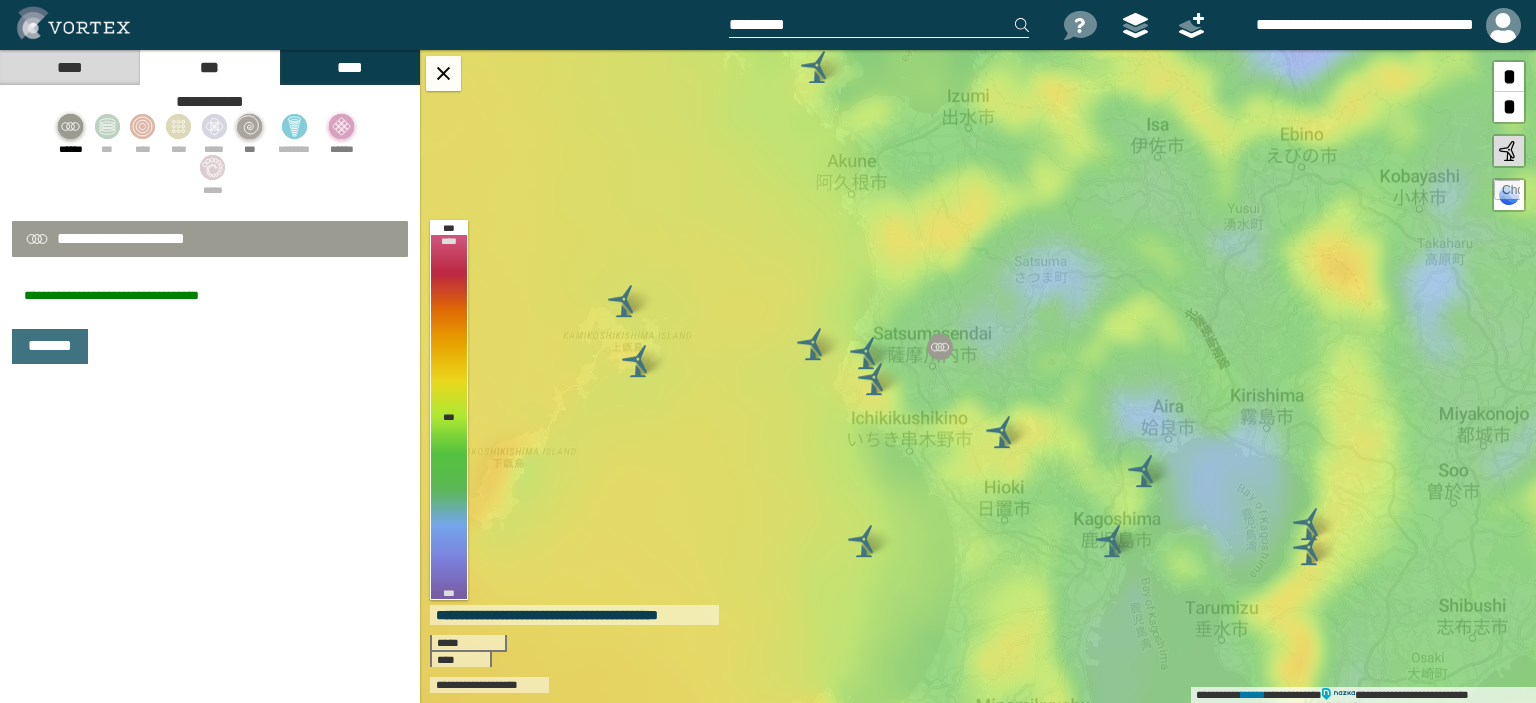 drag, startPoint x: 100, startPoint y: 292, endPoint x: 90, endPoint y: 294, distance: 10.198039 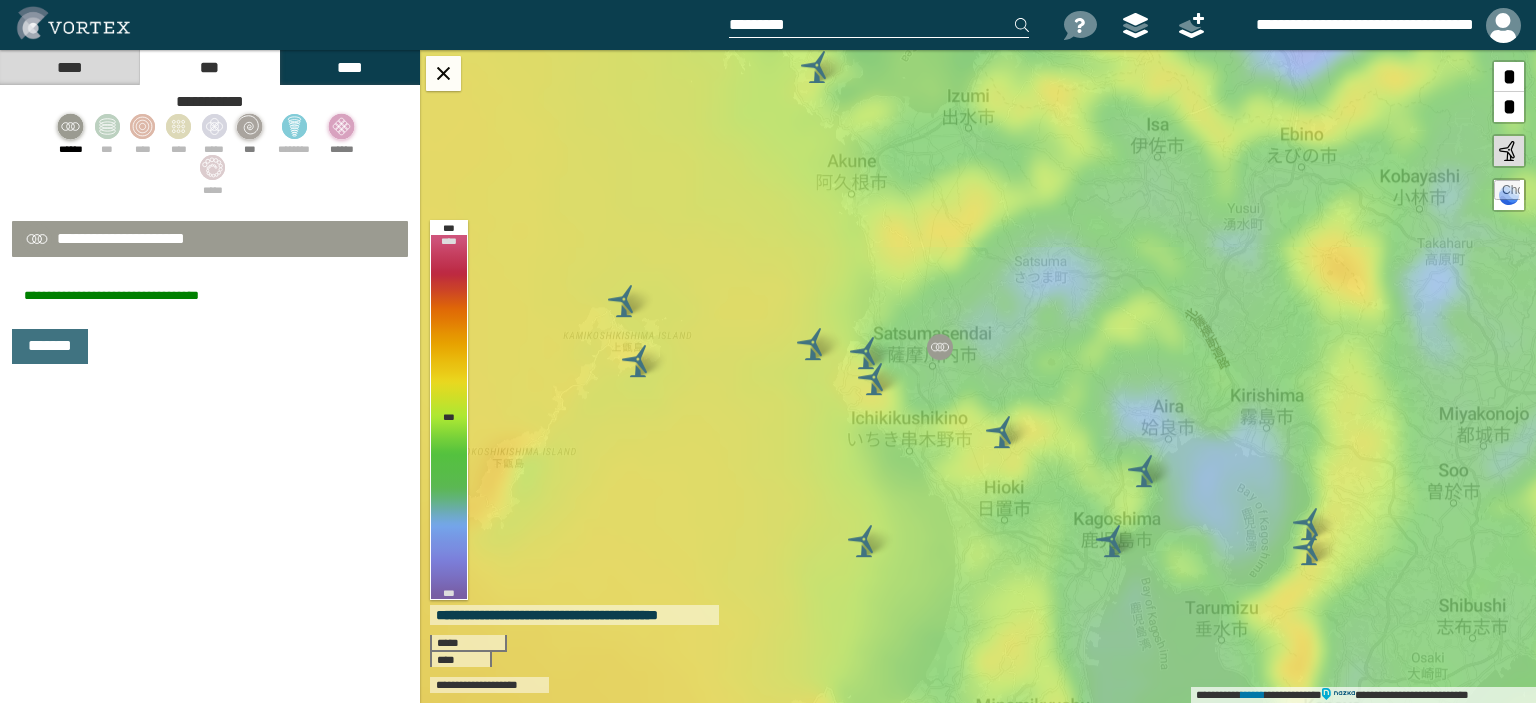 click on "**********" at bounding box center [210, 296] 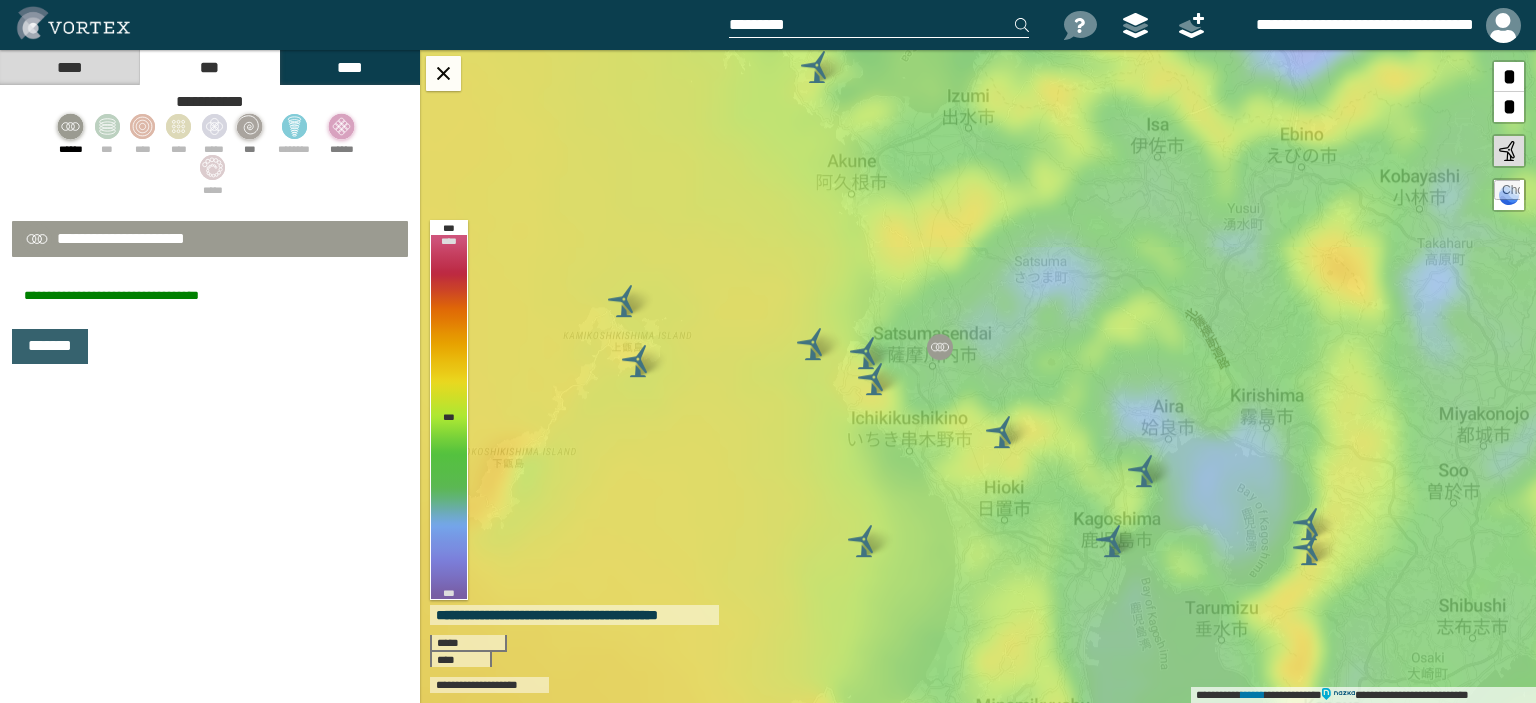 click on "*******" at bounding box center (50, 346) 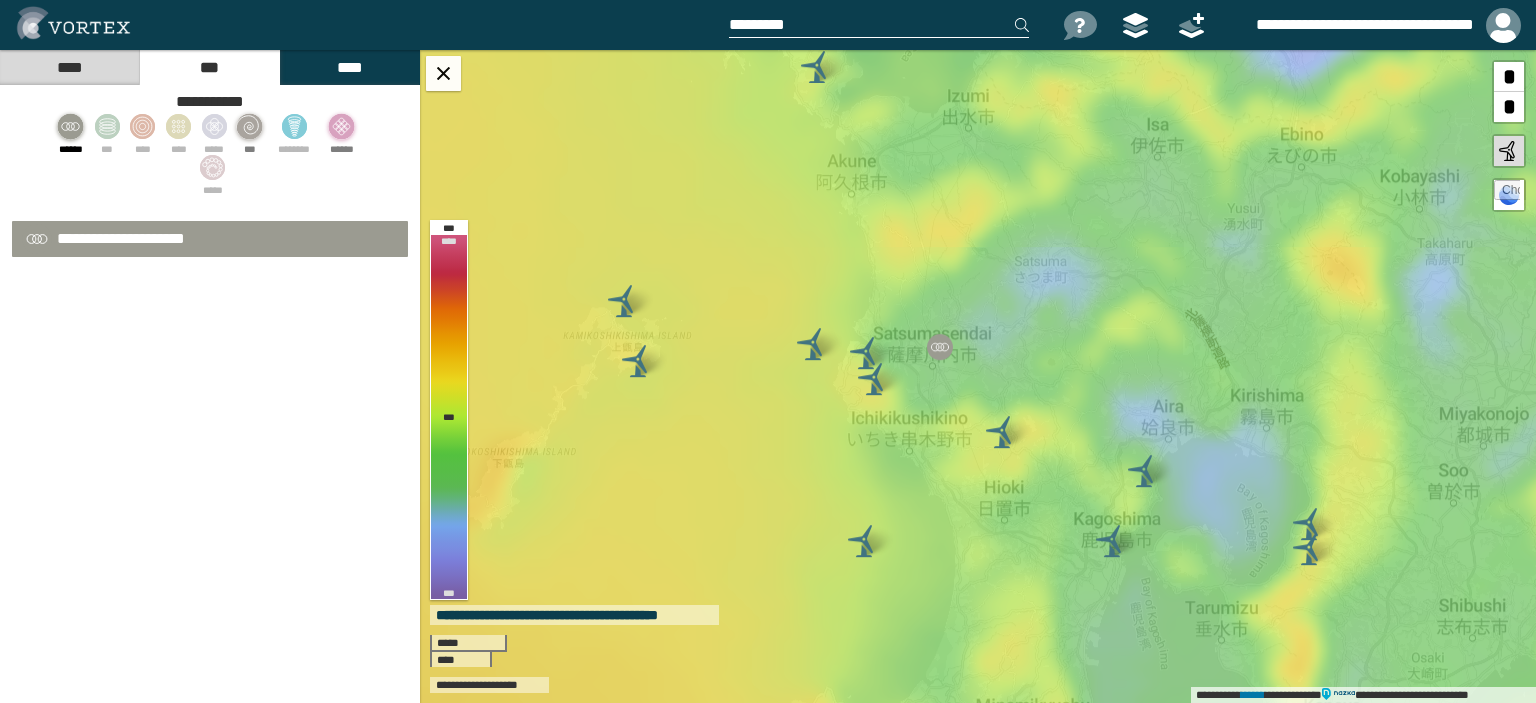 select on "**" 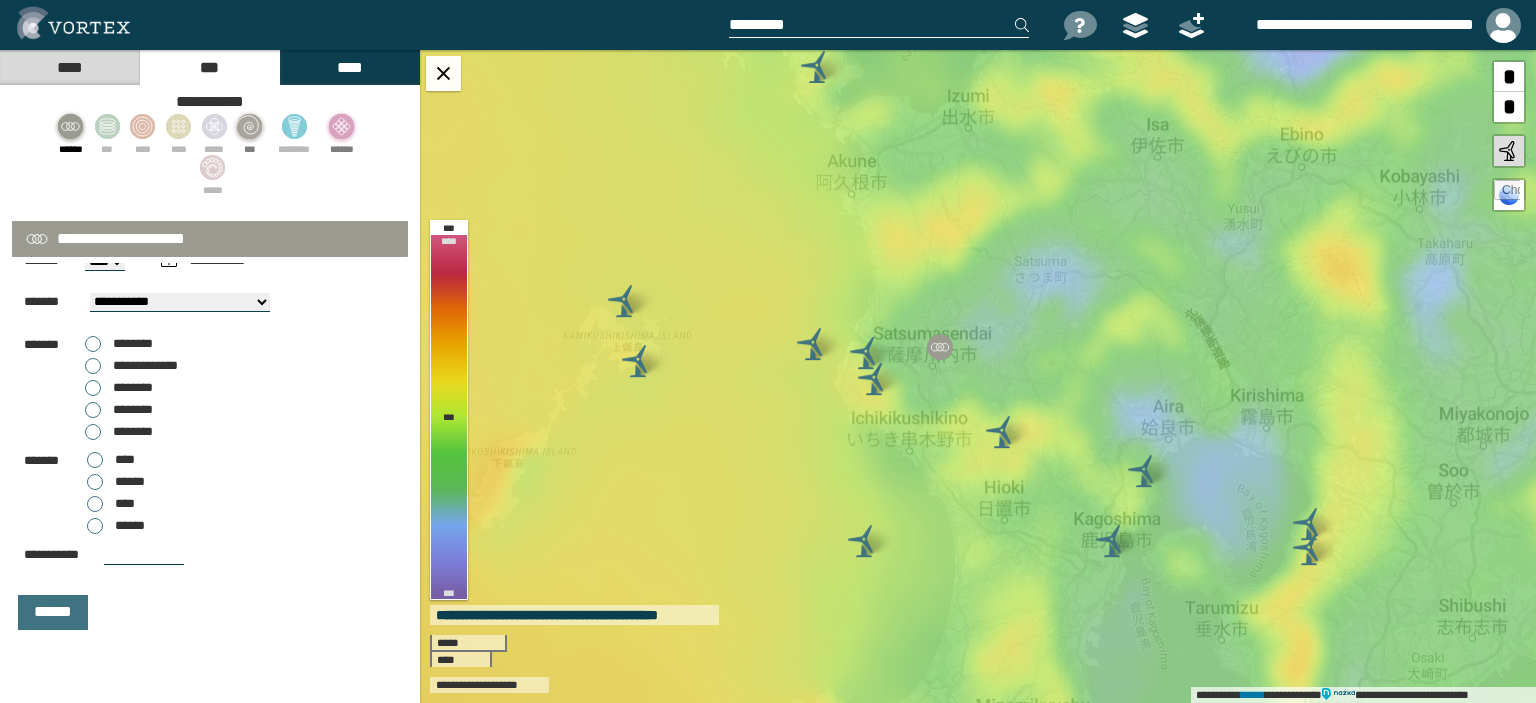 scroll, scrollTop: 0, scrollLeft: 0, axis: both 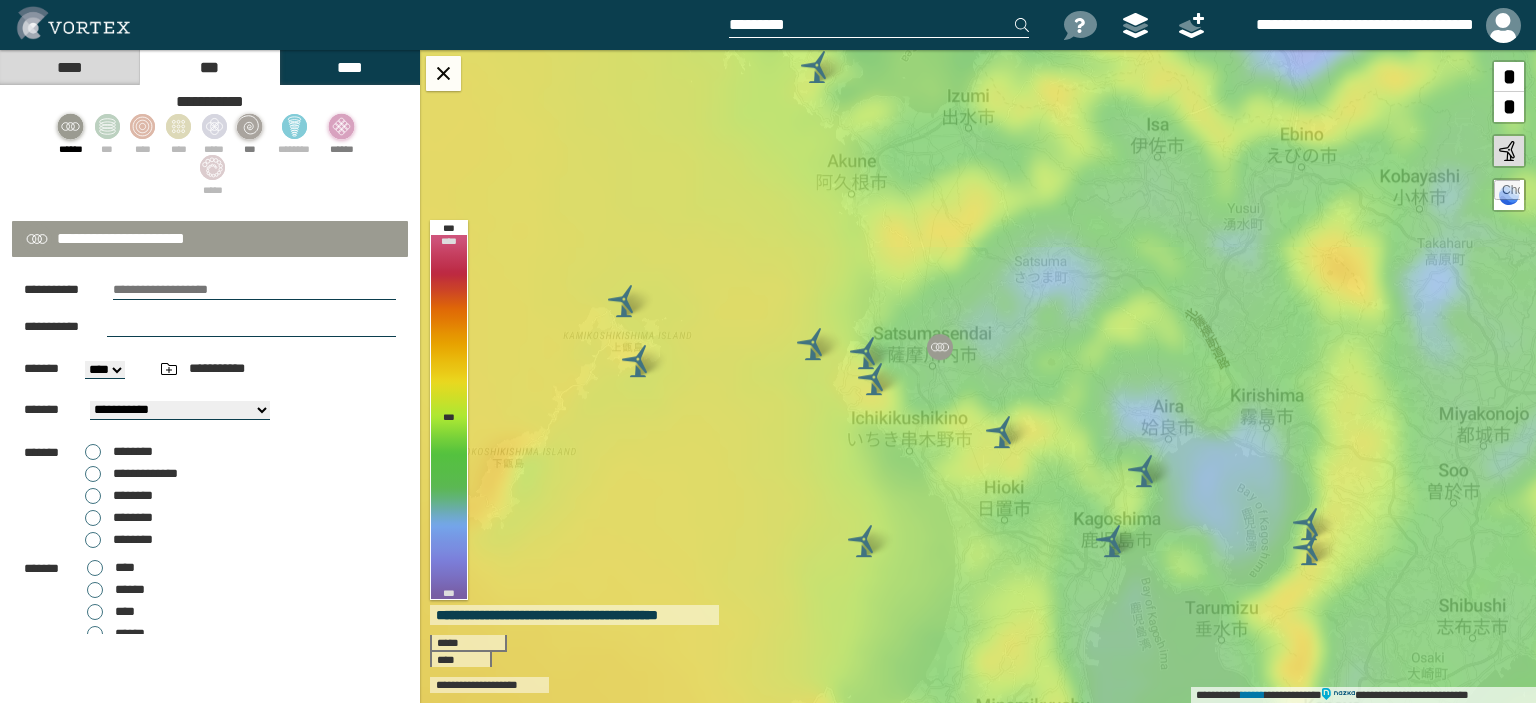 click on "****" at bounding box center [69, 67] 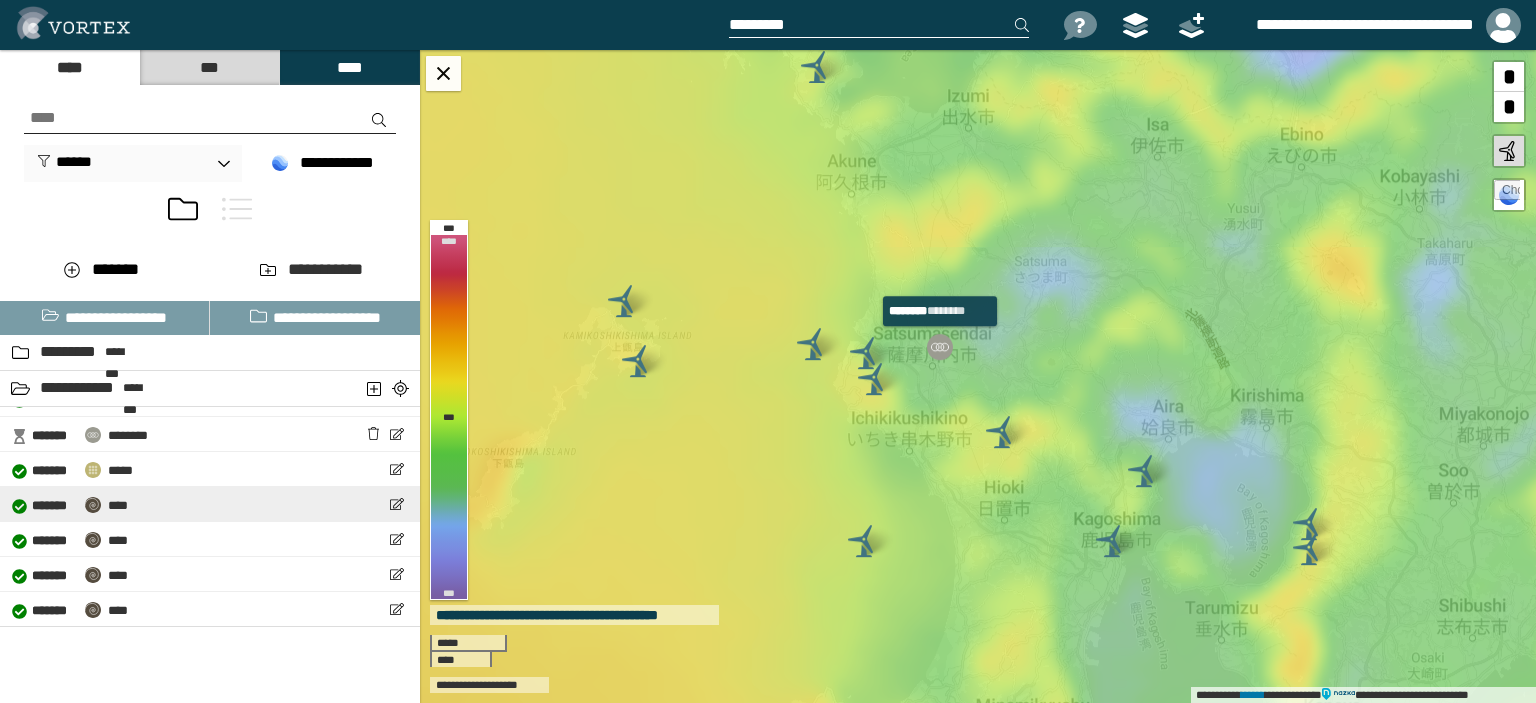 scroll, scrollTop: 0, scrollLeft: 0, axis: both 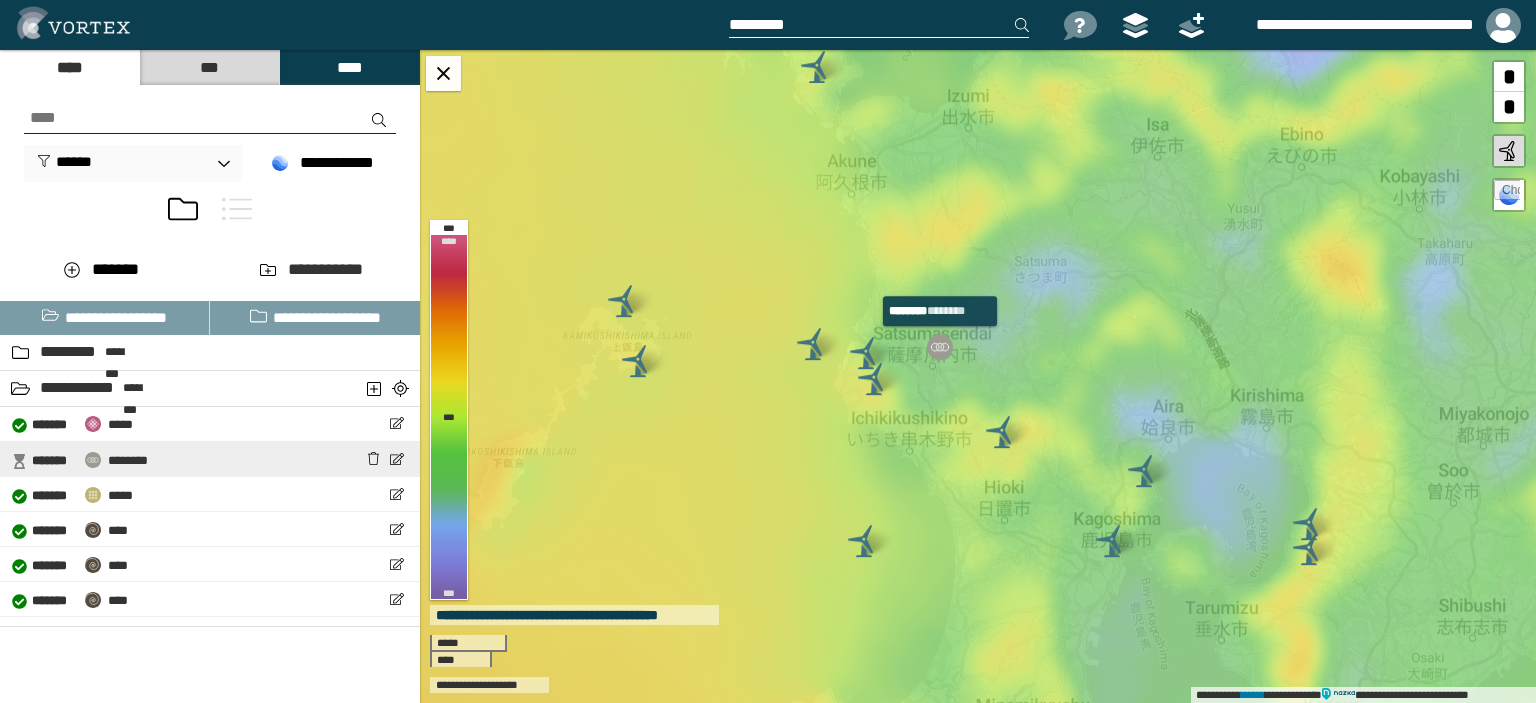 click on "********" at bounding box center (128, 460) 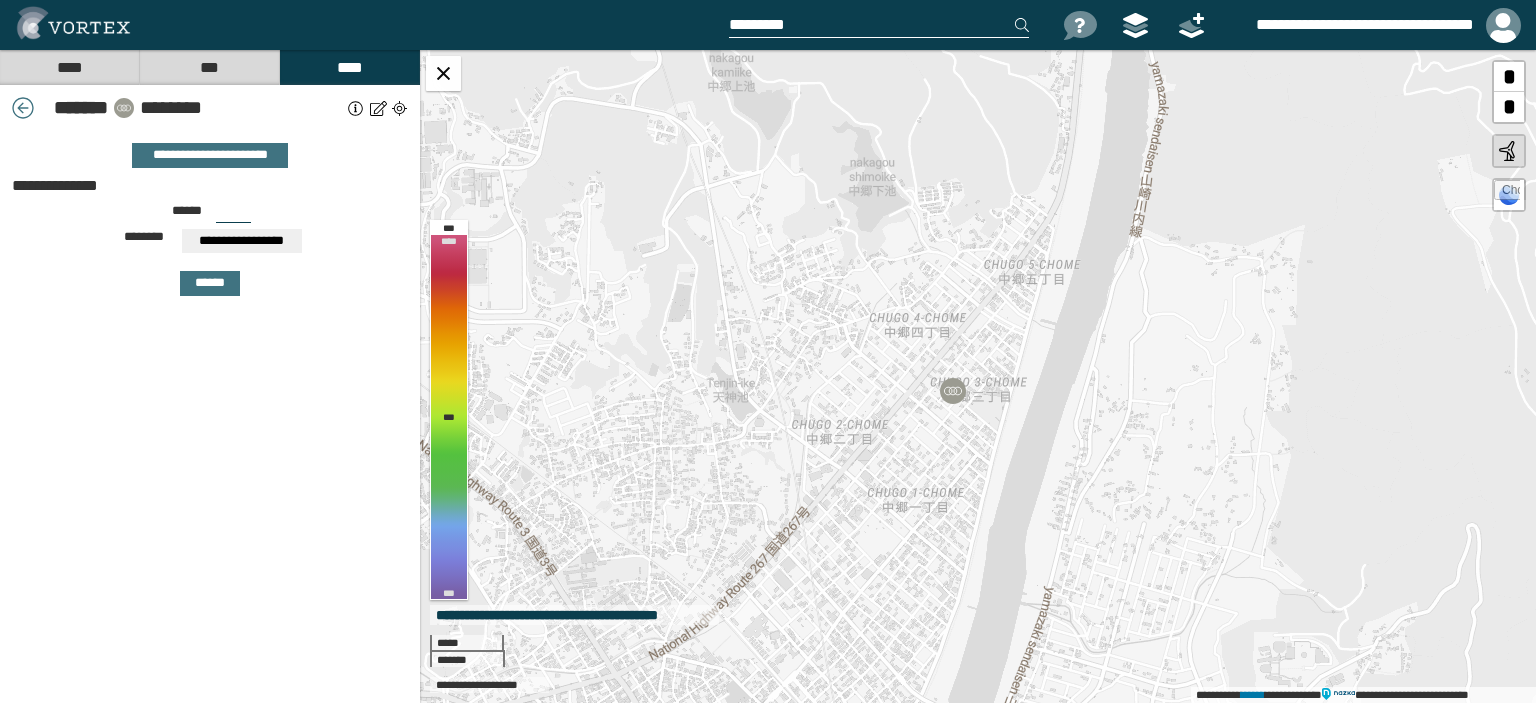 click on "***" at bounding box center [233, 215] 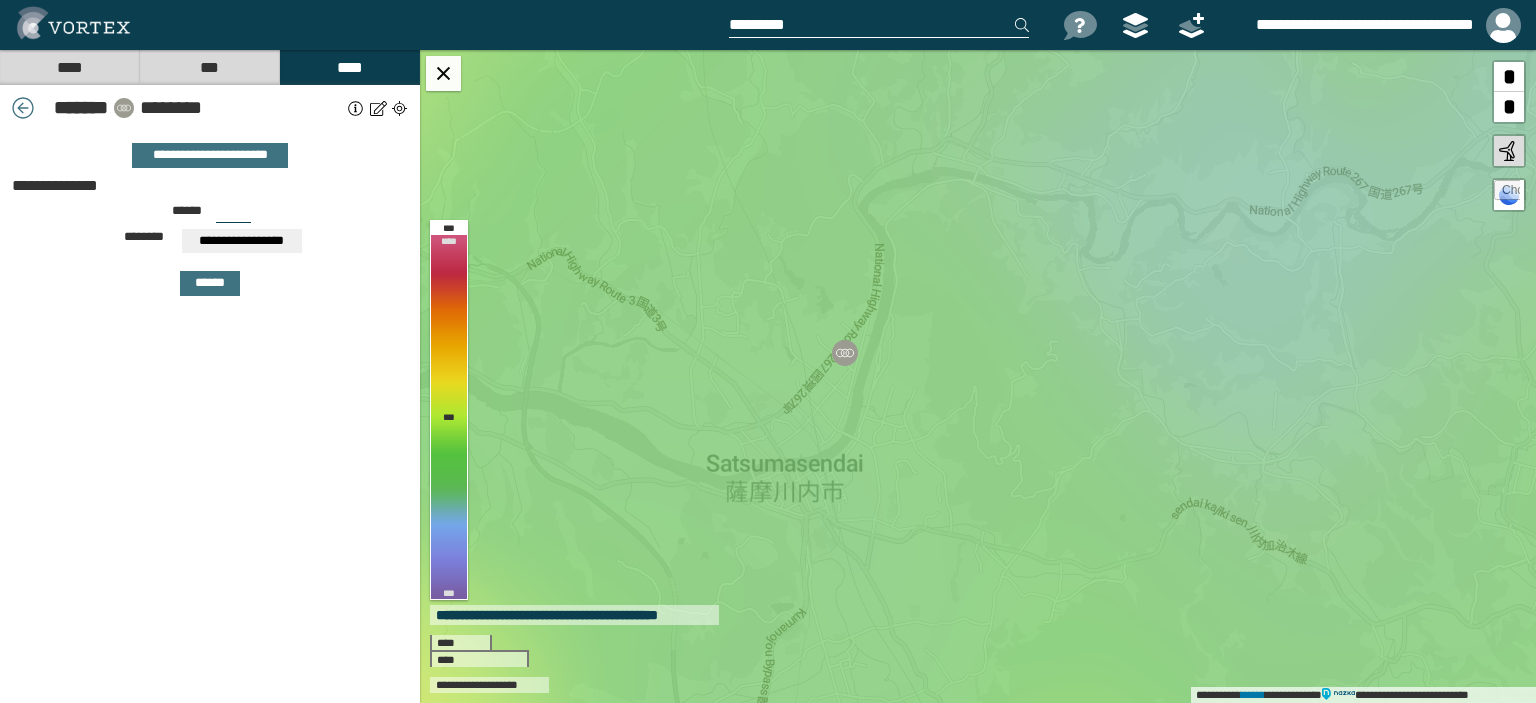 click on "***" at bounding box center (233, 215) 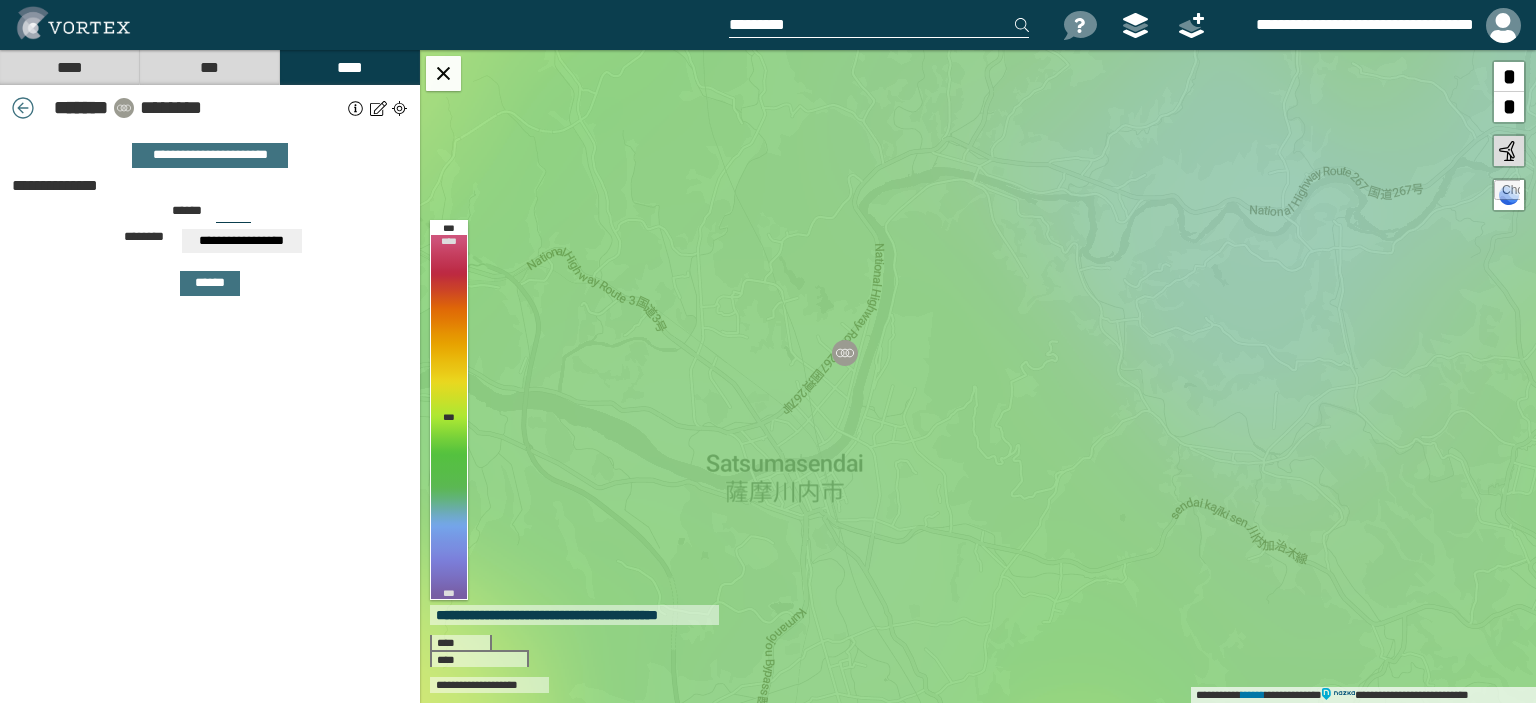 drag, startPoint x: 238, startPoint y: 210, endPoint x: 196, endPoint y: 210, distance: 42 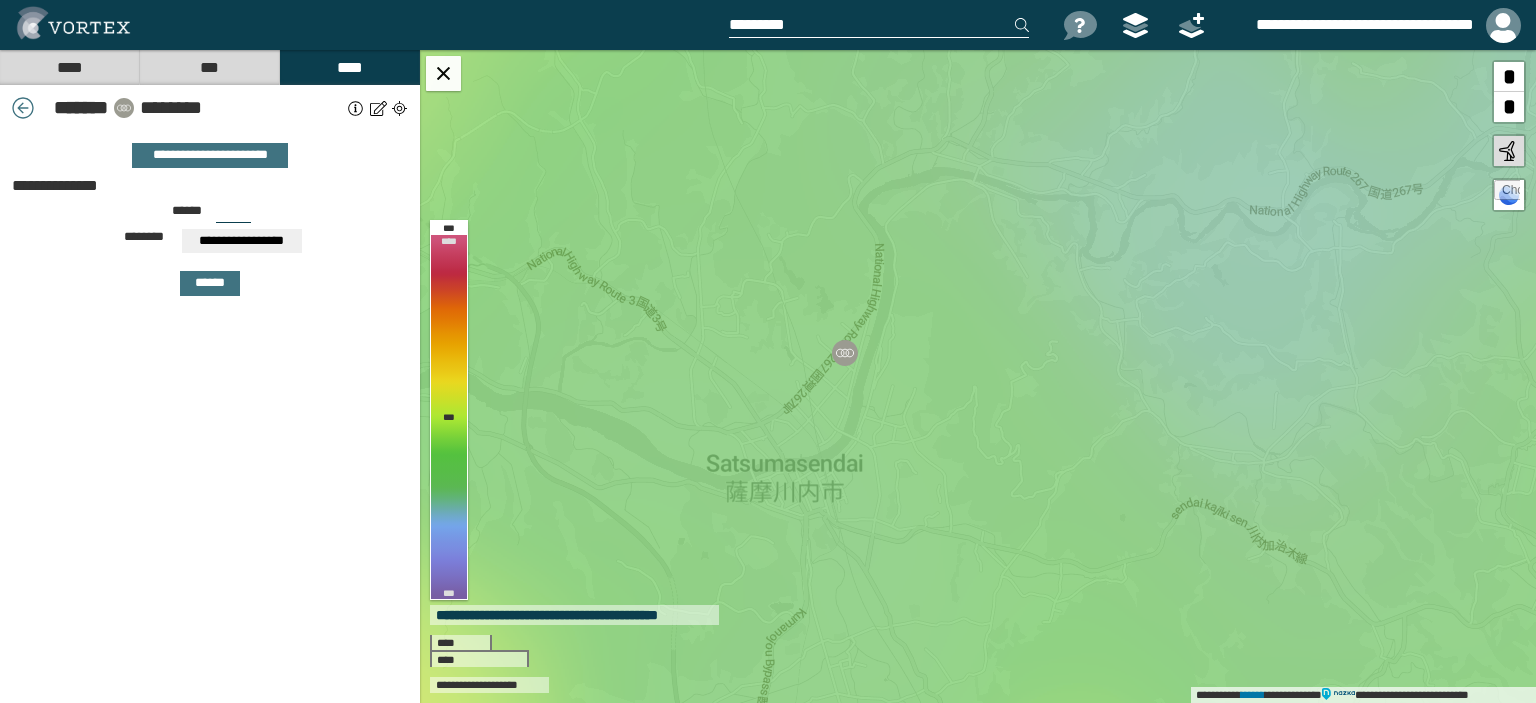 click on "****** ***" at bounding box center [210, 217] 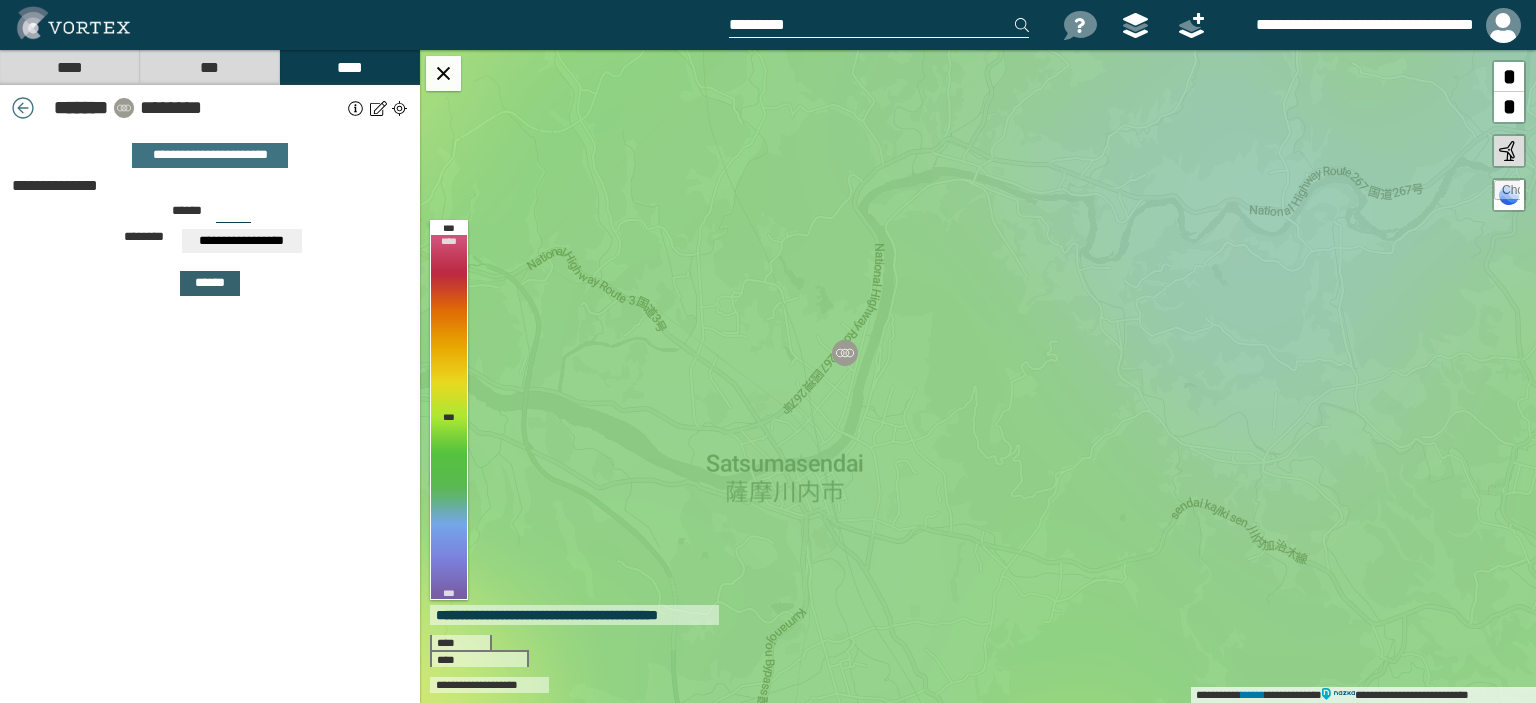 click on "******" at bounding box center [210, 283] 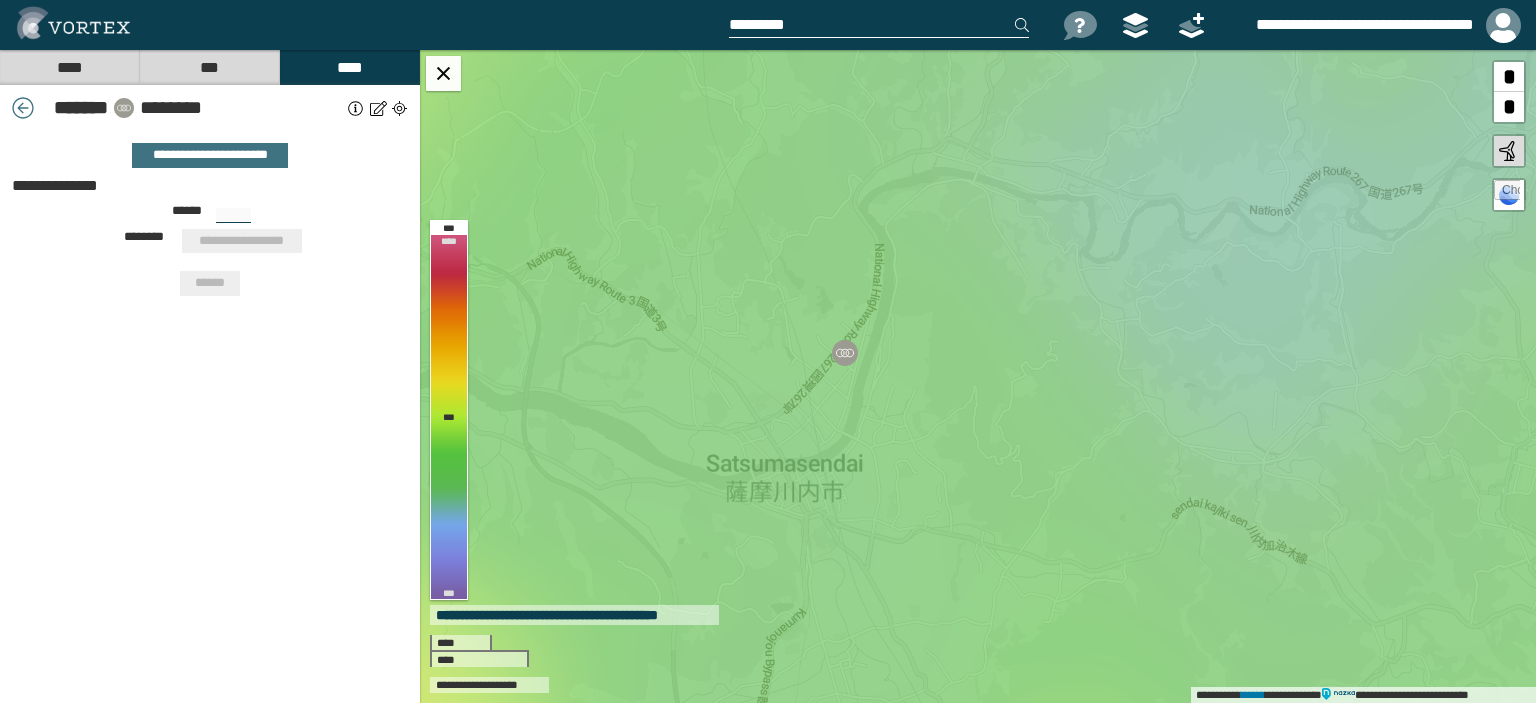type on "***" 